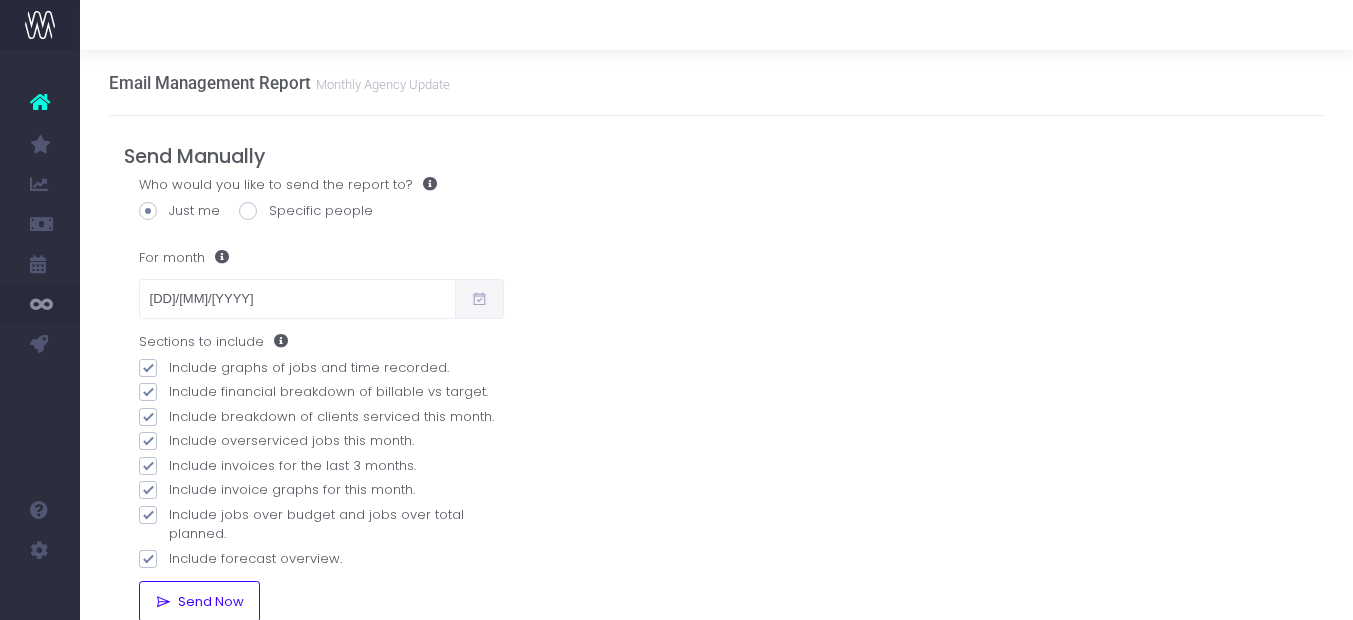 scroll, scrollTop: 0, scrollLeft: 0, axis: both 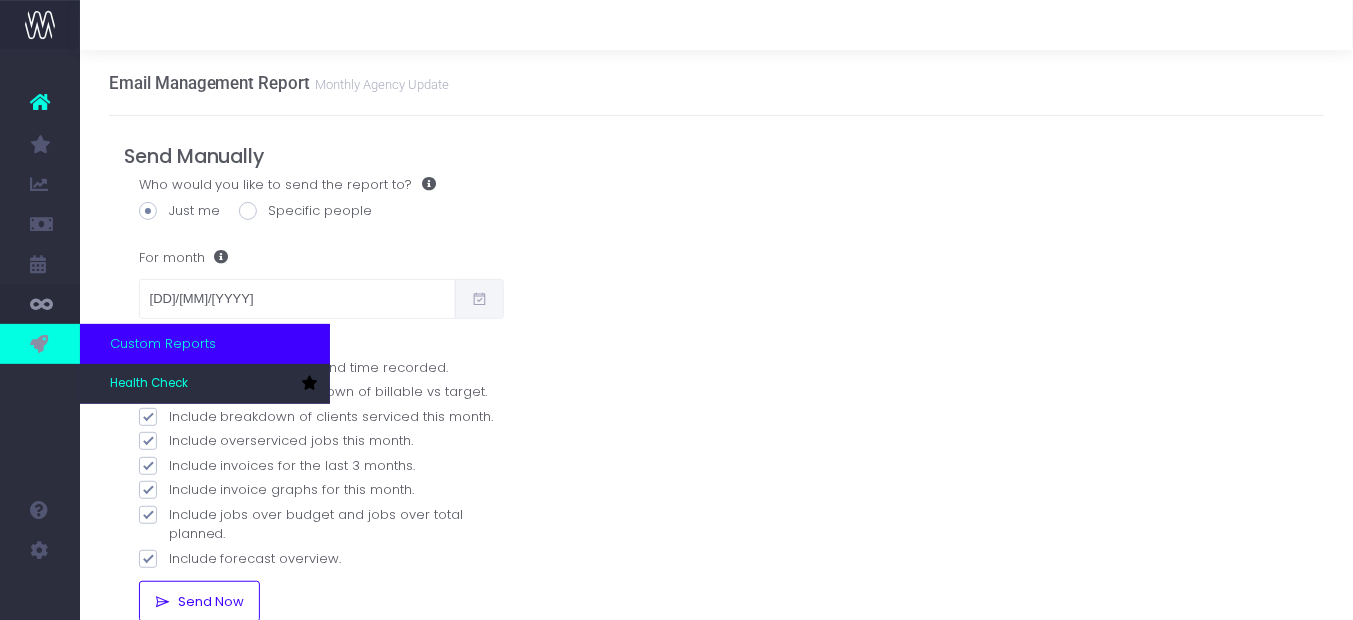 click at bounding box center (40, 344) 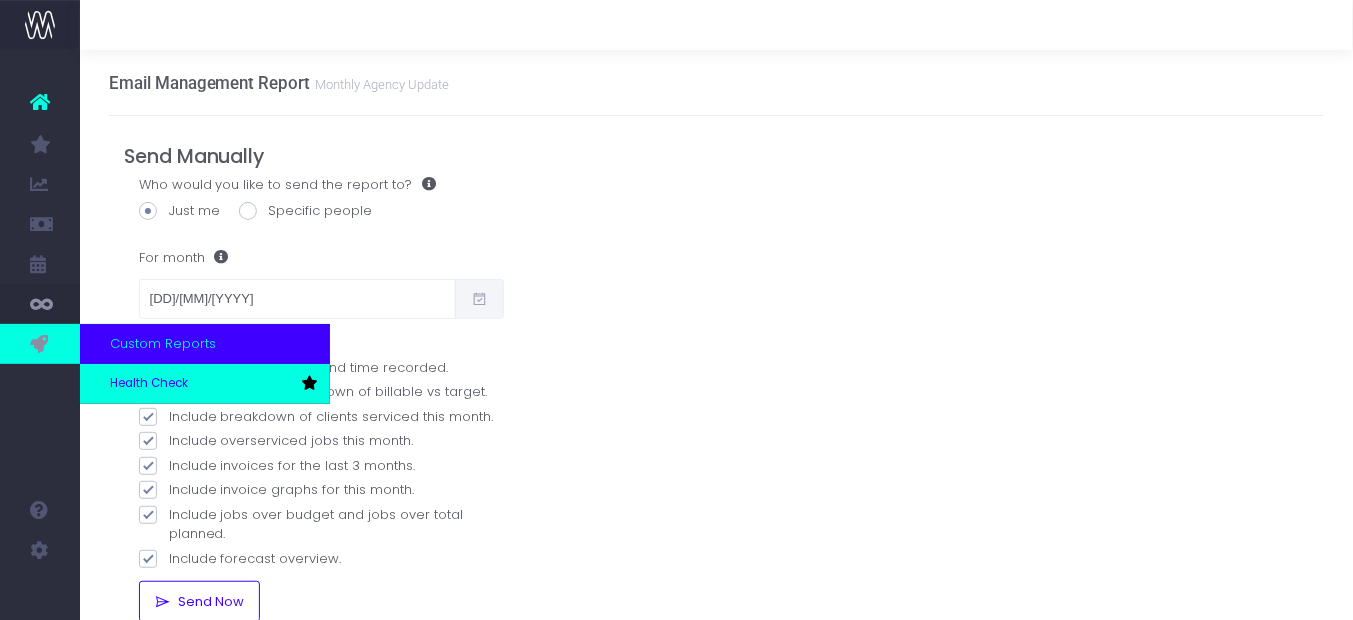 click on "Health Check" at bounding box center (149, 384) 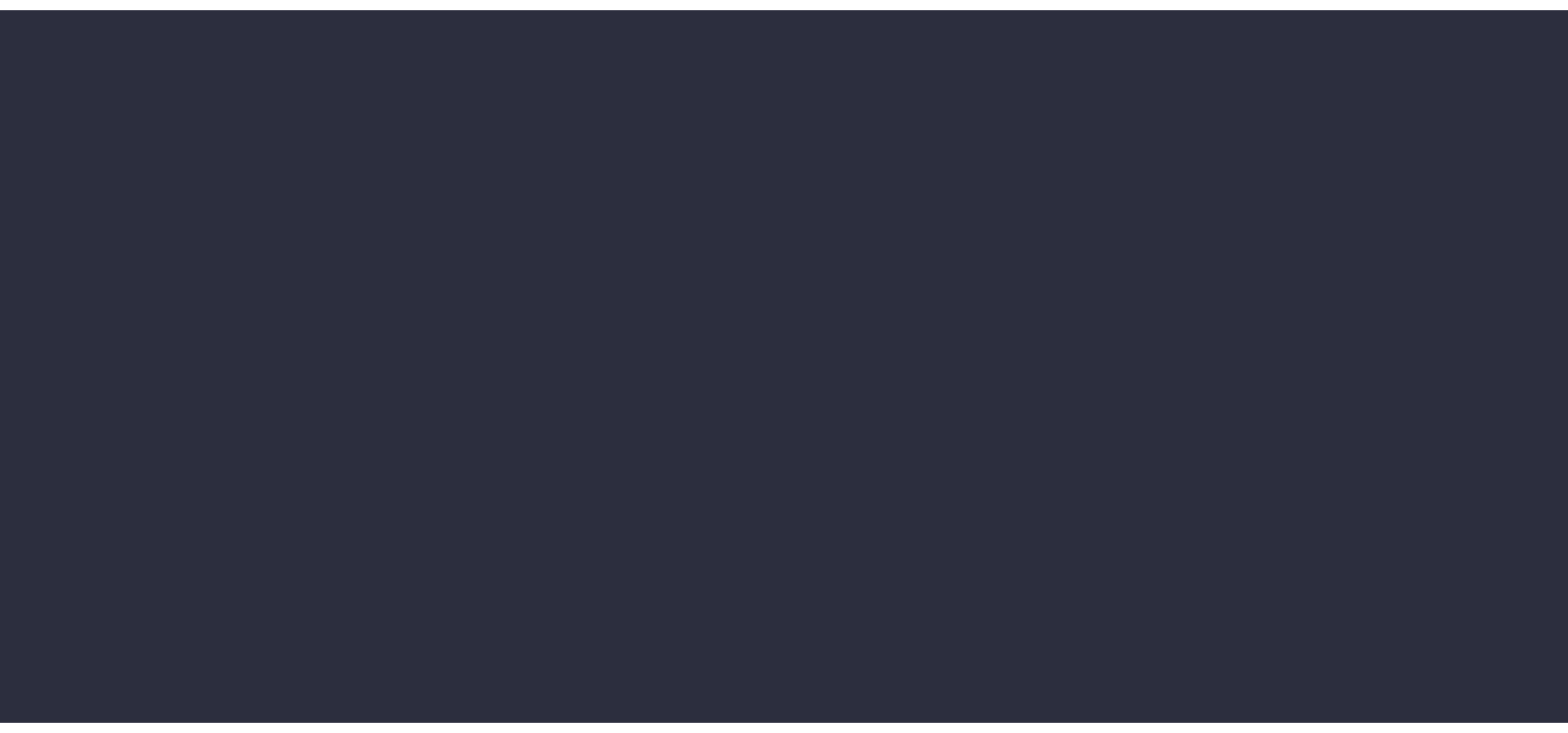 scroll, scrollTop: 0, scrollLeft: 0, axis: both 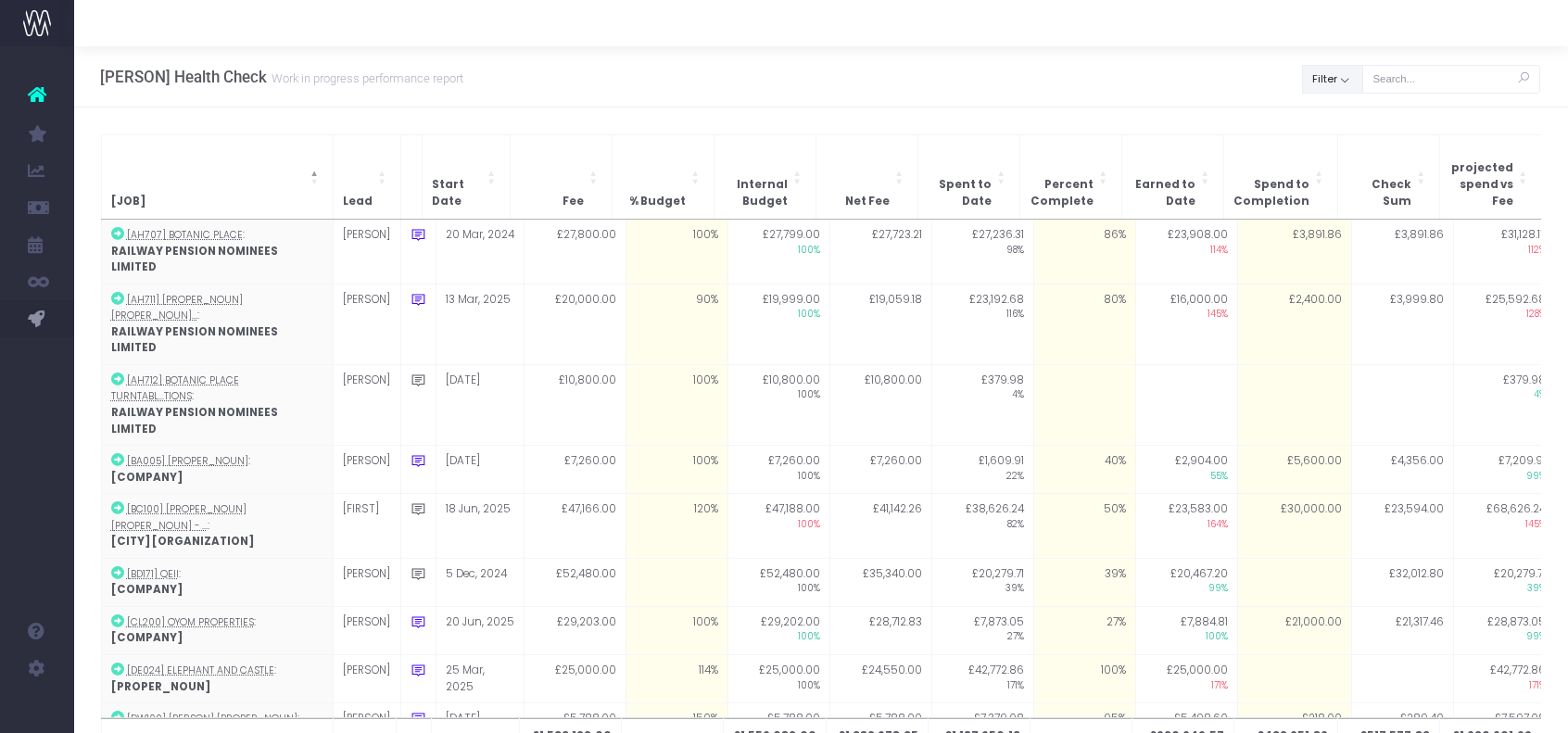 click on "Filter" at bounding box center (1333, 79) 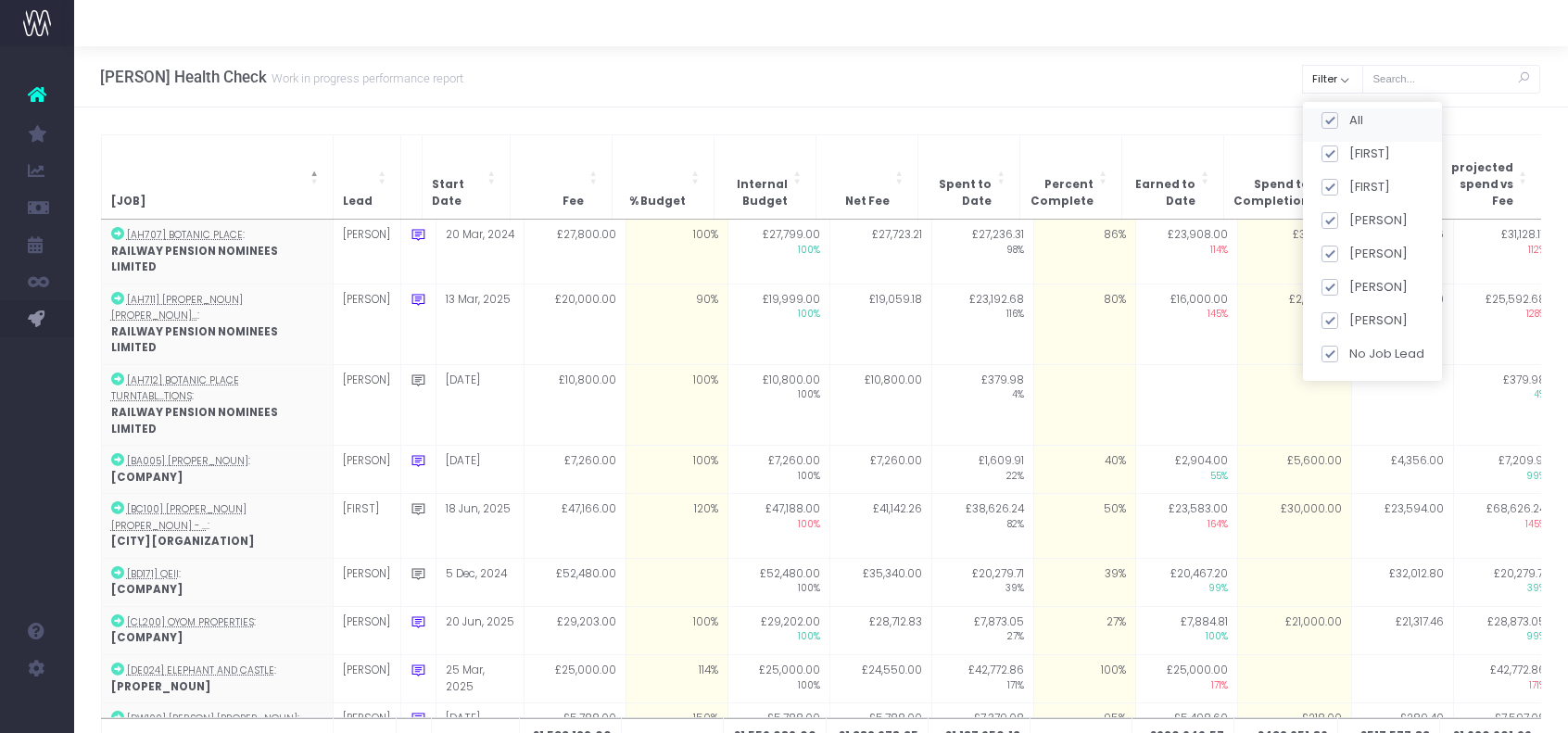 click at bounding box center (1329, 120) 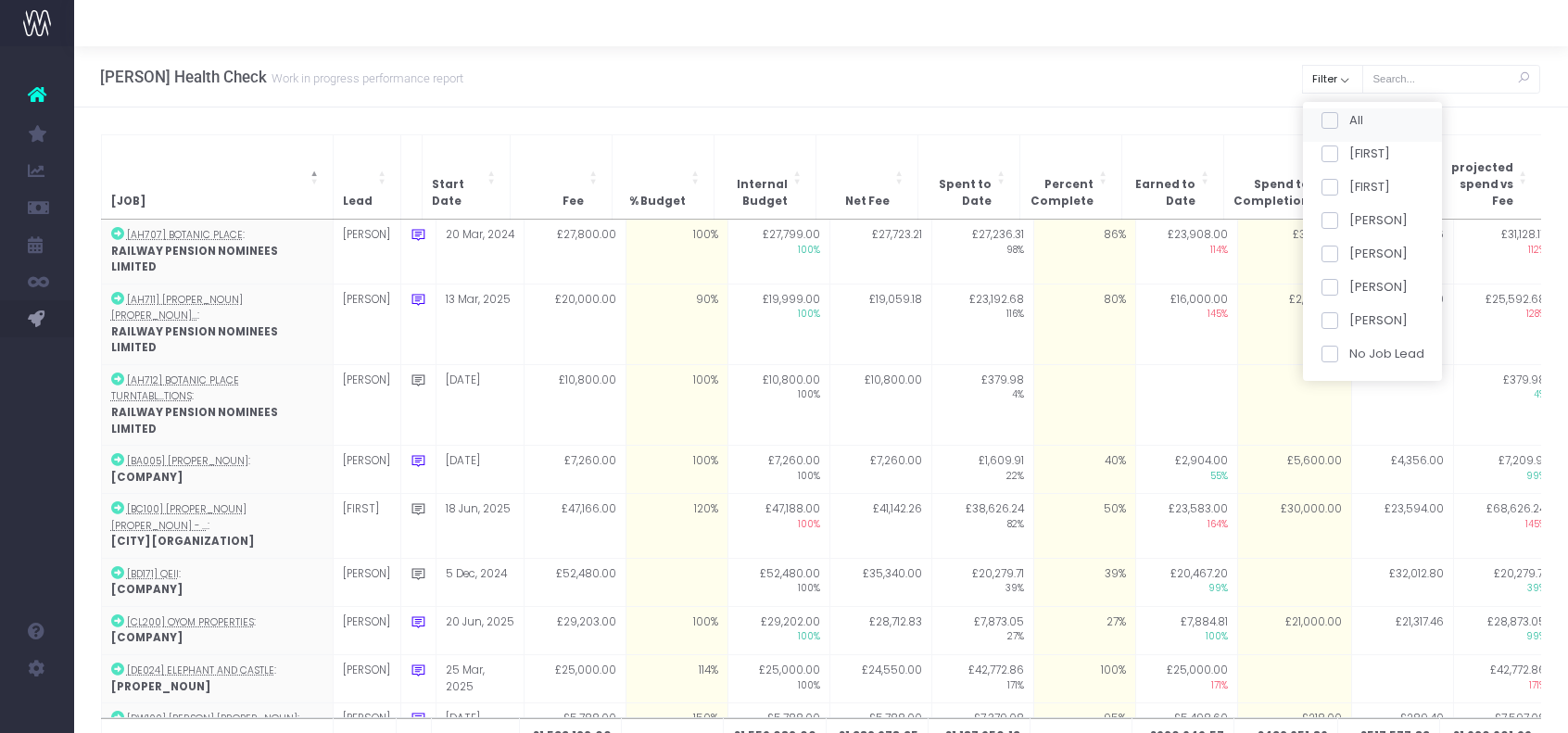 checkbox on "false" 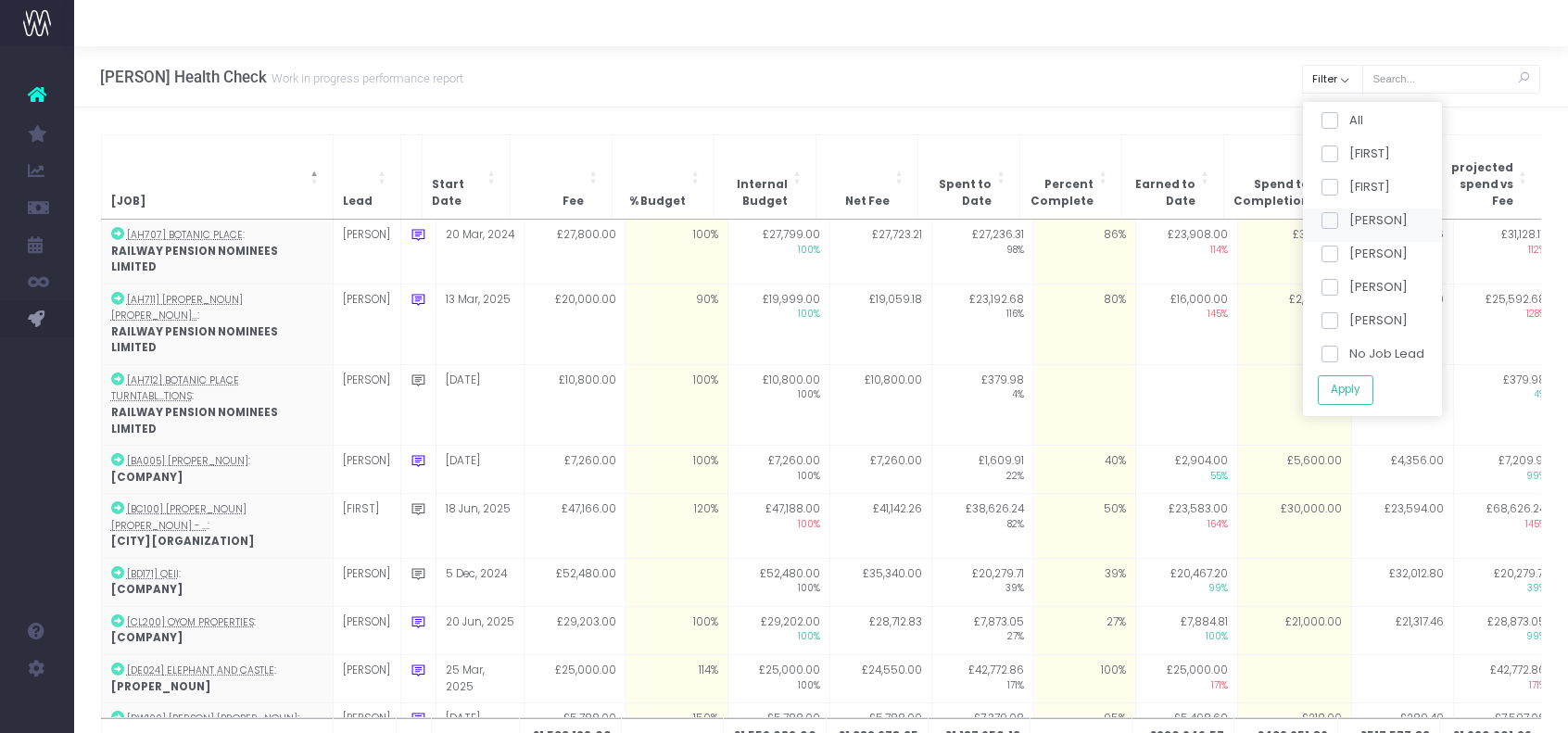 click at bounding box center (1329, 221) 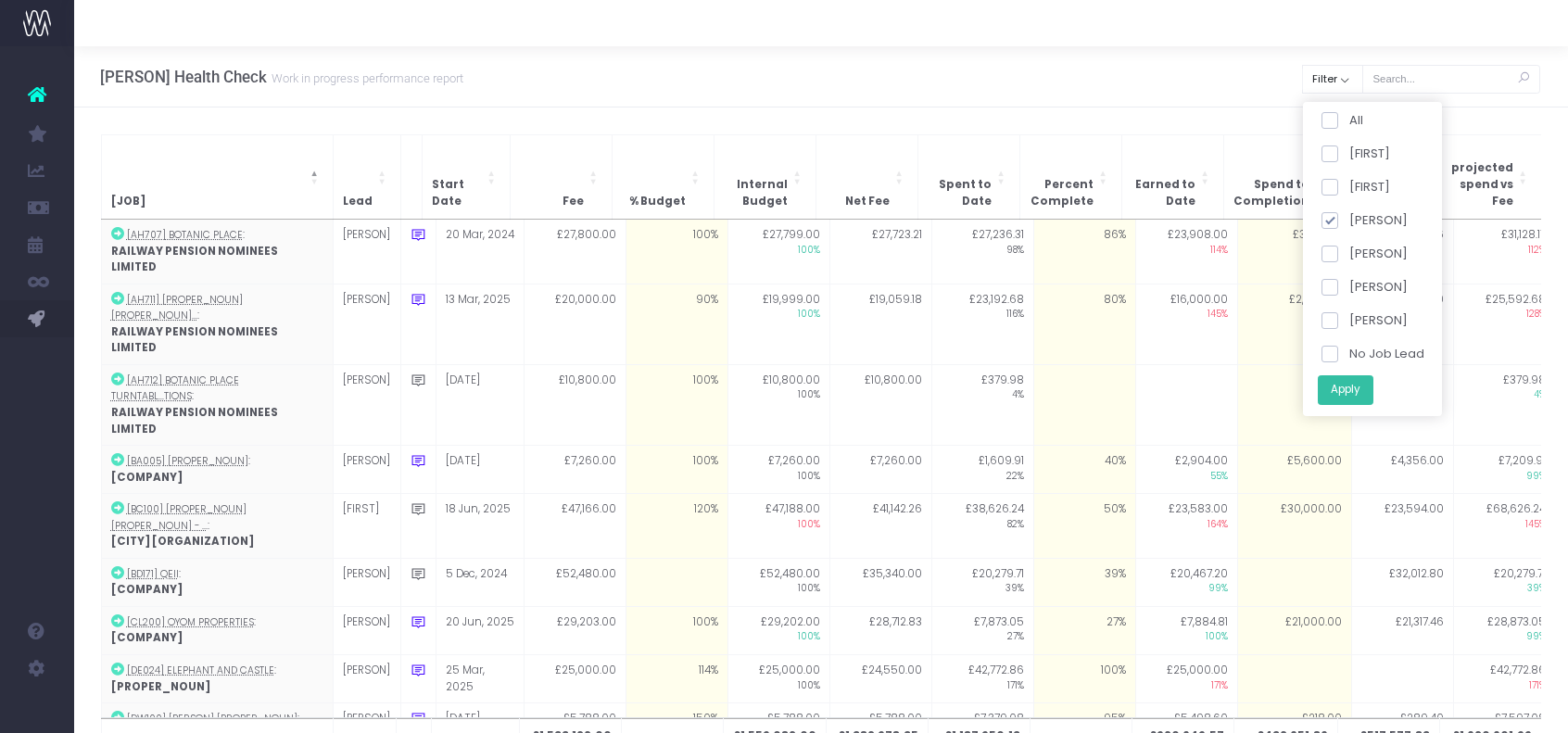 click on "Apply" at bounding box center [1345, 389] 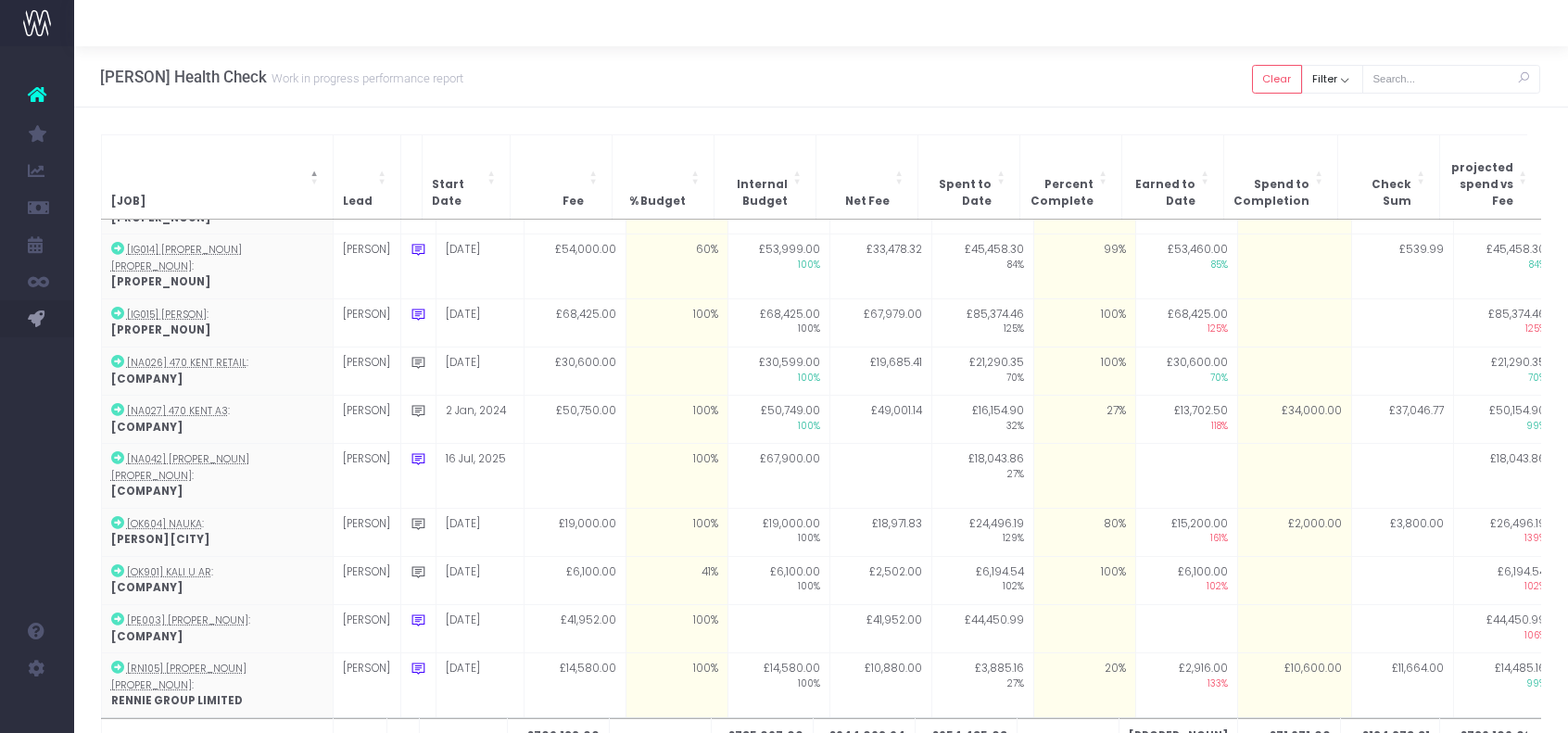 scroll, scrollTop: 447, scrollLeft: 0, axis: vertical 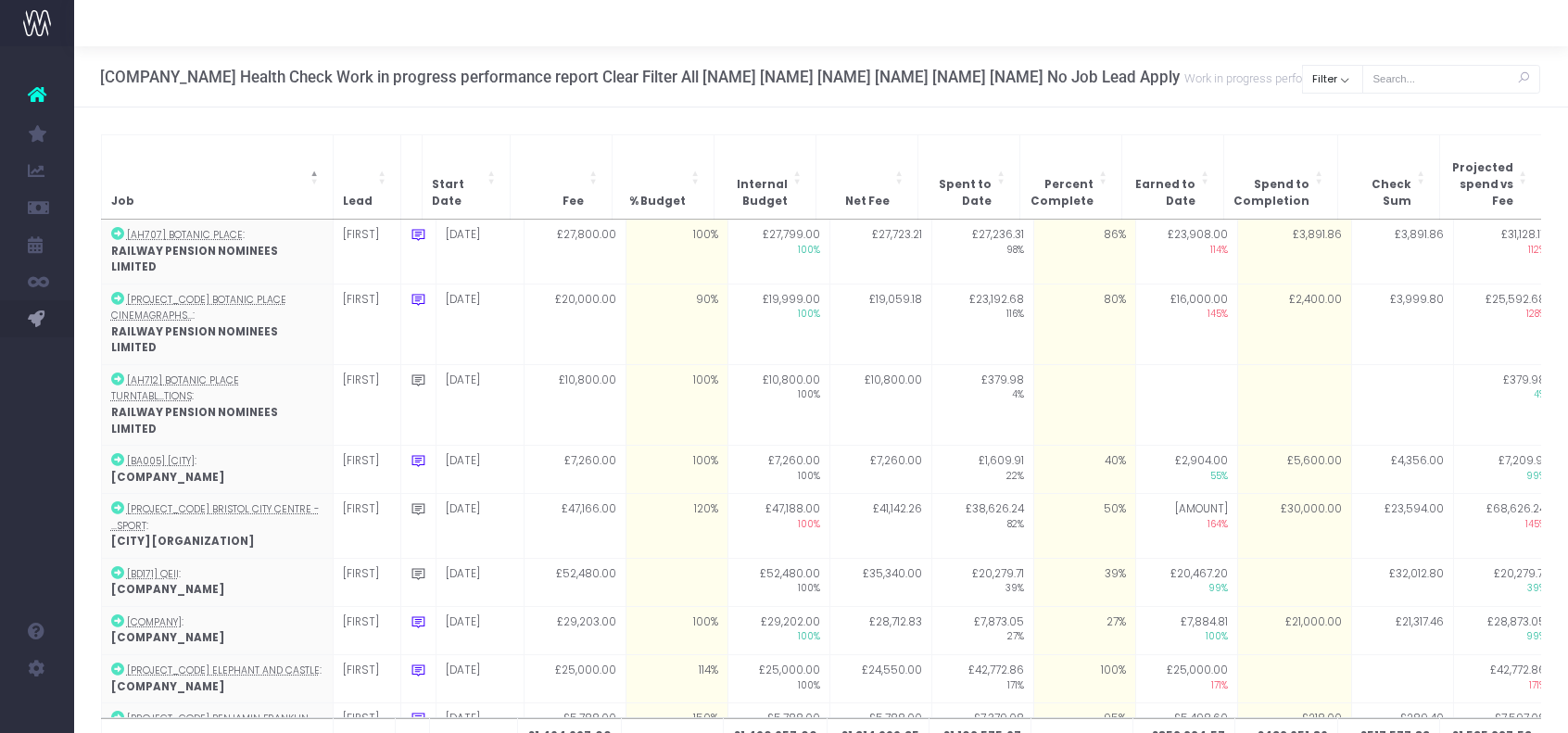 click on "[COMPANY_NAME] Health Check											 Work in progress performance report
Clear
Filter
All		 	 	 		  [NAME]		 	 	 		  [NAME]		 	 	 		  [NAME]		 	 	 		  [NAME]		 	 	 		  [NAME]		 	 	 		  [NAME]		 	 	 		  No Job Lead
Apply" at bounding box center [821, 77] 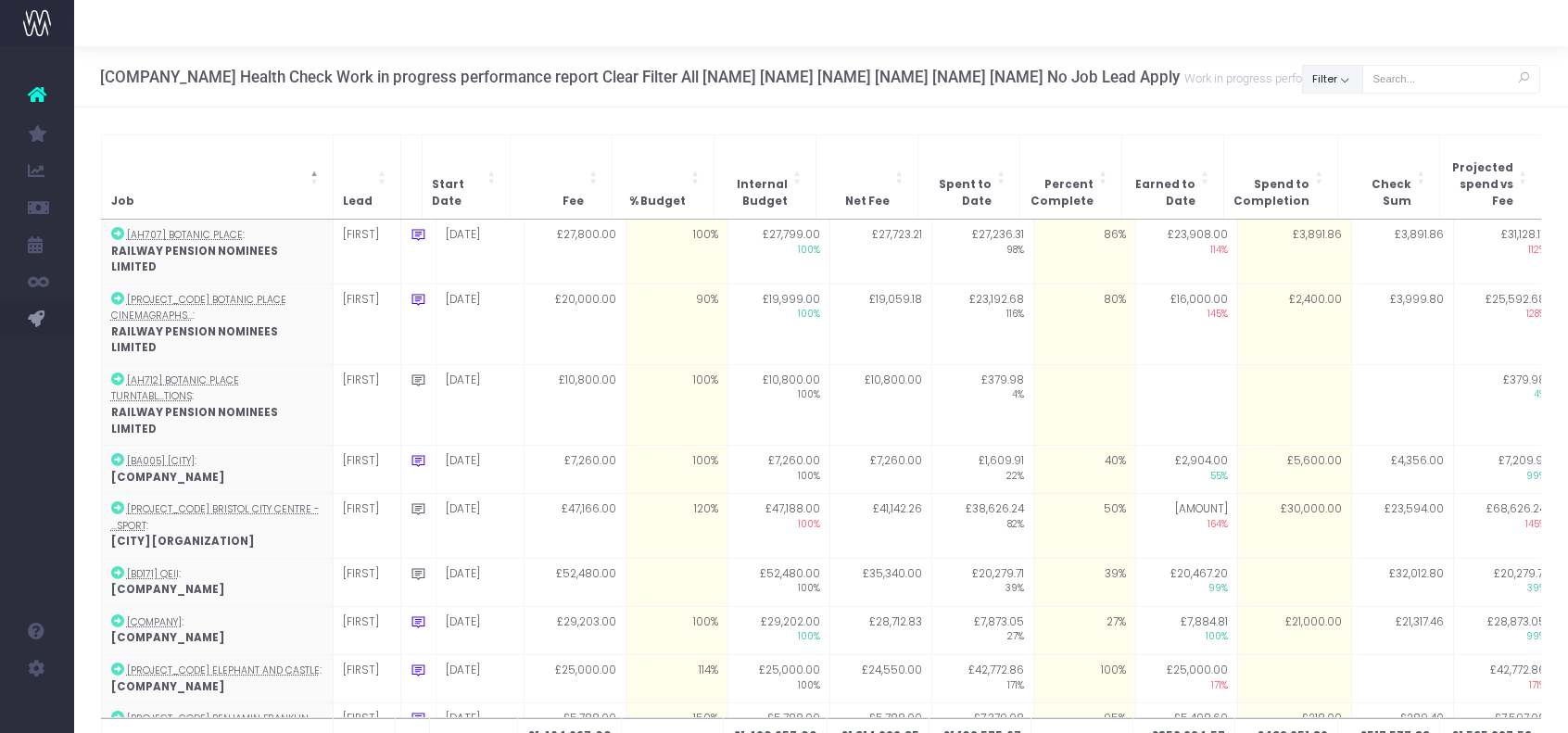 click on "Filter" at bounding box center (1333, 79) 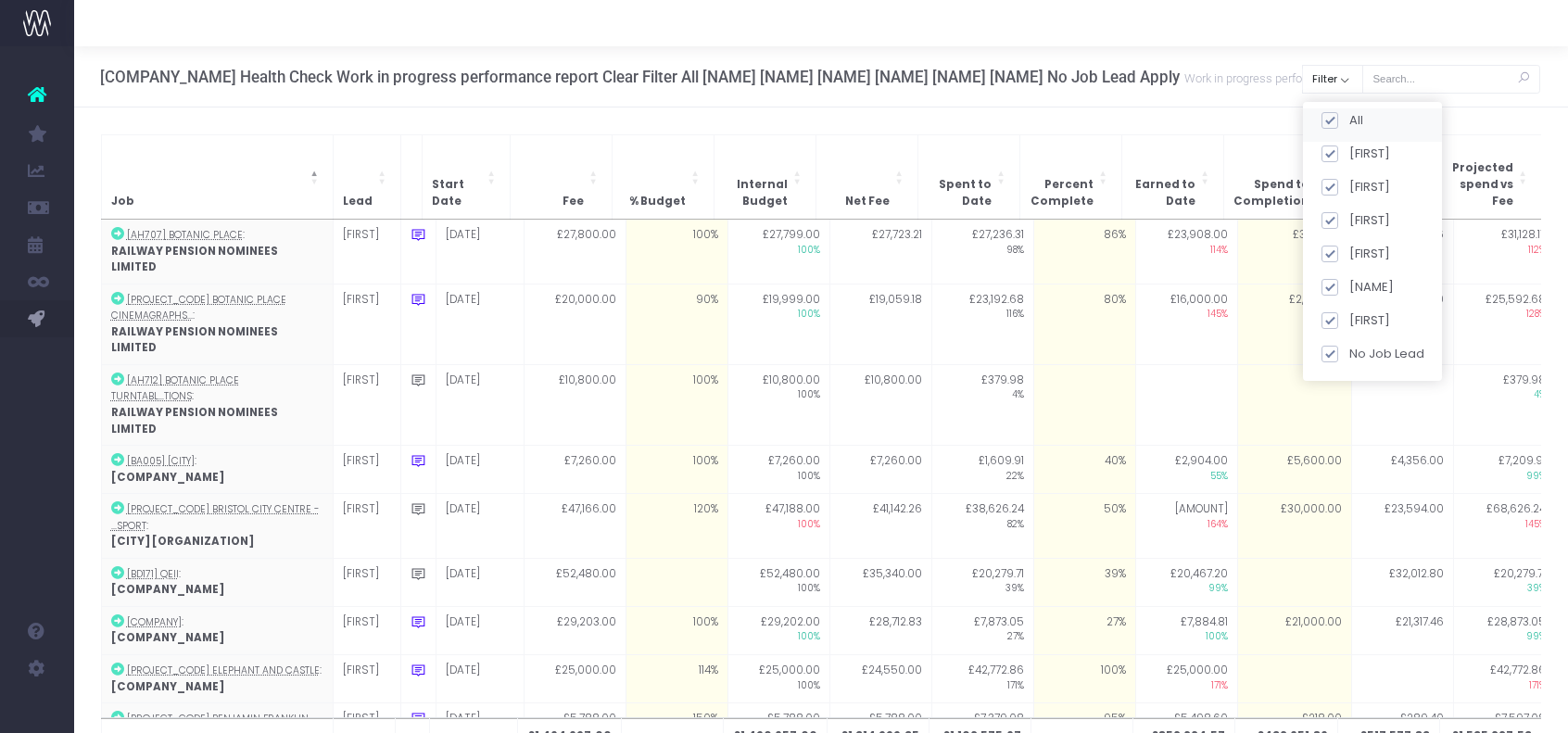 click at bounding box center (1329, 120) 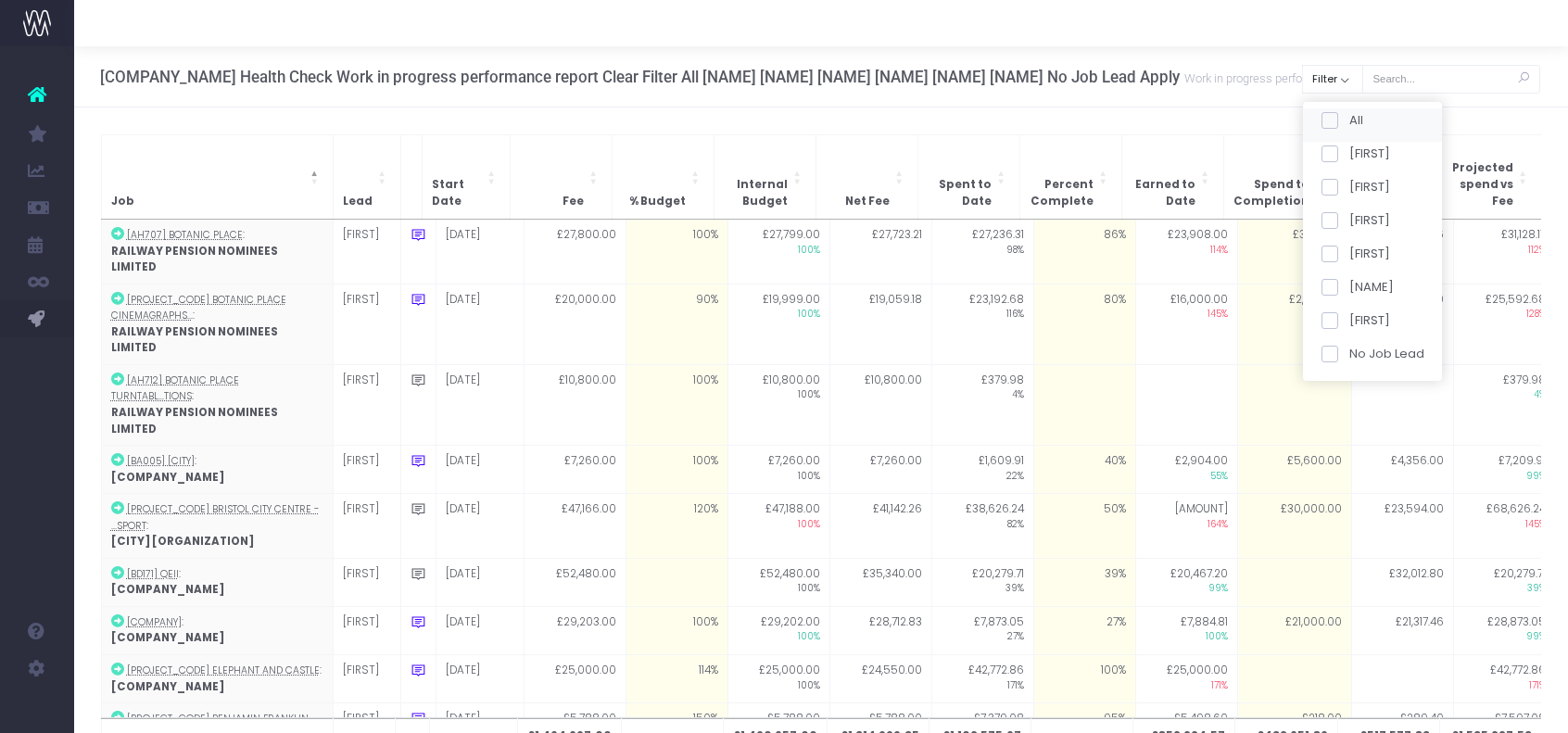 checkbox on "false" 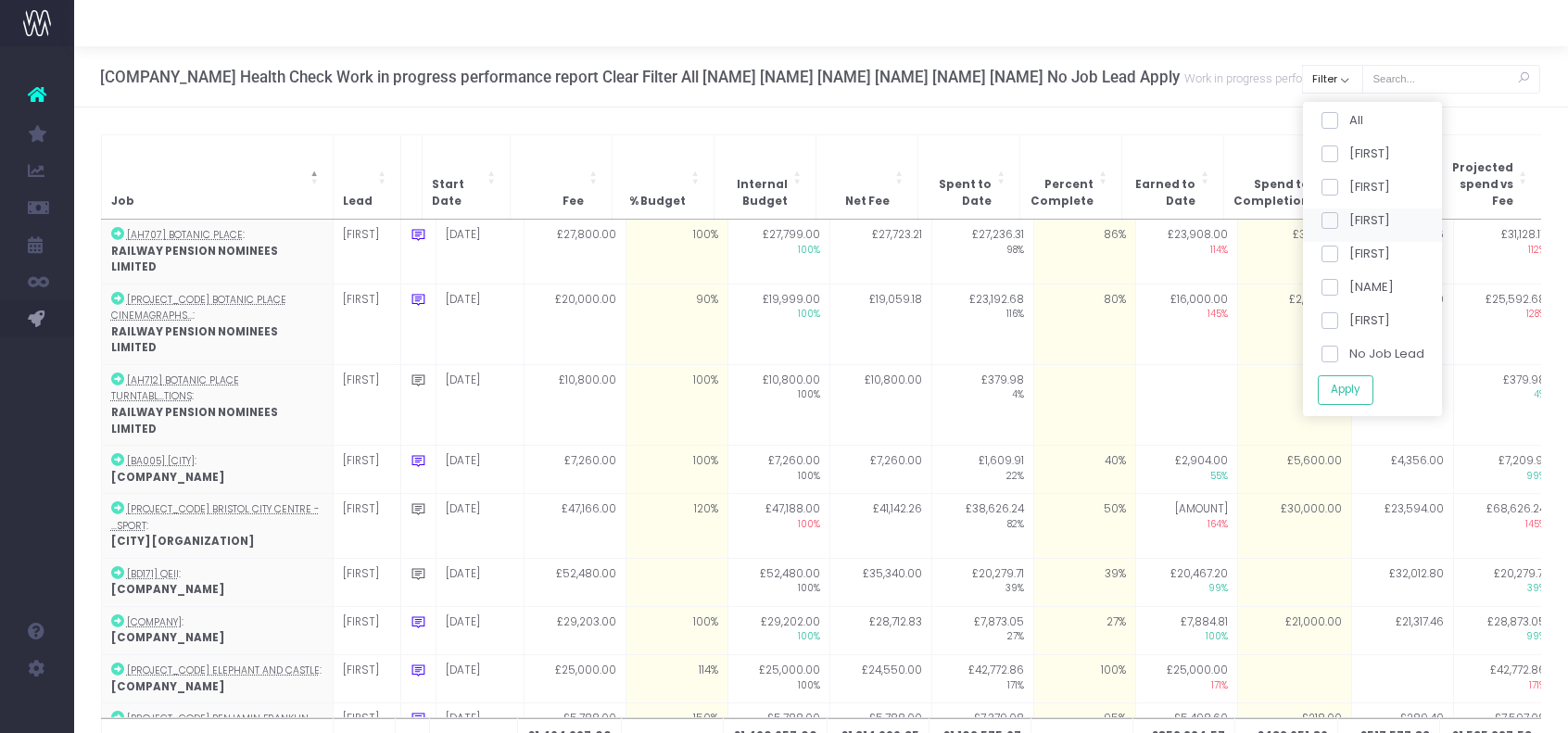 click at bounding box center [1329, 221] 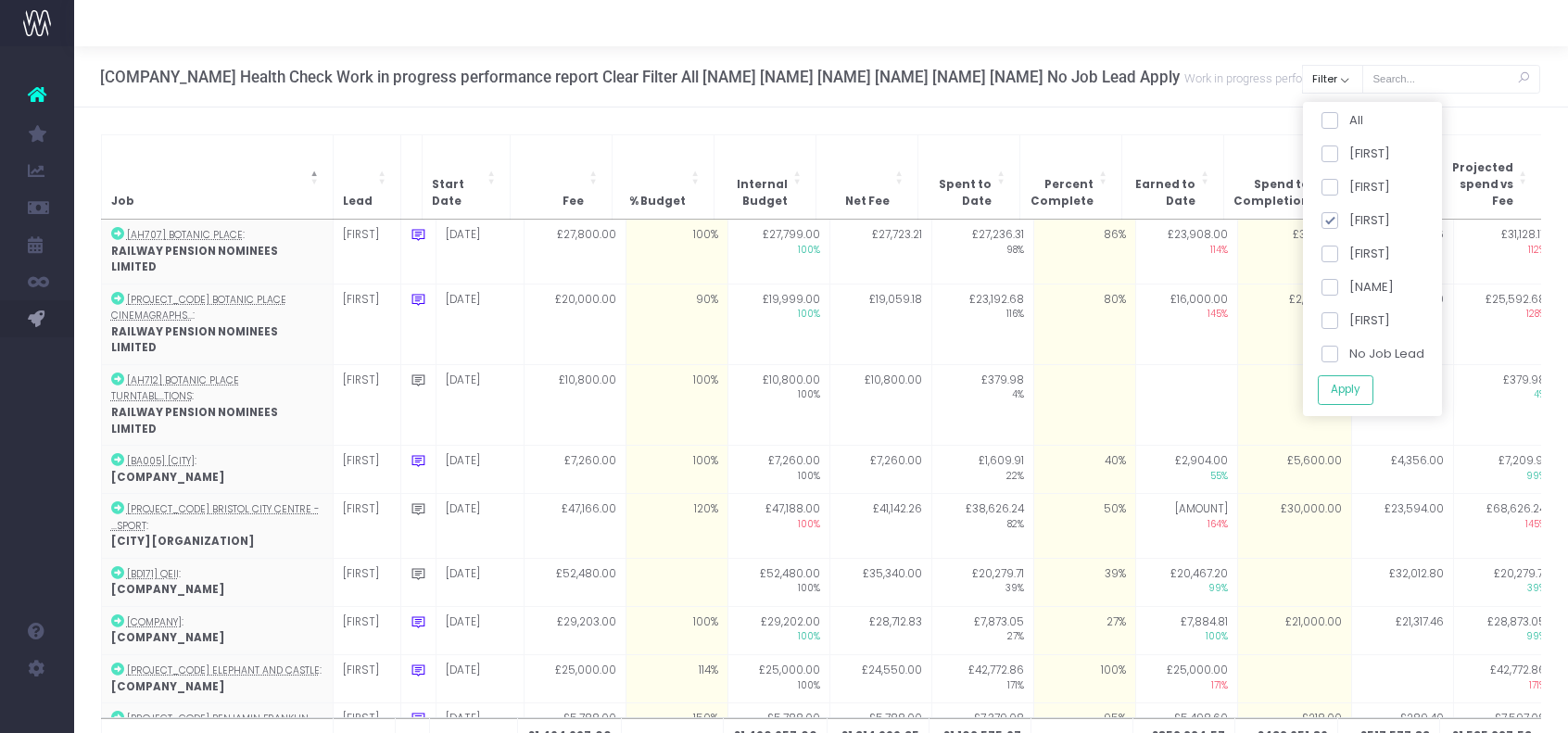 click on "Job Lead Start Date Fee % Budget Internal Budget Net Fee Spent to Date Percent Complete Earned to Date Spend to Completion Check Sum projected spend vs Fee Projected Outcome vs fee projected spend vs Planned Projected Outcome vs planned Invoiced Invoiced vs Spent
£1,464,697.00 £1,490,657.00 £1,314,999.35 £1,102,575.67 £852,224.57 £432,651.86 £517,577.83 £1,535,227.53 +£44,570.53 £1,535,227.53 +£52,486.67 £776,970.99 -£22,285.77
Job Lead Start Date Fee % Budget Internal Budget Net Fee Spent to Date Percent Complete Earned to Date Spend to Completion Check Sum projected spend vs Fee Projected Outcome vs fee projected spend vs Planned Projected Outcome vs planned Invoiced Invoiced vs Spent
[AH707] Botanic Place : RAILWAY PENSION NOMINEES LIMITED Jenan 20 Mar, 2024 £27,800.00 100% £27,799.00 100% £27,723.21 £27,236.31 98% 86% £23,908.00 114% £3,891.86 £3,891.86 £31,128.17" at bounding box center [821, 460] 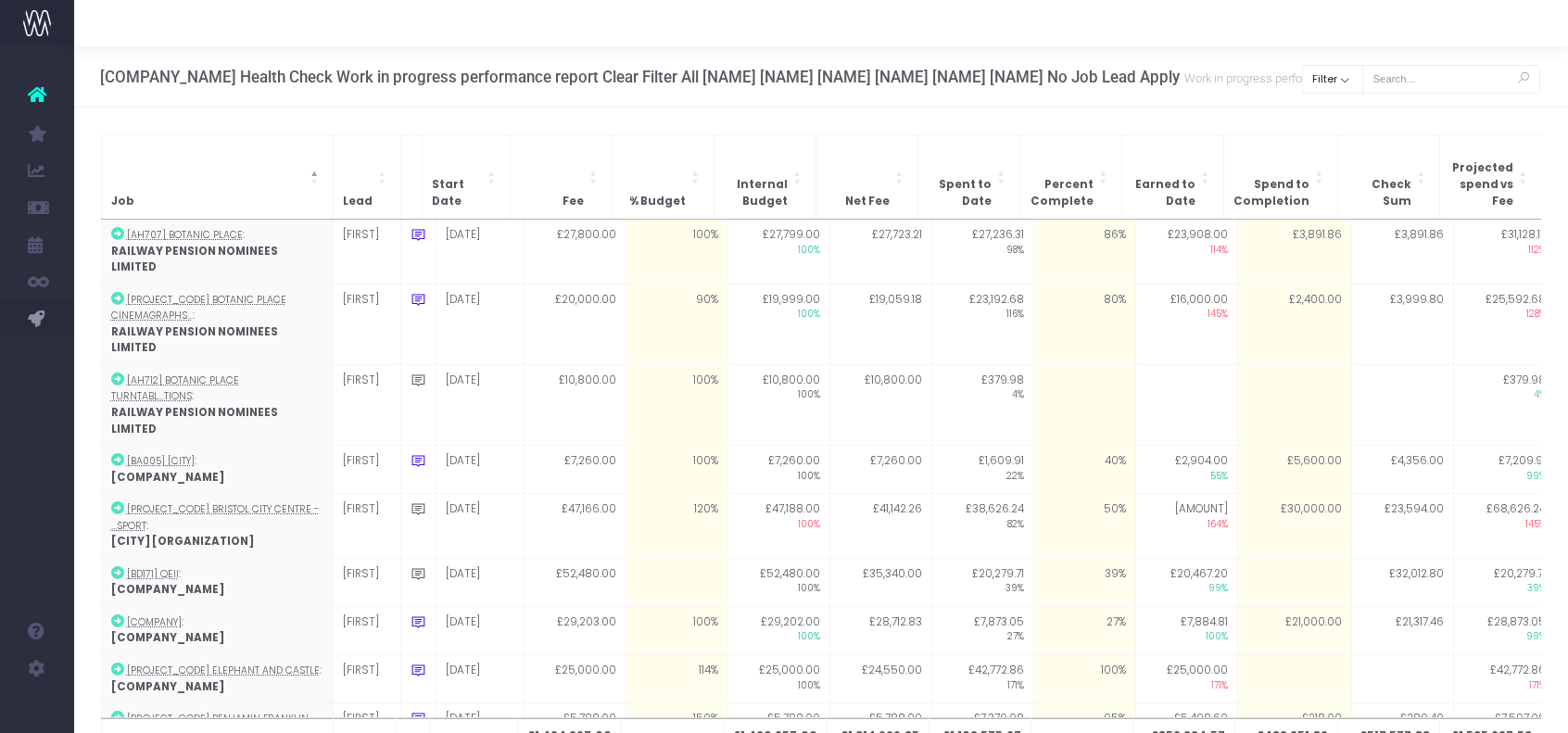 scroll, scrollTop: 0, scrollLeft: 180, axis: horizontal 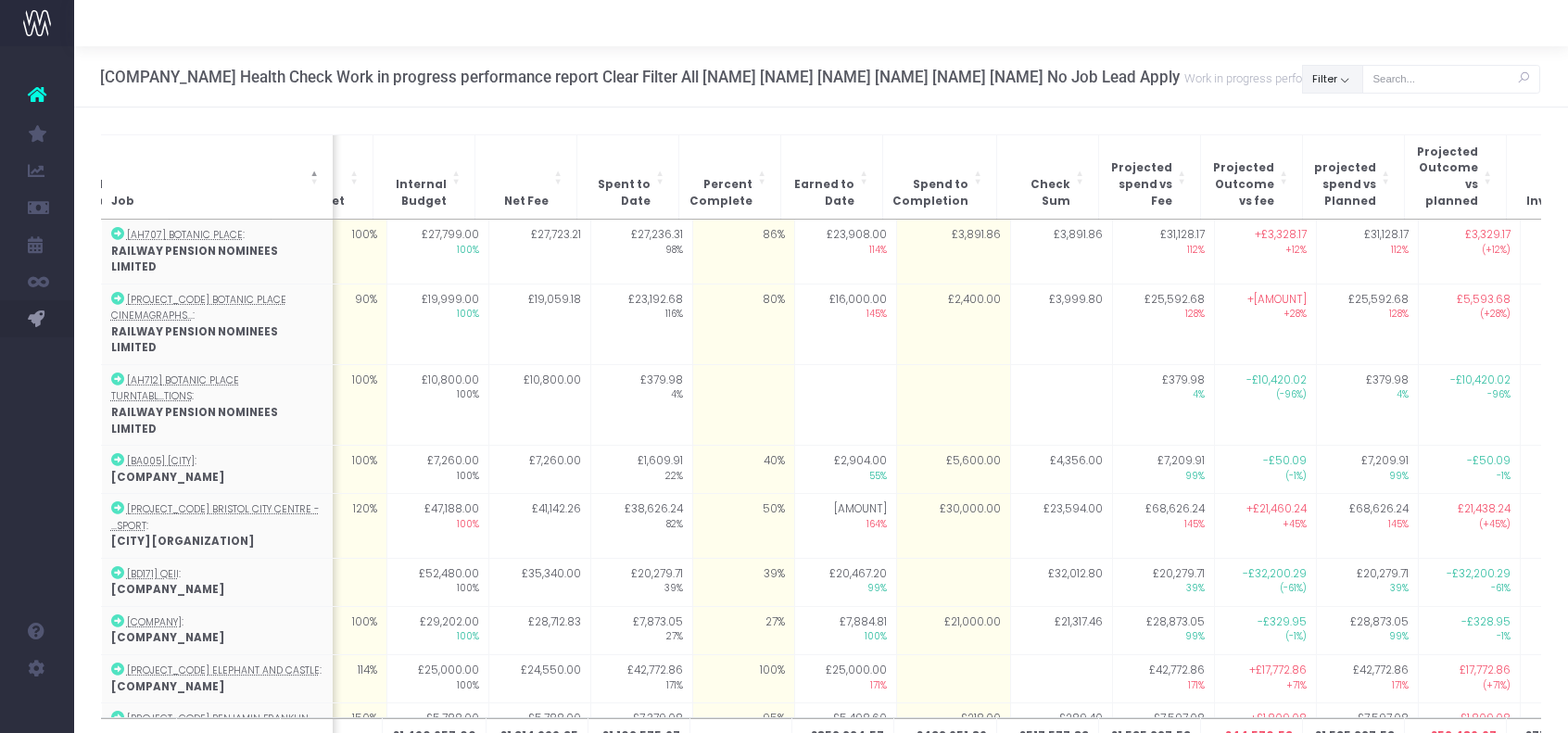 click on "Filter" at bounding box center (1333, 79) 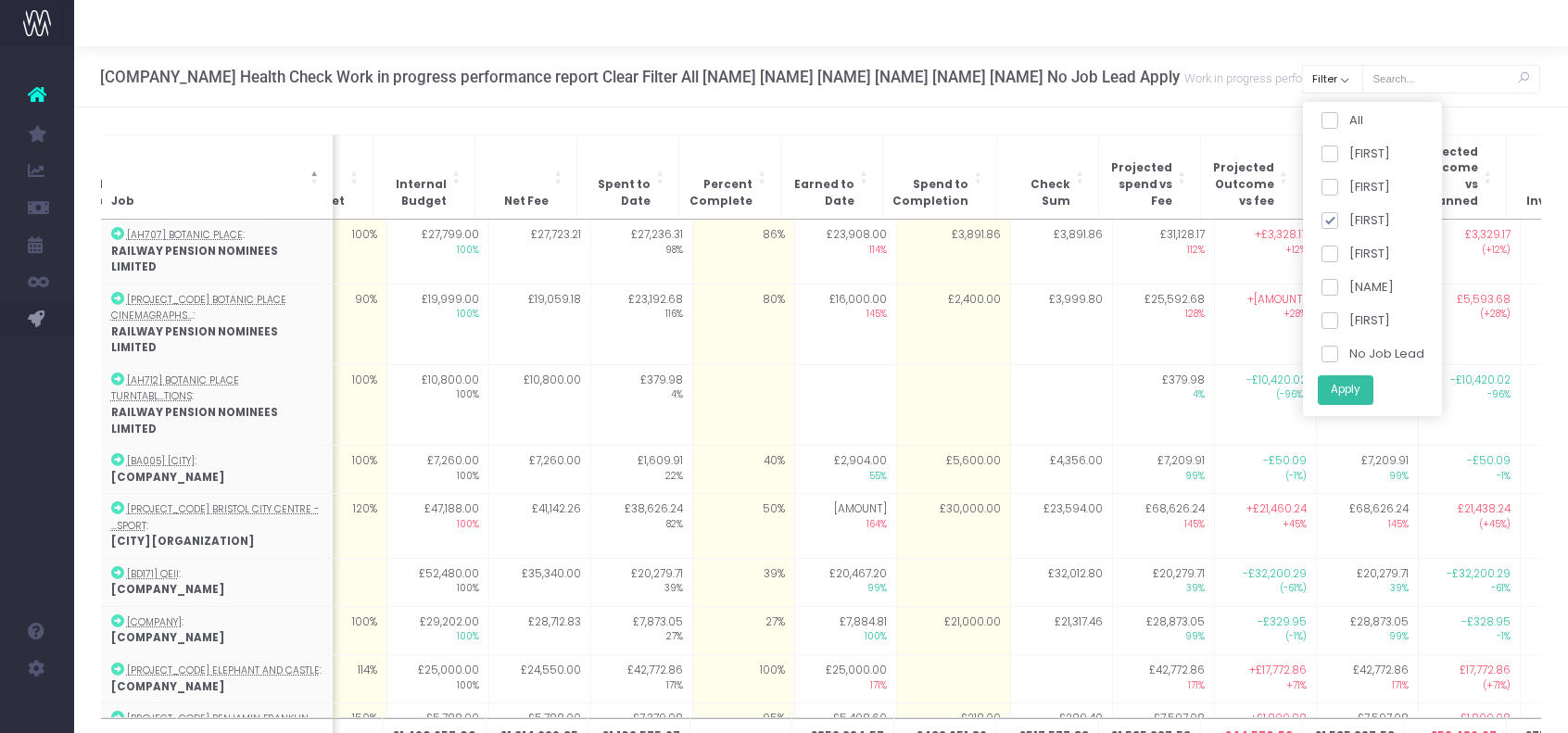 click on "Apply" at bounding box center (1345, 389) 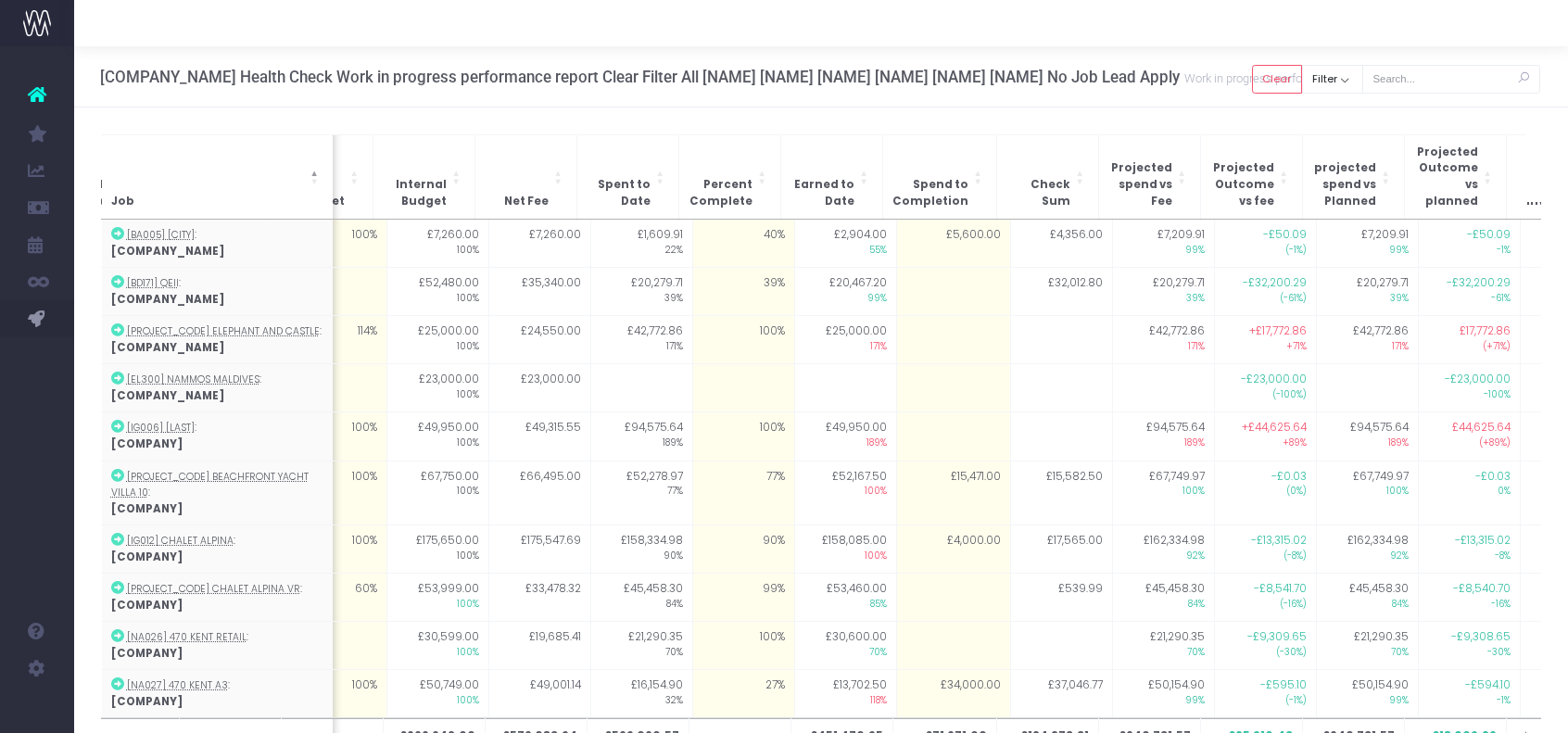 scroll, scrollTop: 0, scrollLeft: 86, axis: horizontal 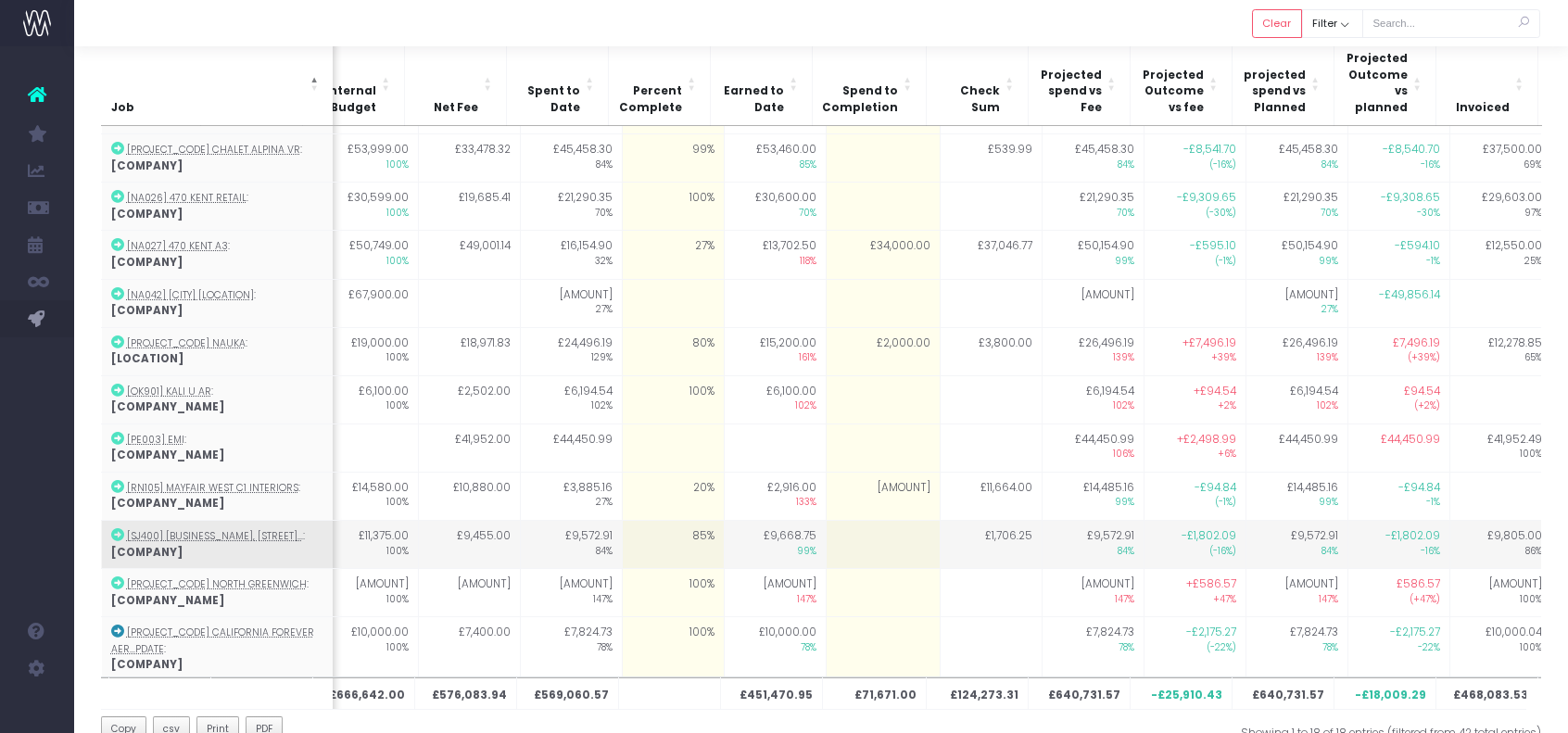 click at bounding box center (882, 545) 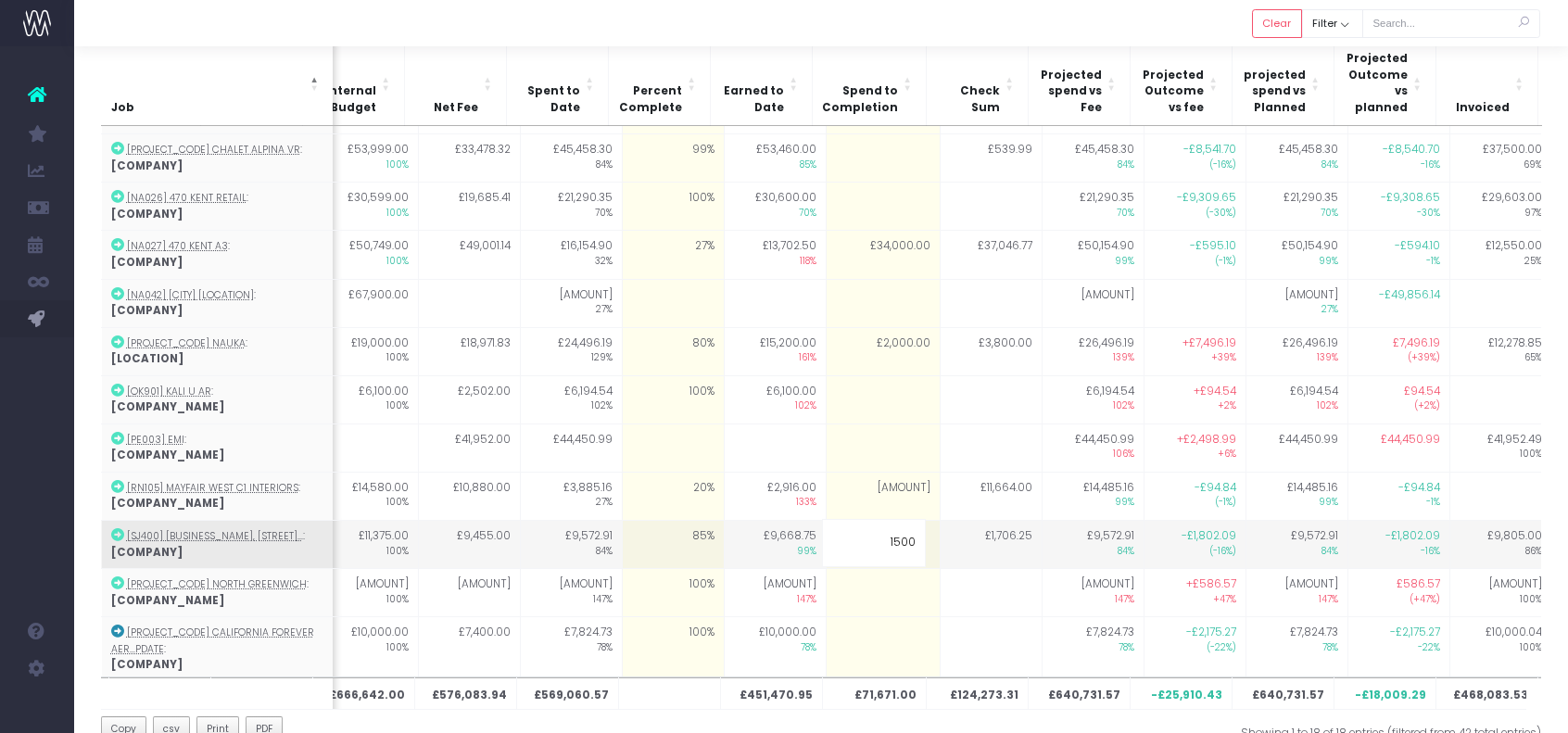 click on "85%" at bounding box center (673, 545) 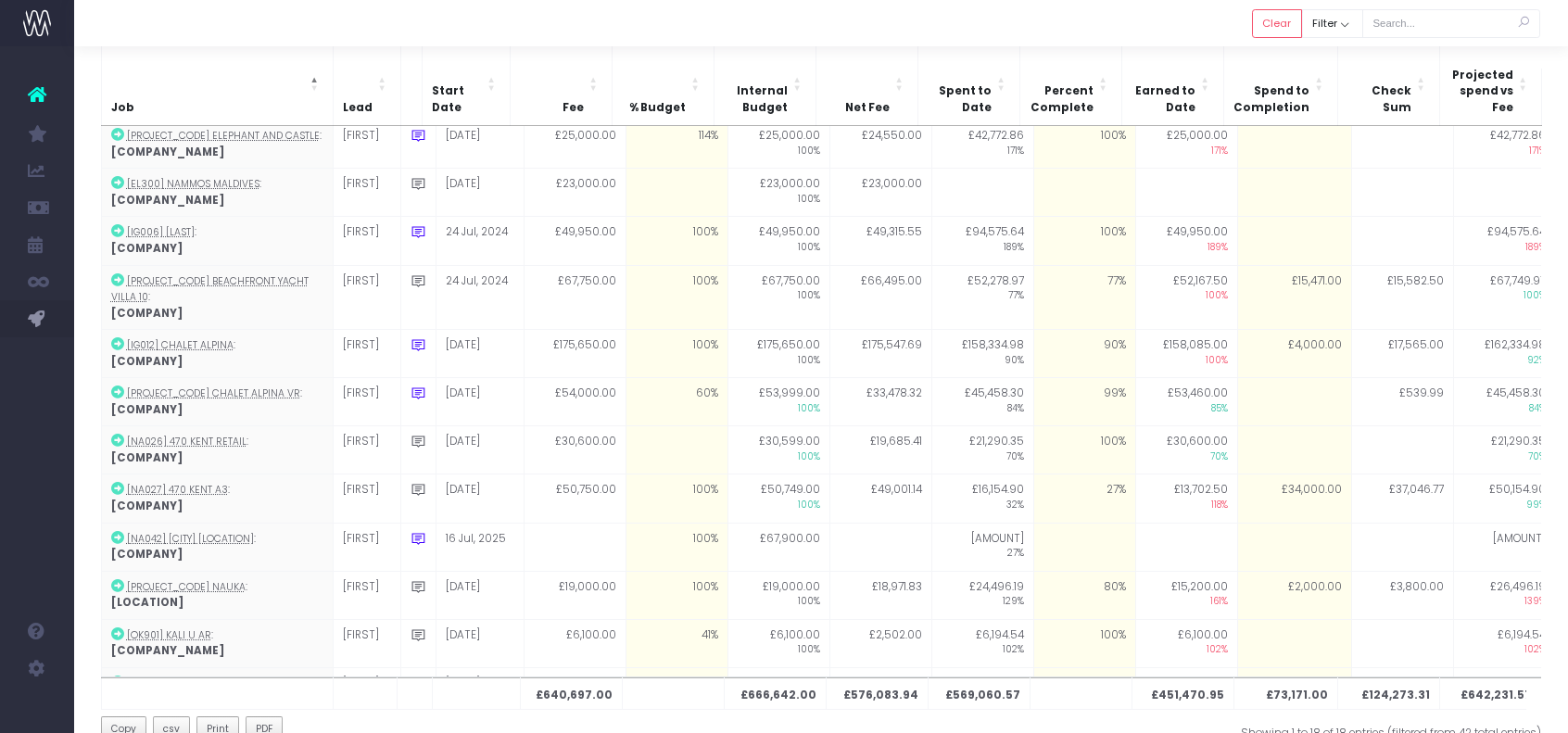 scroll, scrollTop: 0, scrollLeft: 0, axis: both 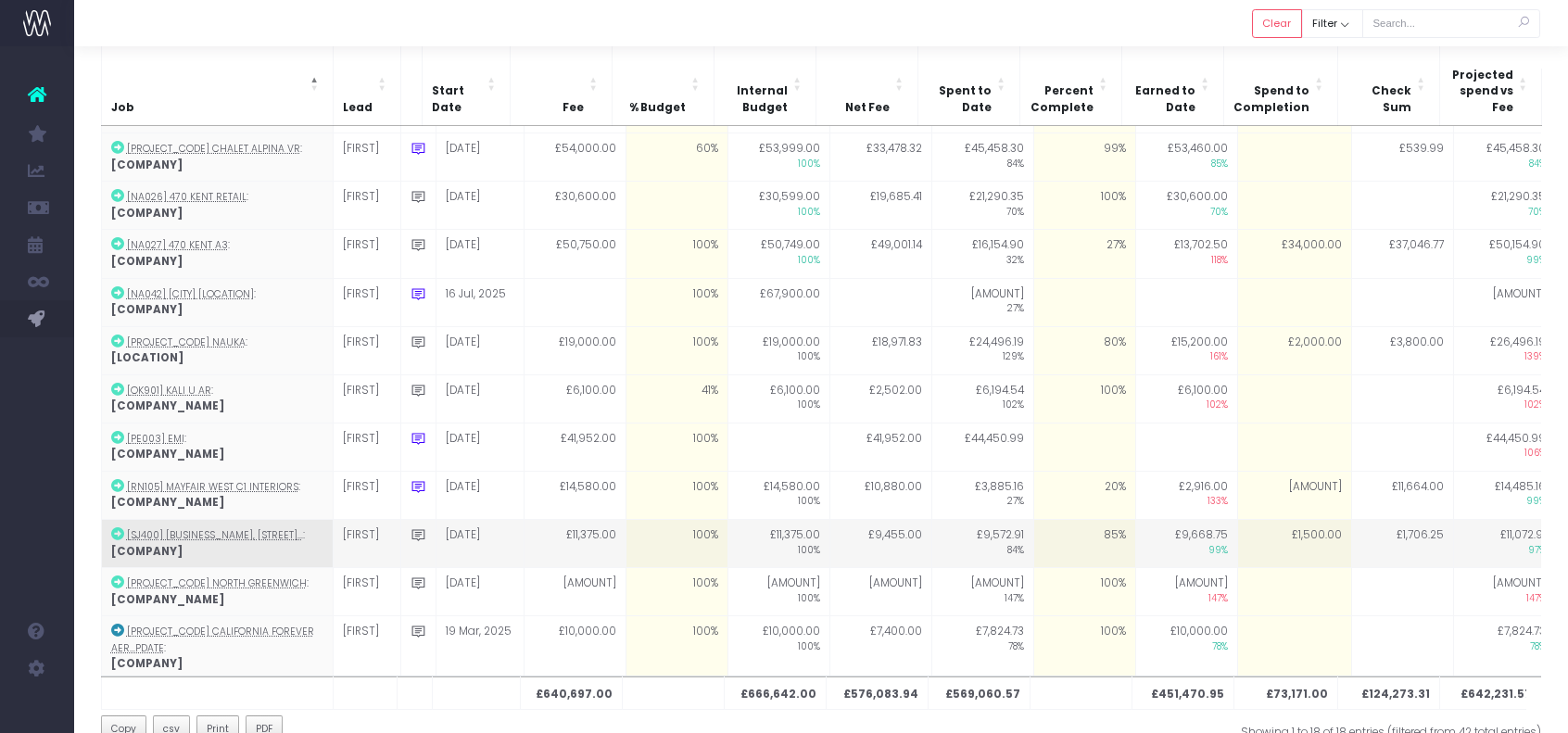 click on "85%" at bounding box center (1084, 544) 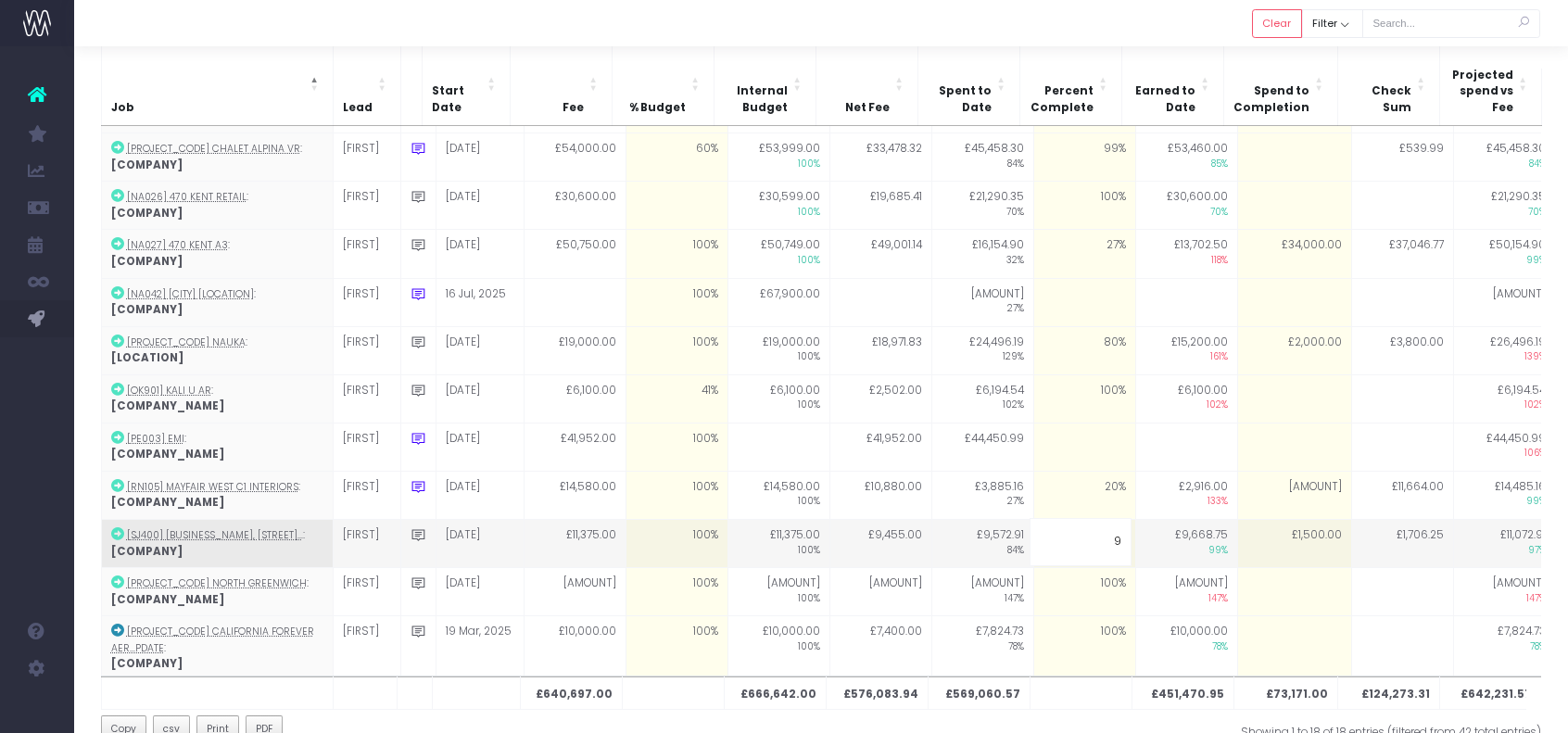 type on "90" 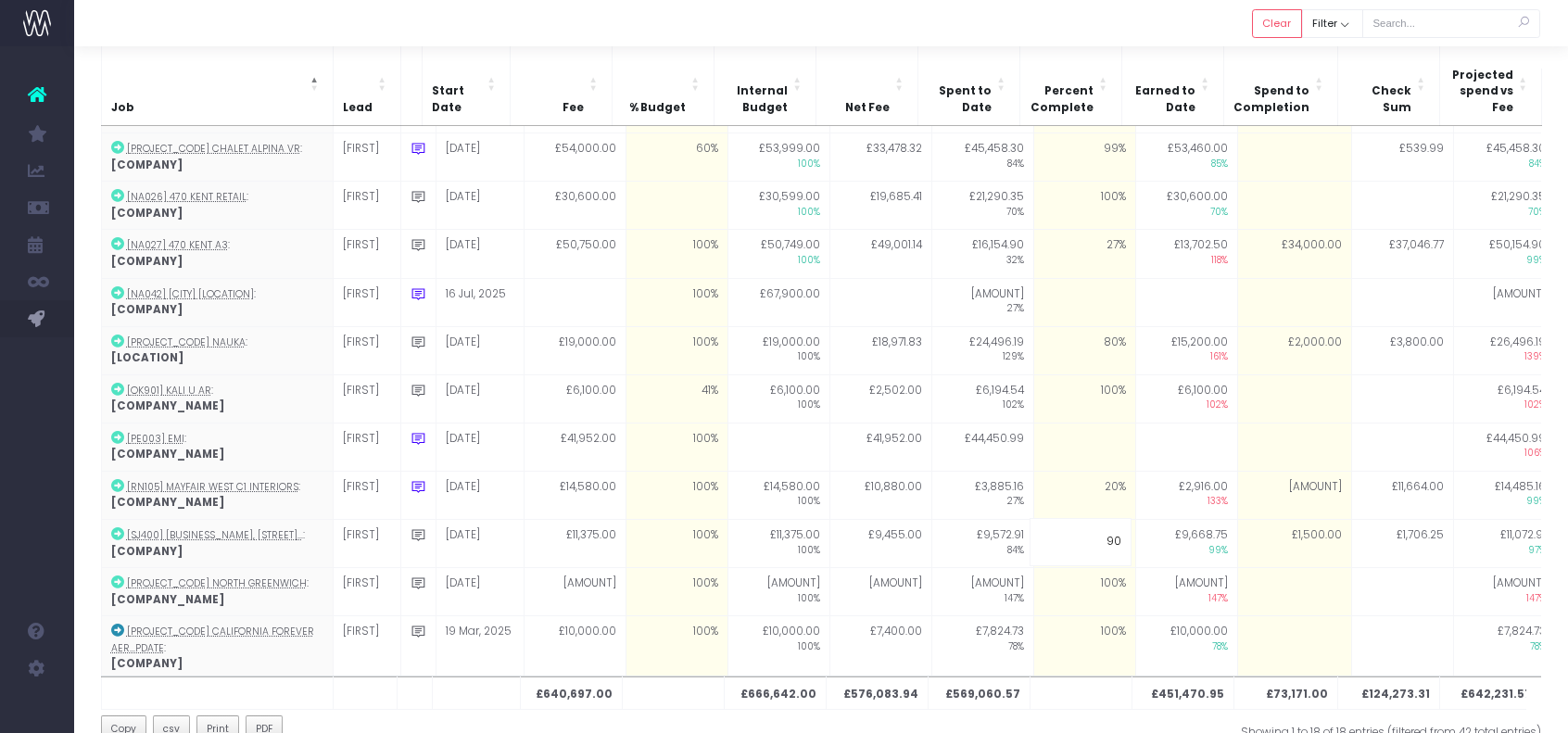 click at bounding box center [1081, 693] 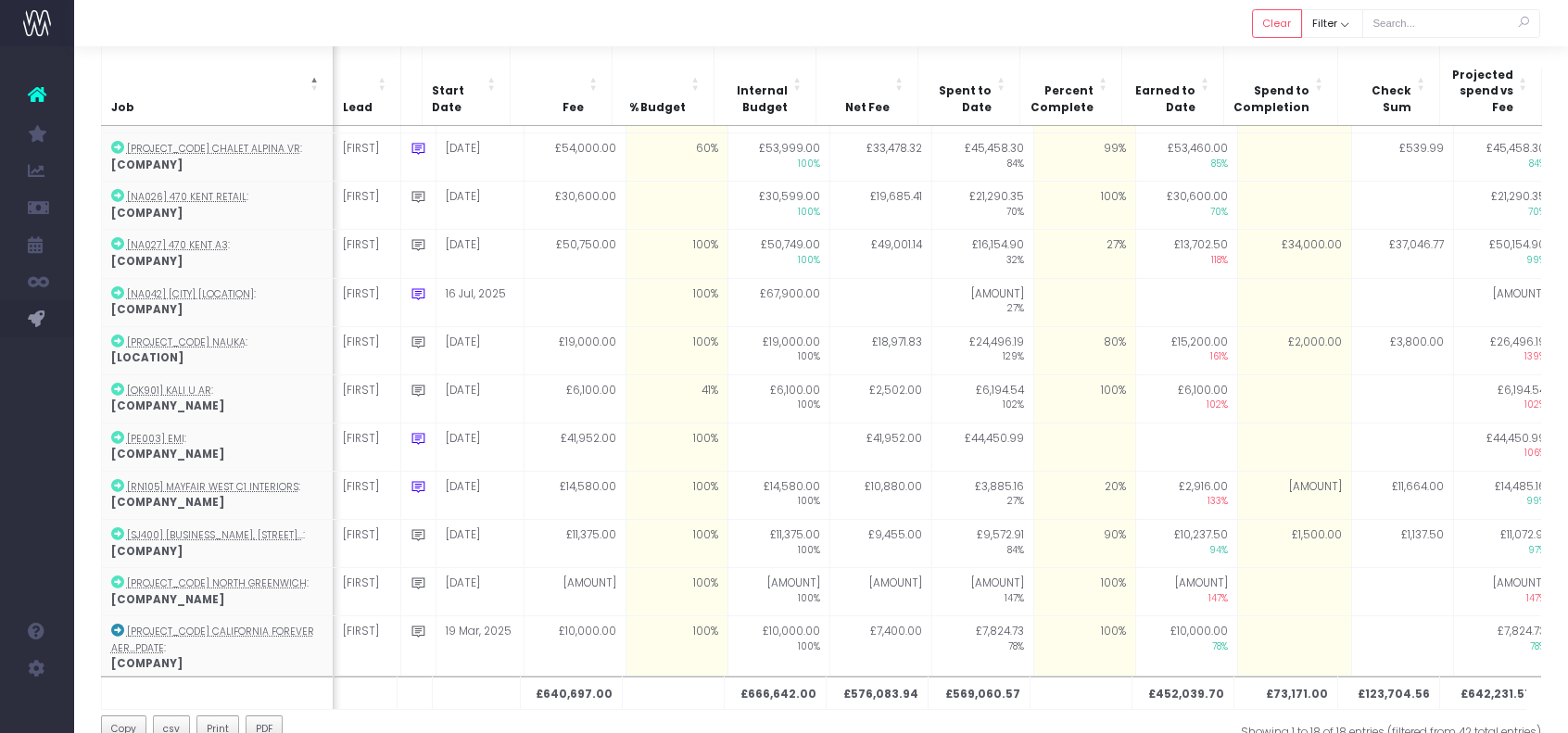 scroll, scrollTop: 218, scrollLeft: 229, axis: both 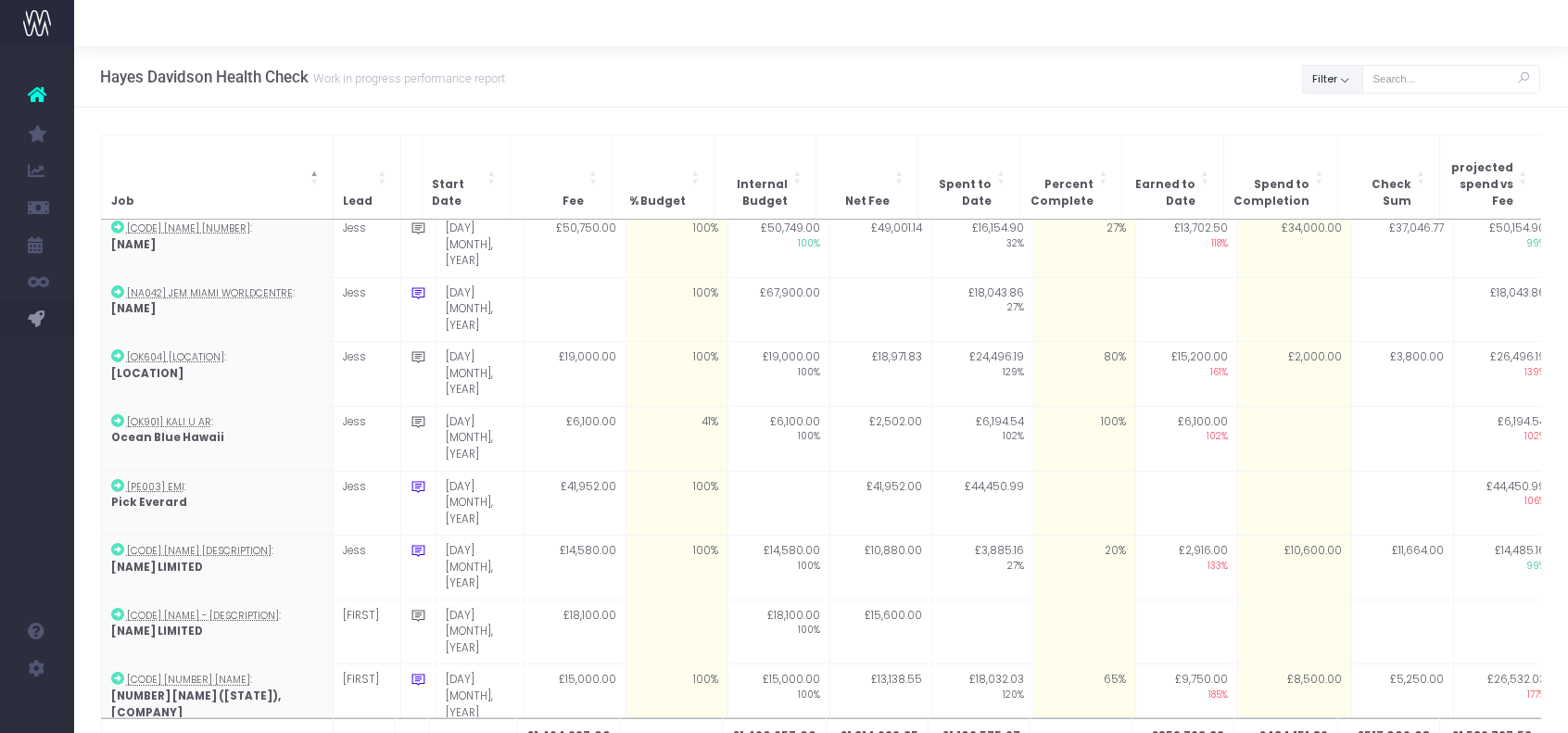 click on "Filter" at bounding box center [1333, 79] 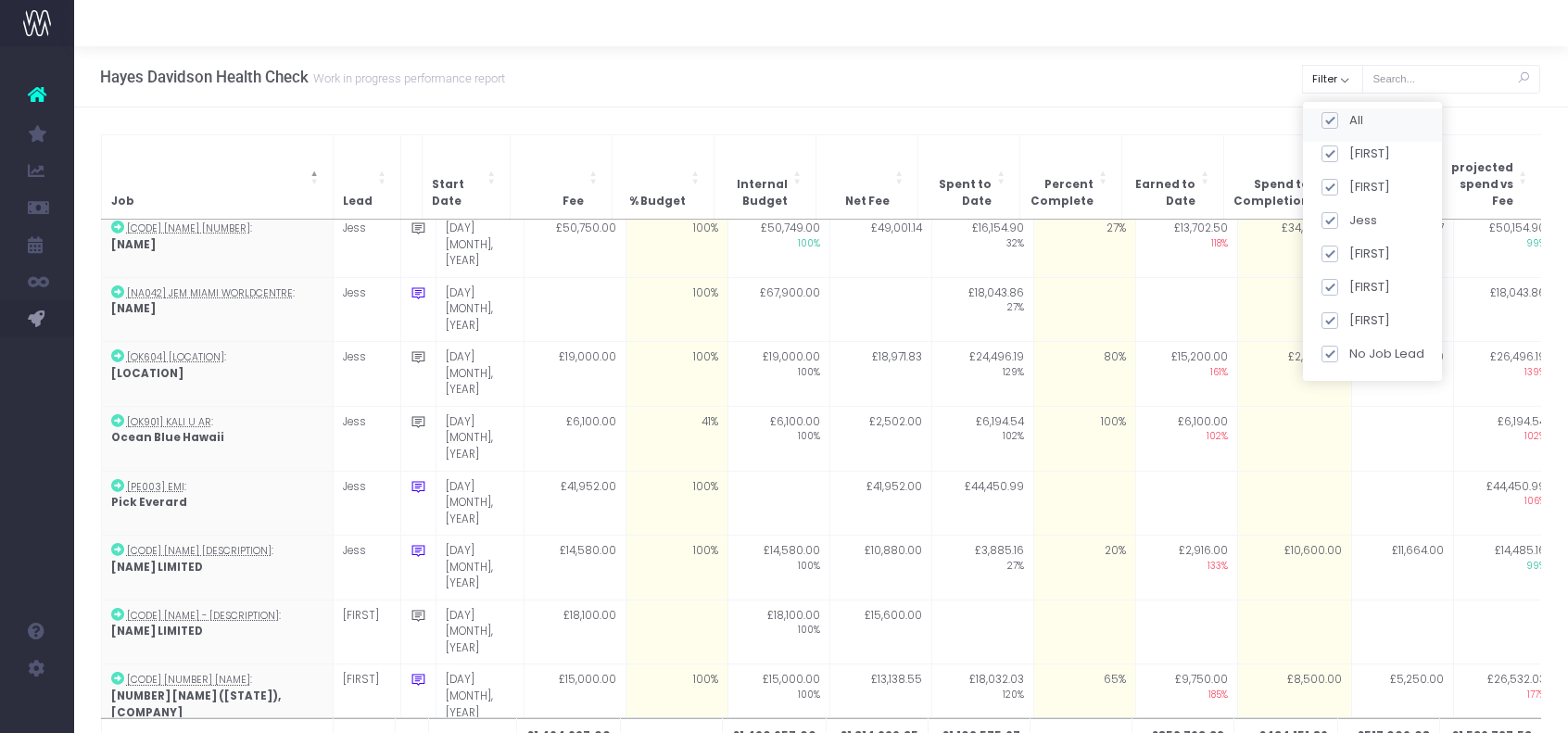 click on "All" at bounding box center (1372, 124) 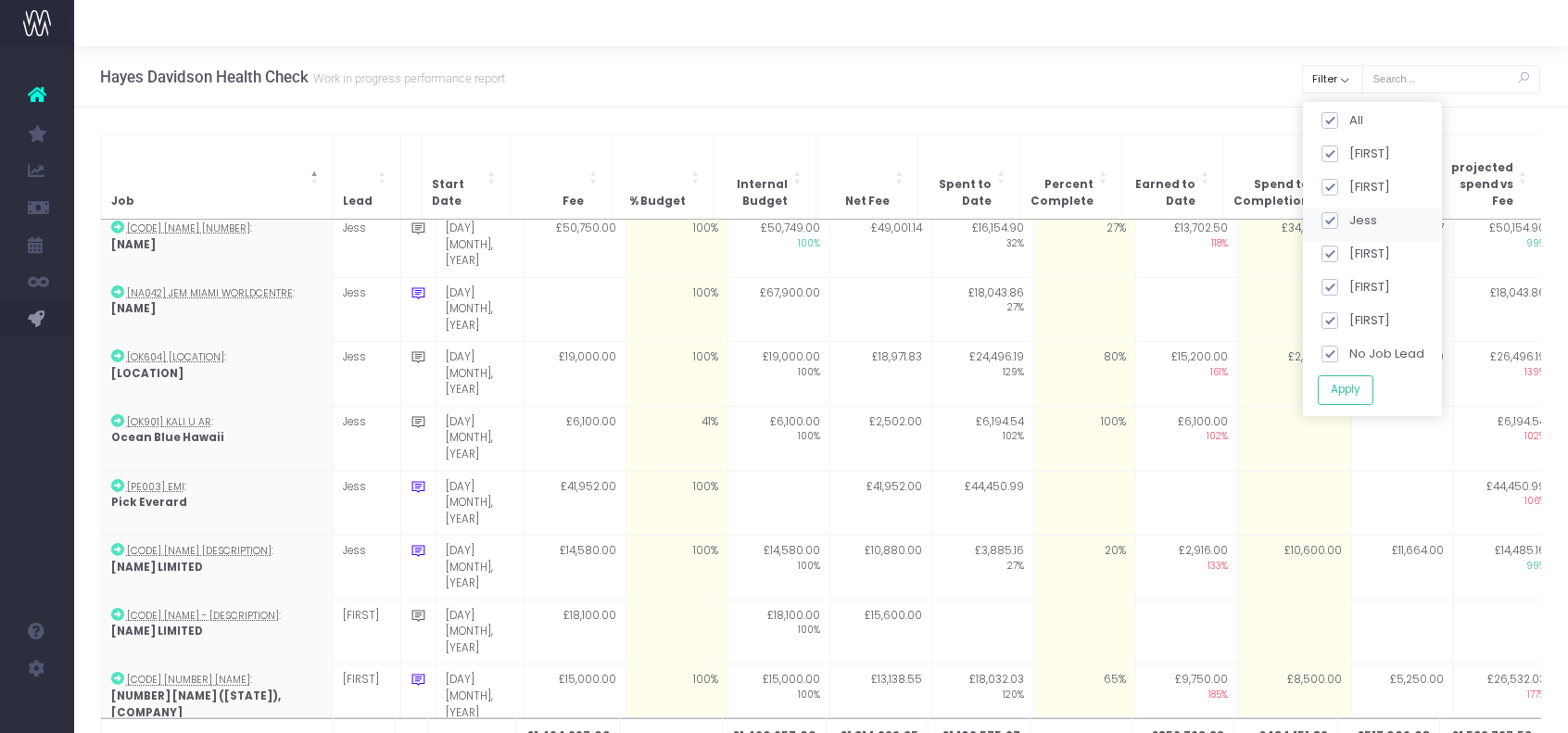 click at bounding box center (1329, 221) 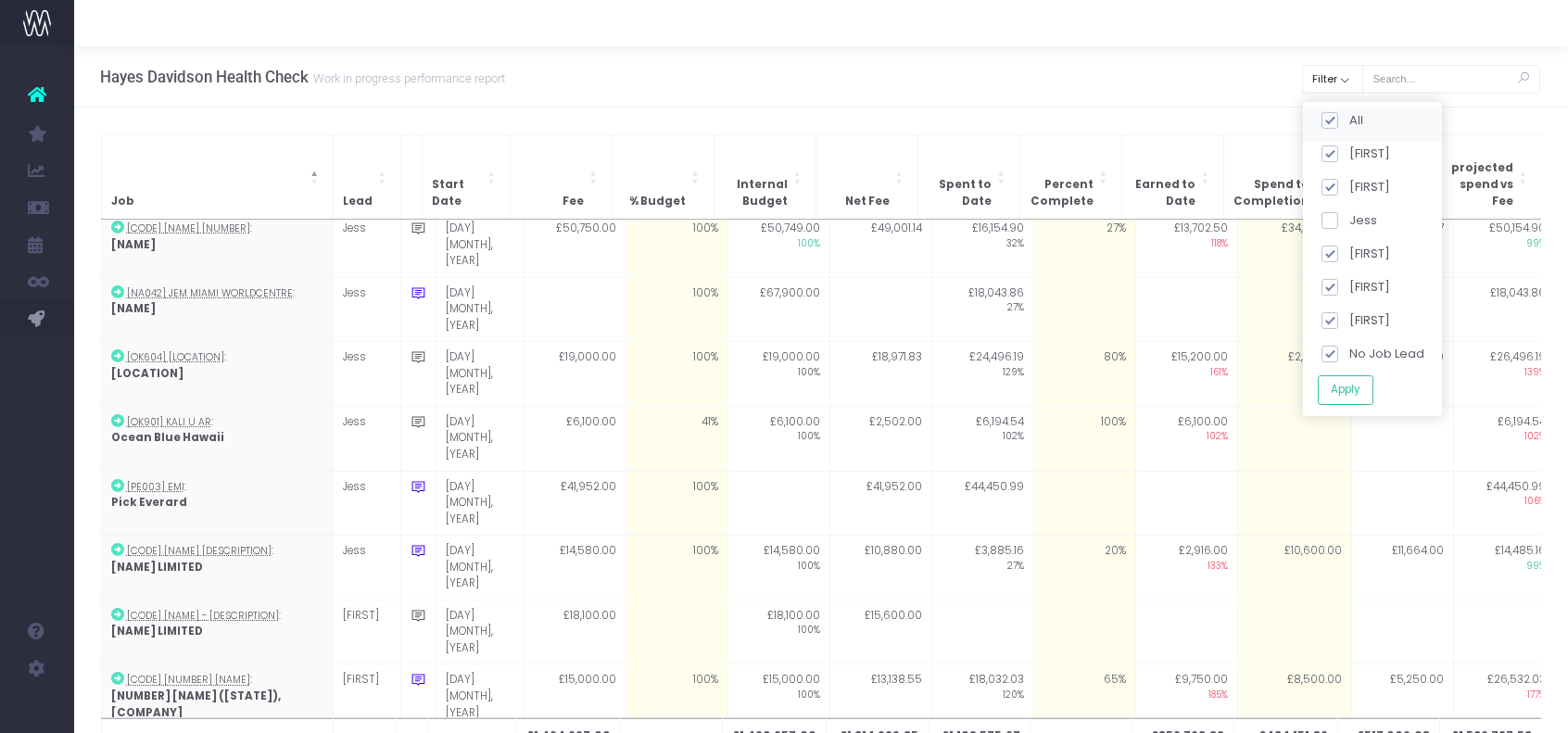 click at bounding box center (1329, 120) 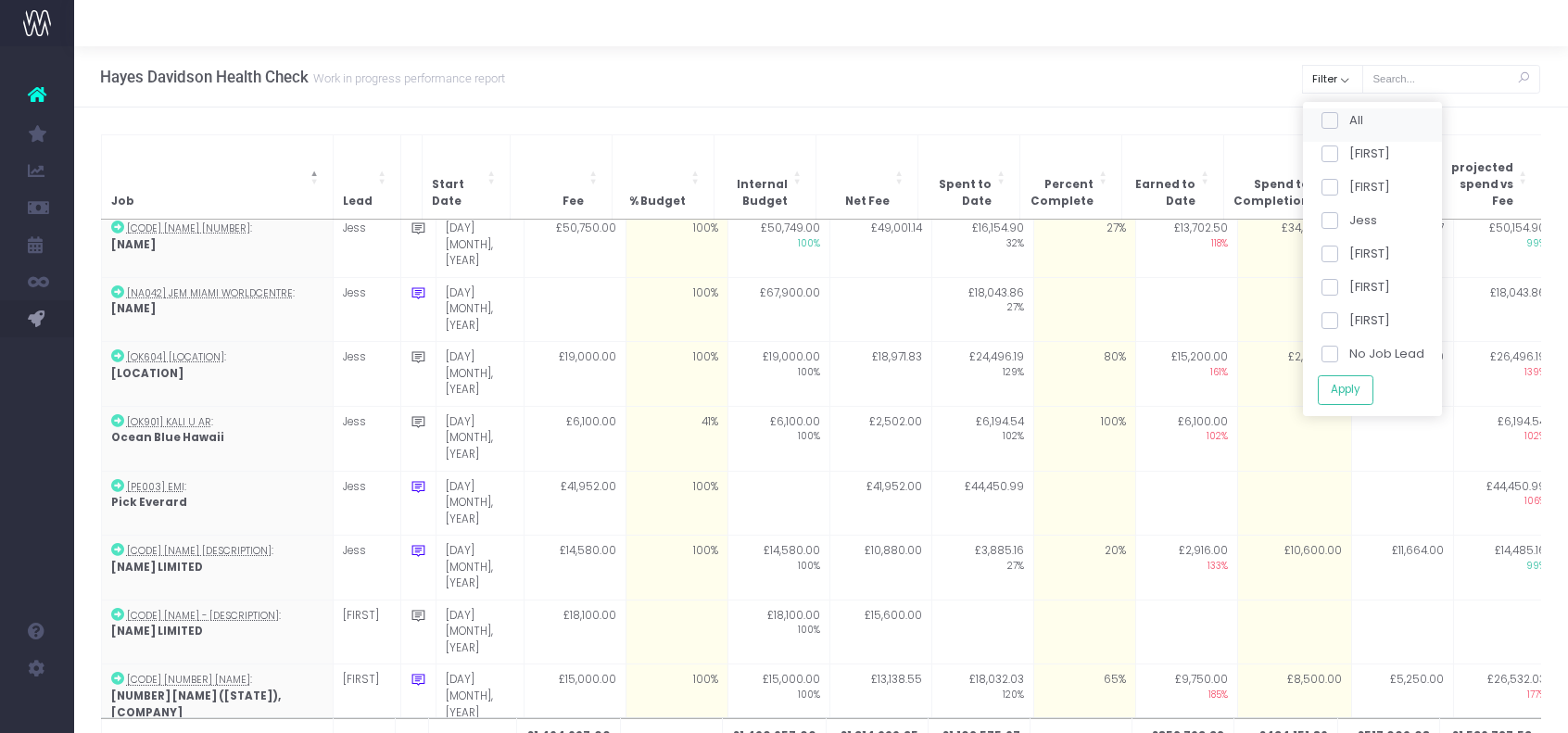 checkbox on "false" 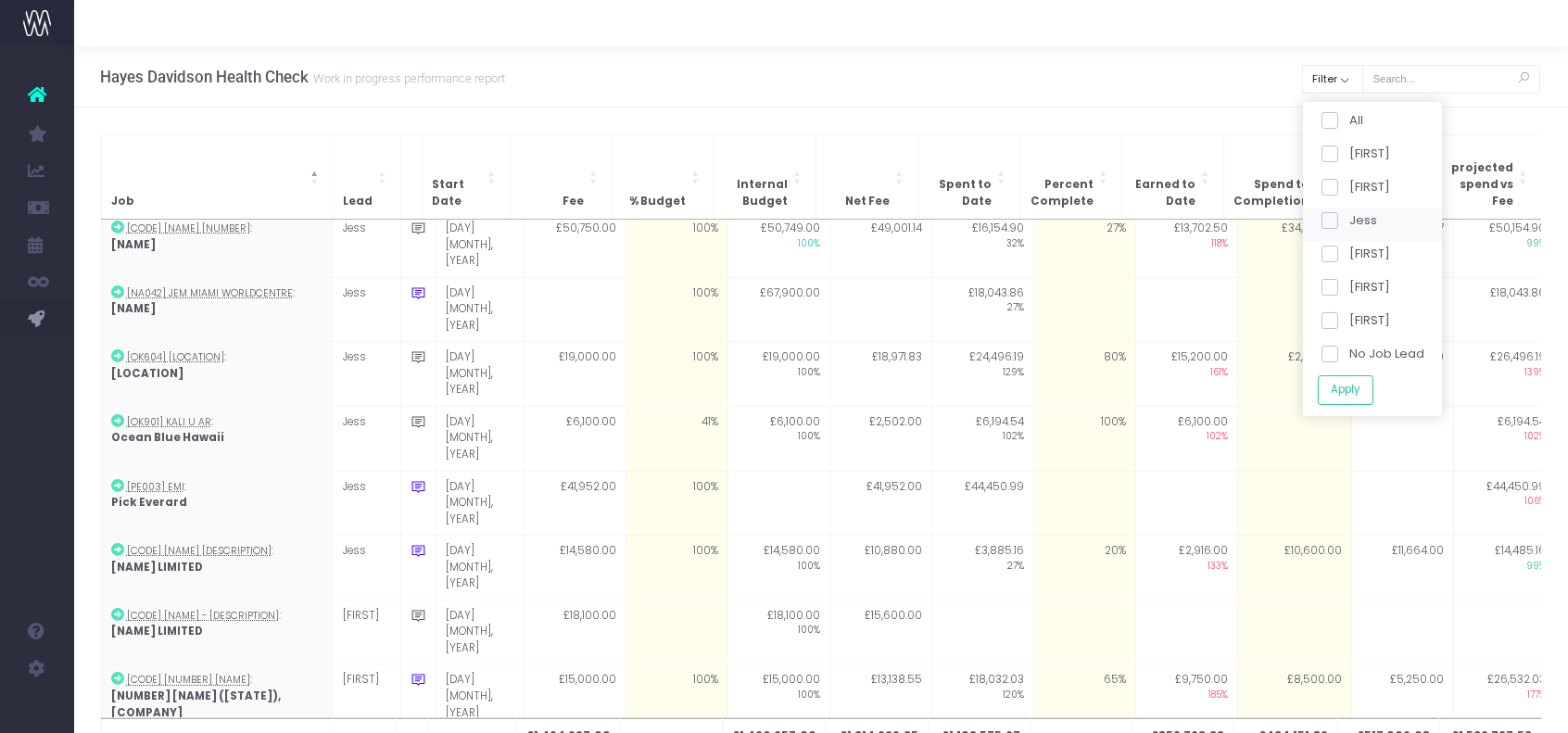click on "Jess" at bounding box center (1372, 224) 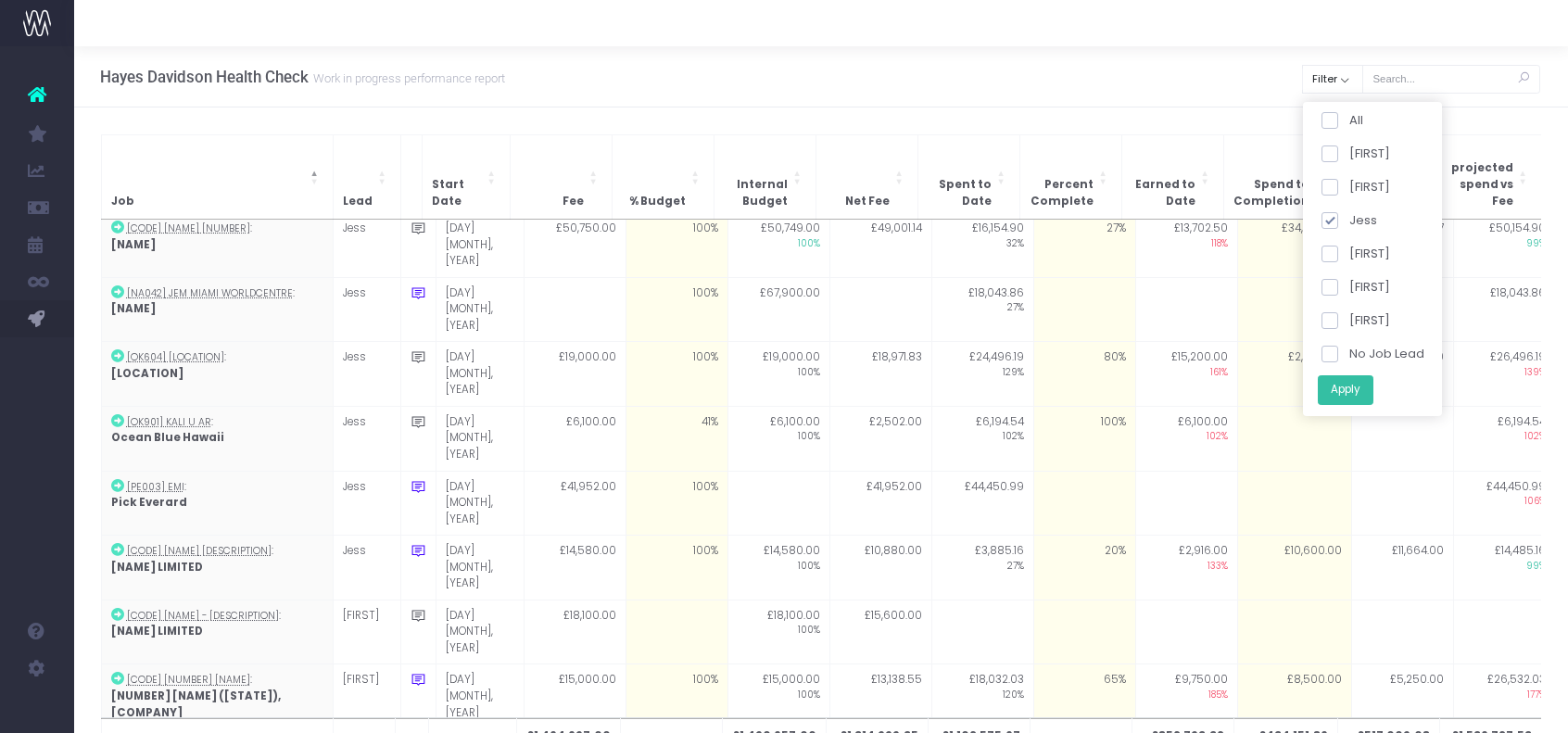 click on "Apply" at bounding box center (1345, 389) 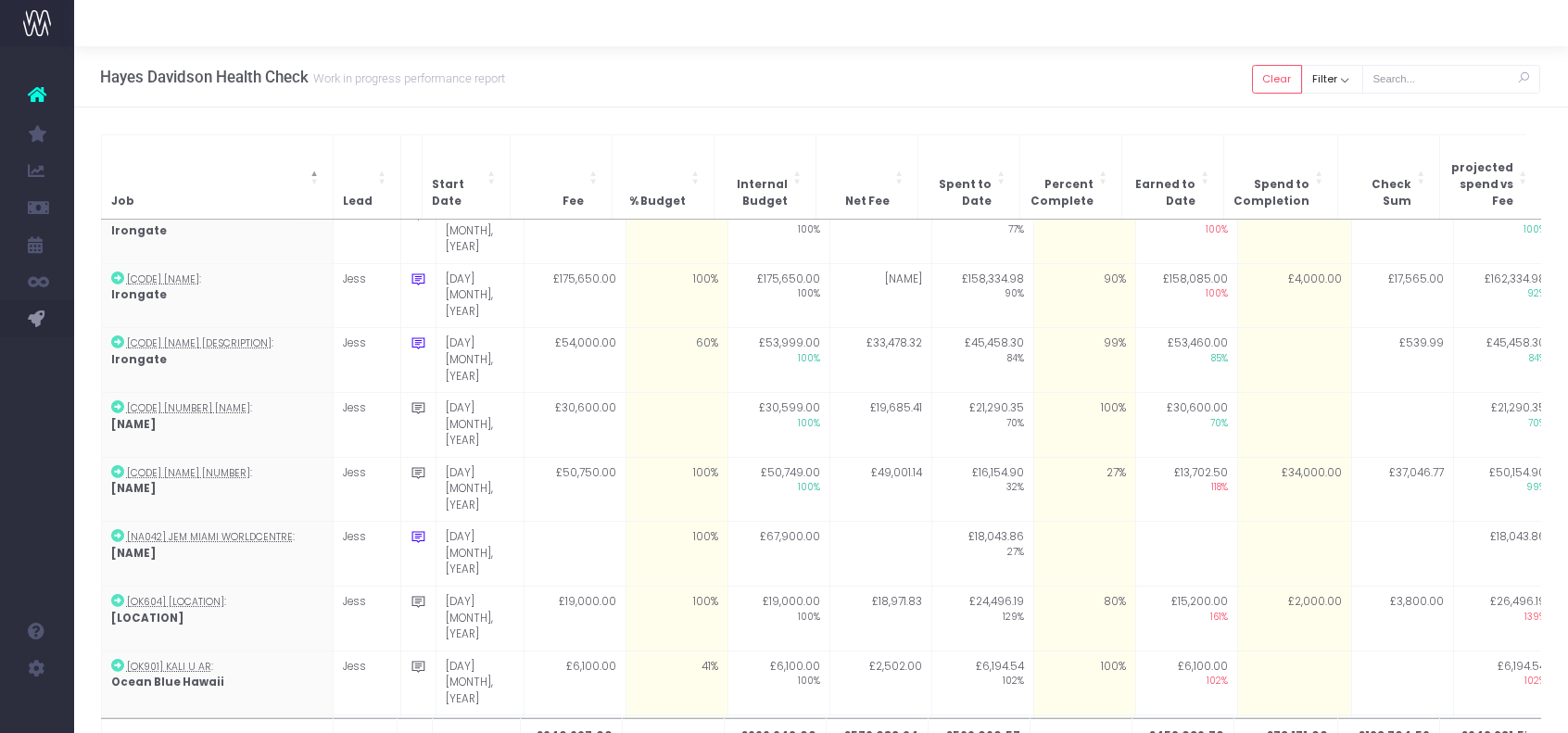 scroll, scrollTop: 398, scrollLeft: 0, axis: vertical 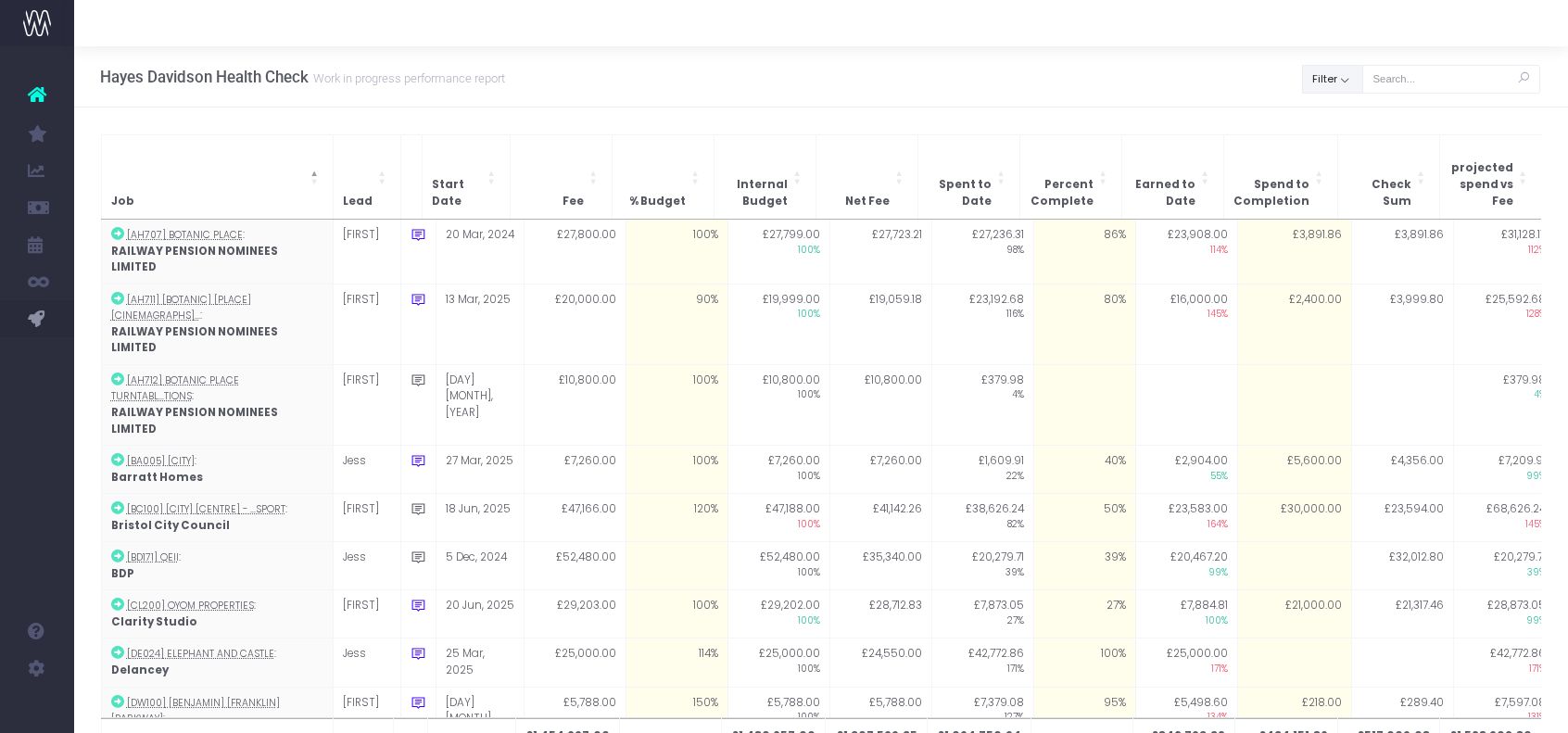 click on "Filter" at bounding box center (1333, 79) 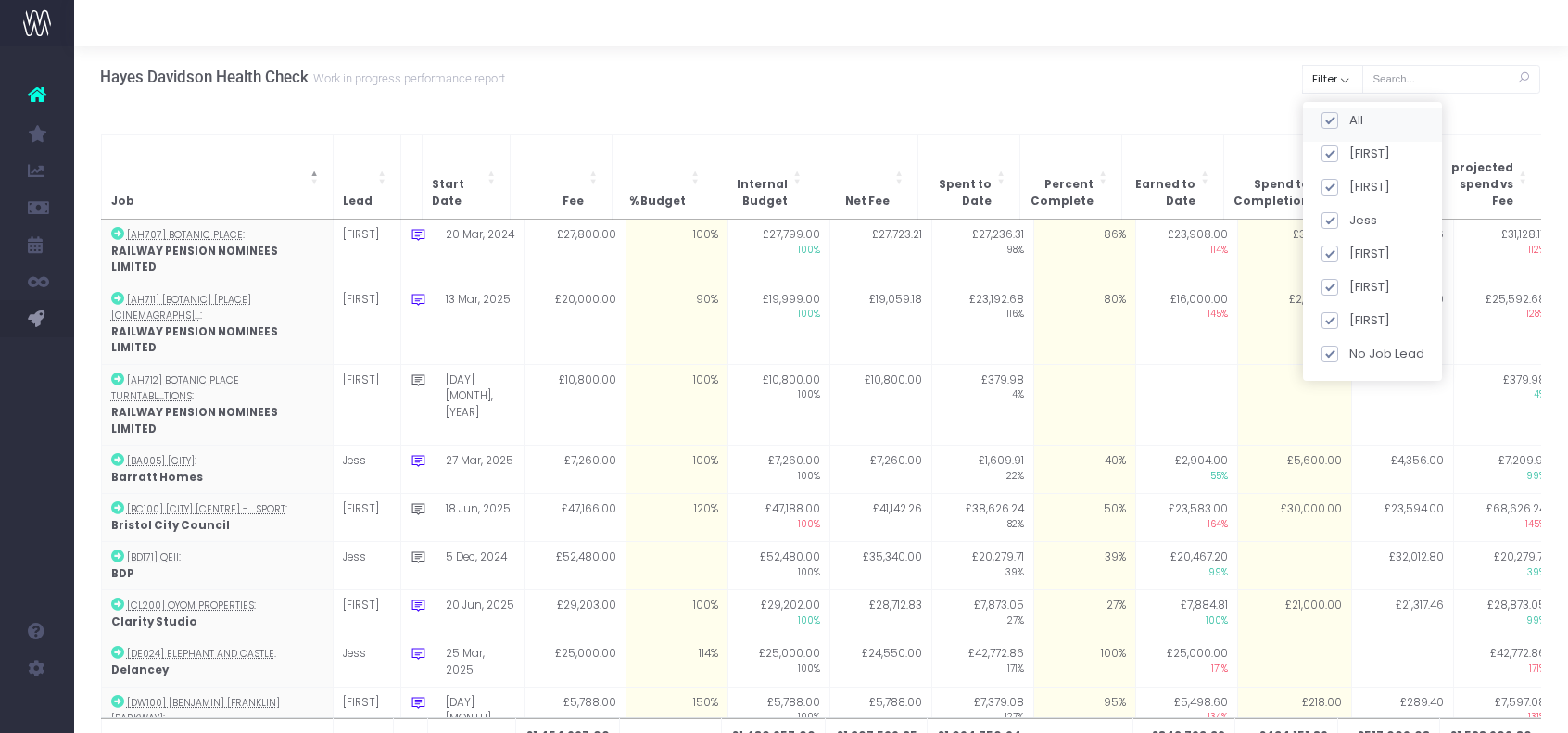 click on "All" at bounding box center (1341, 120) 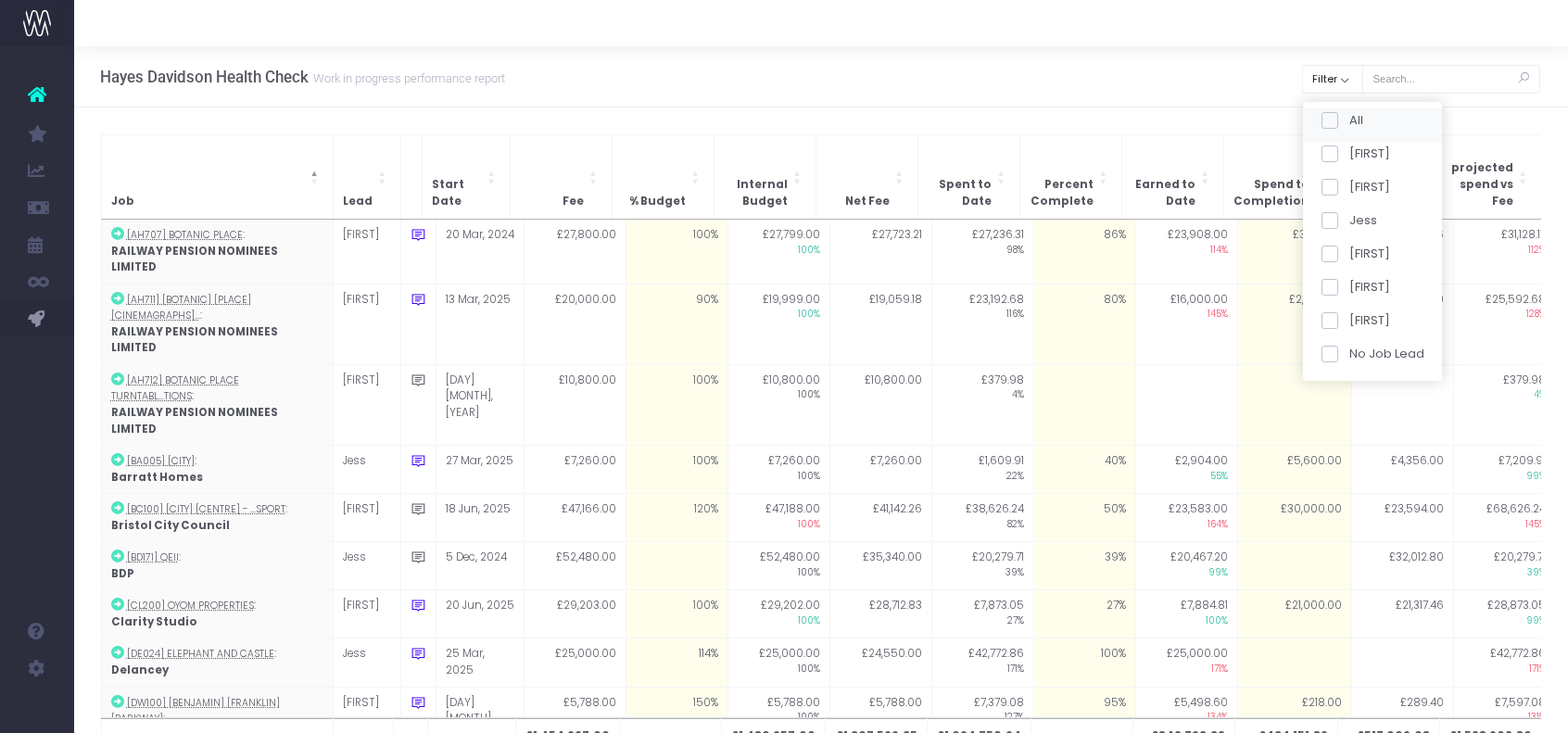 checkbox on "false" 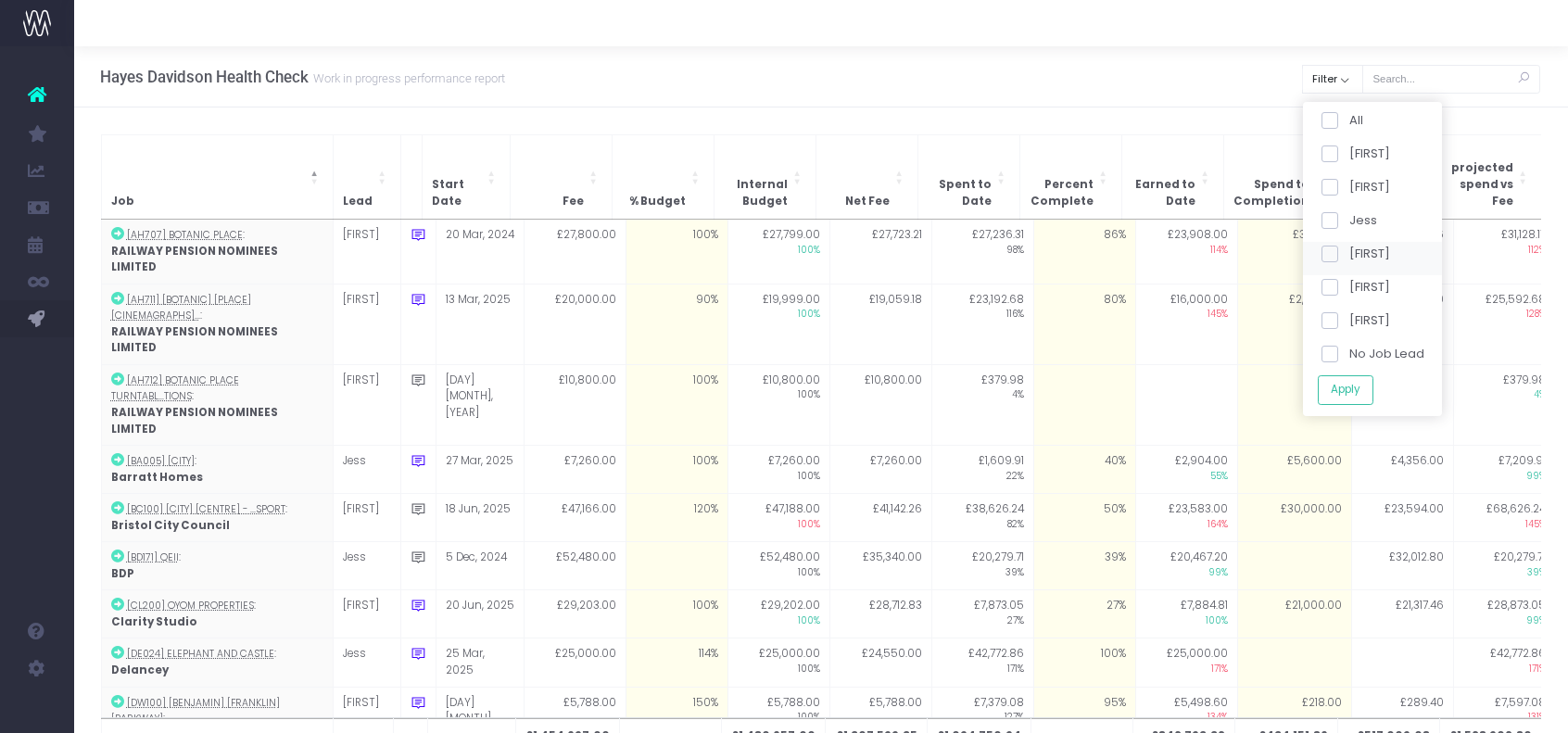 click at bounding box center [1329, 254] 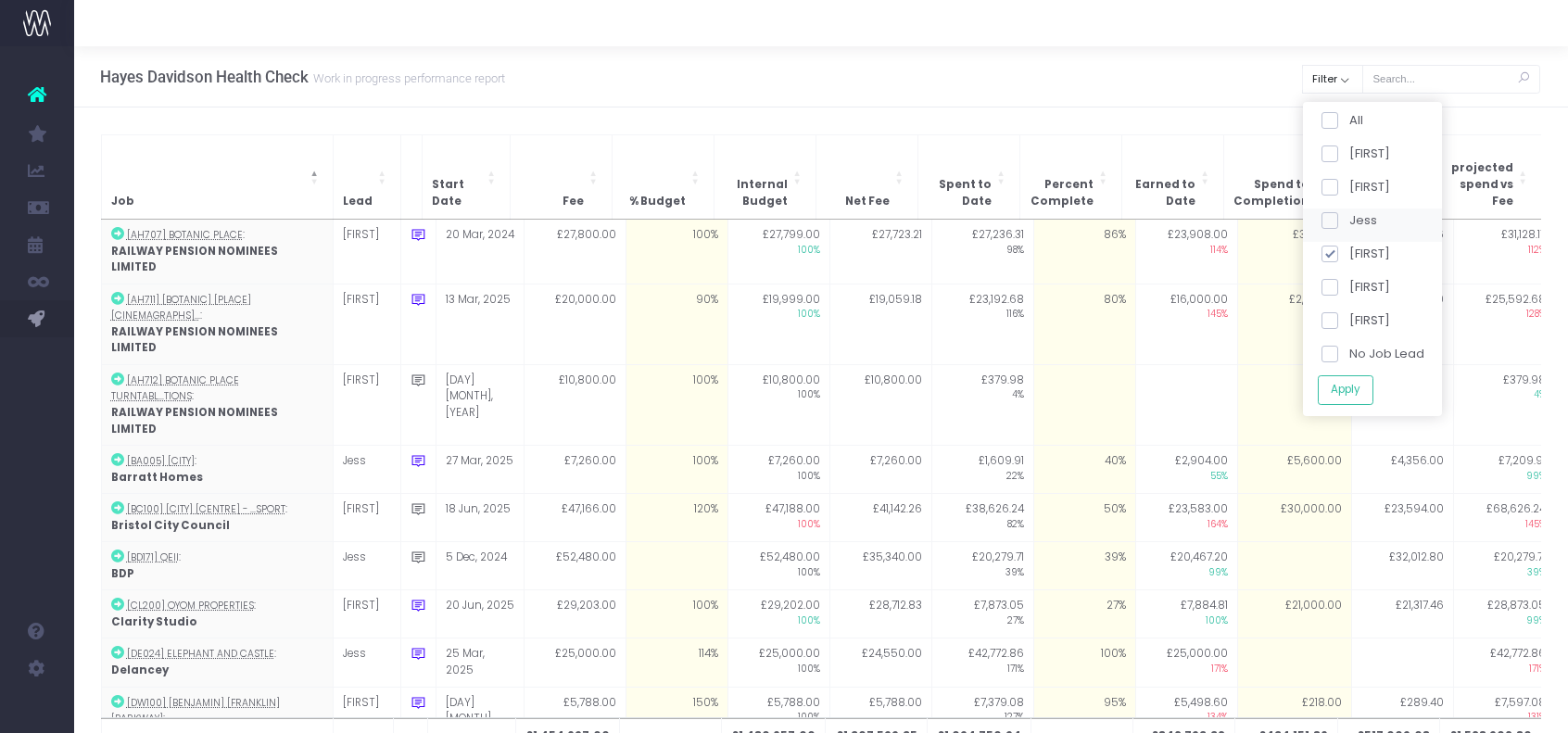 click at bounding box center (1329, 221) 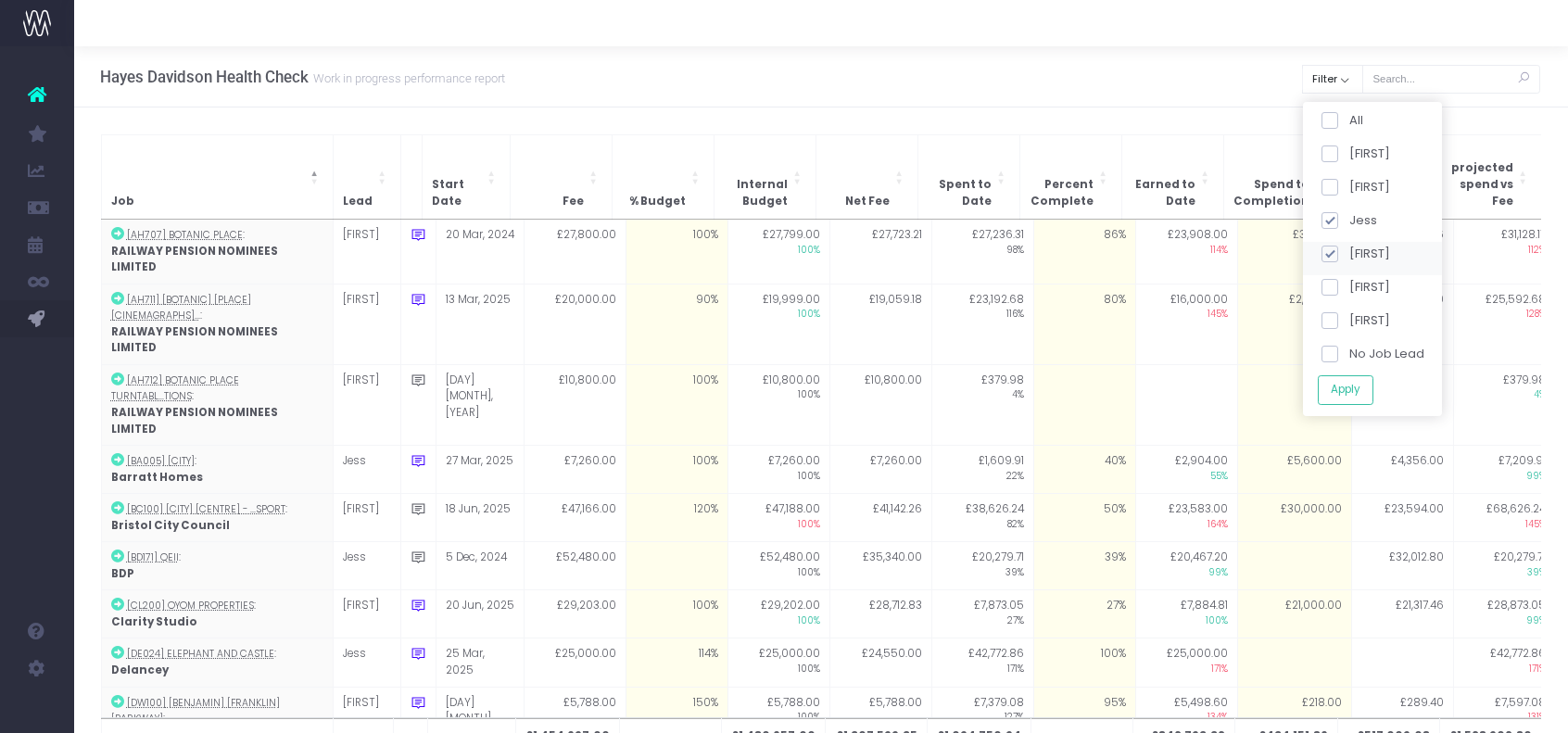 click at bounding box center (1329, 254) 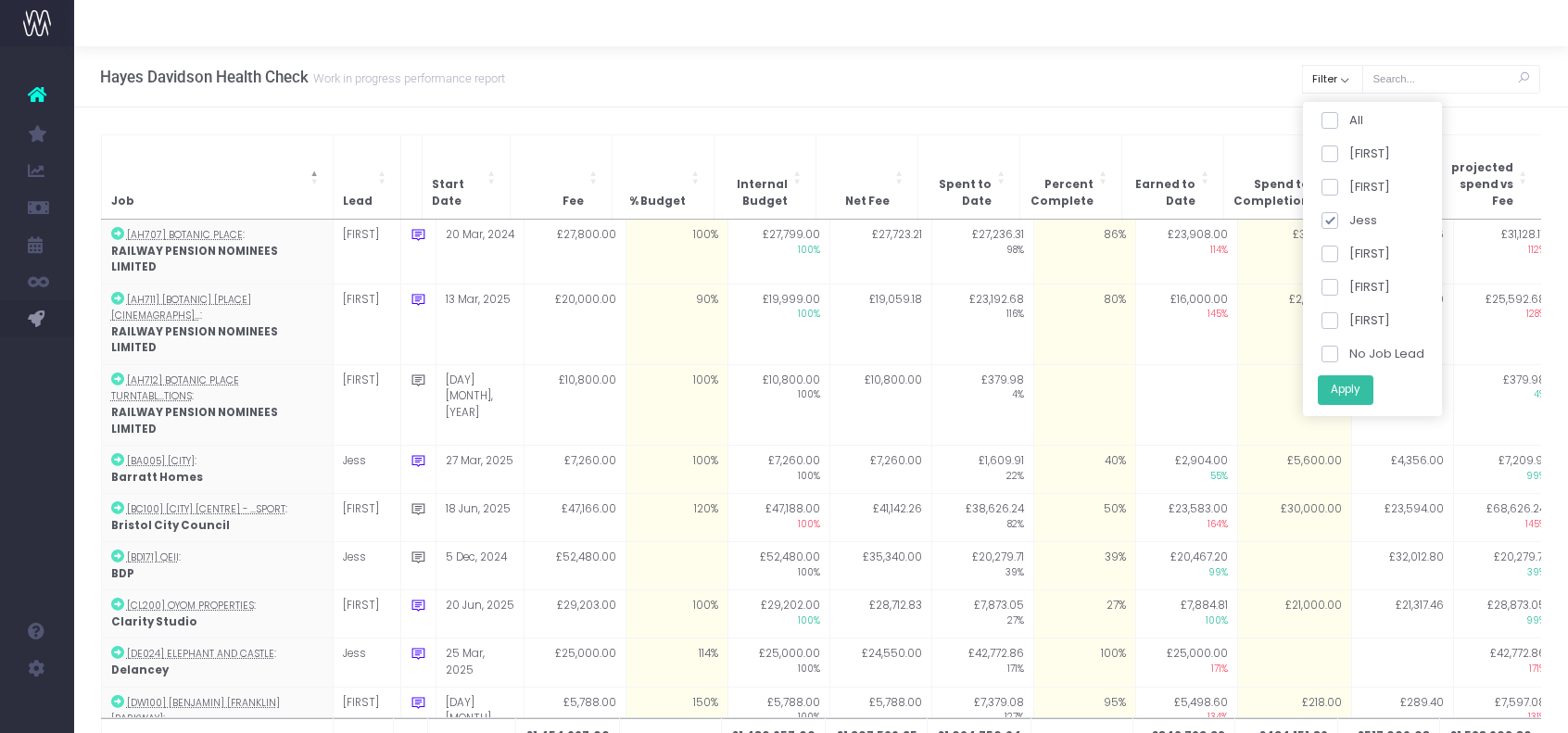 click on "Apply" at bounding box center (1345, 389) 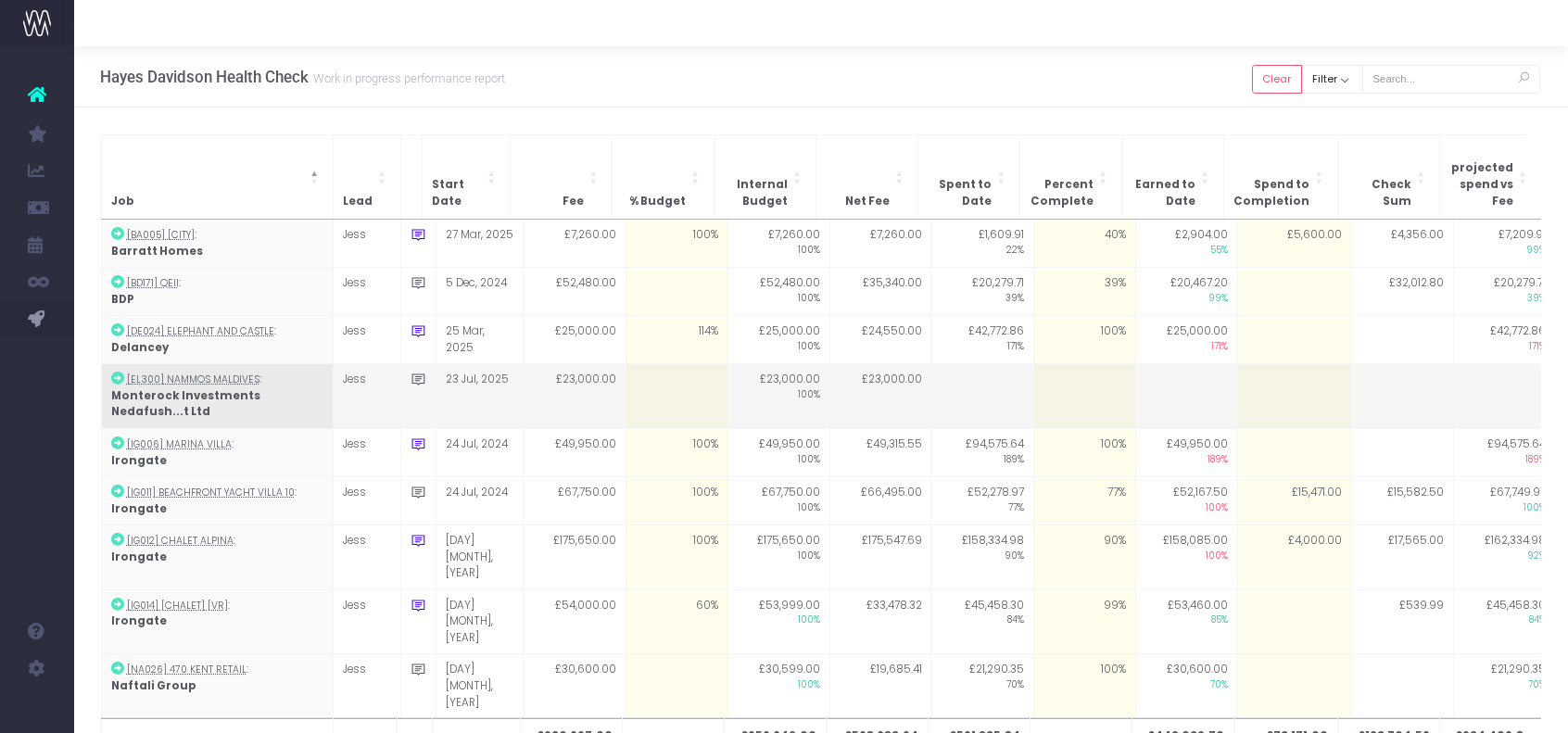 scroll, scrollTop: 350, scrollLeft: 0, axis: vertical 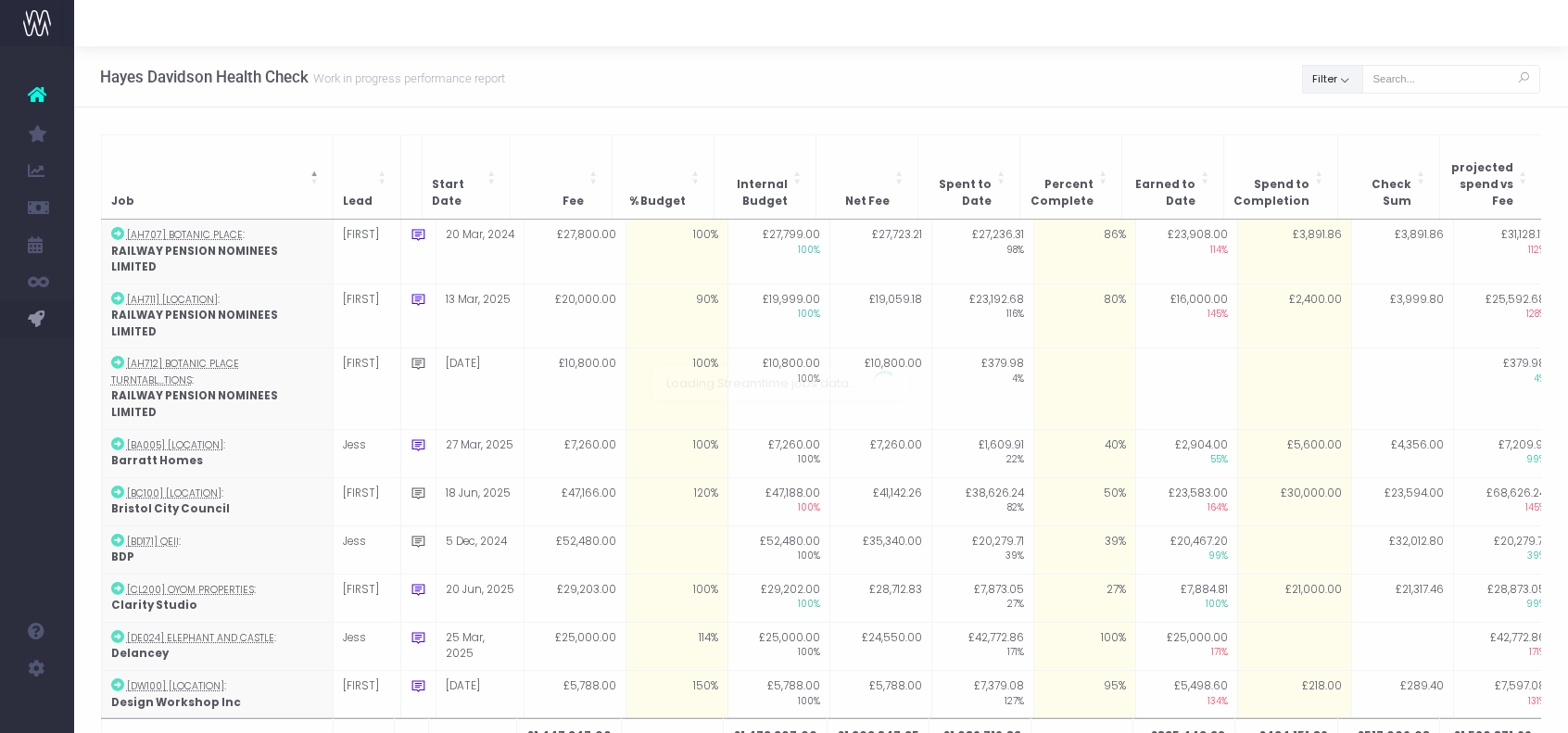 click on "Filter" at bounding box center (1333, 79) 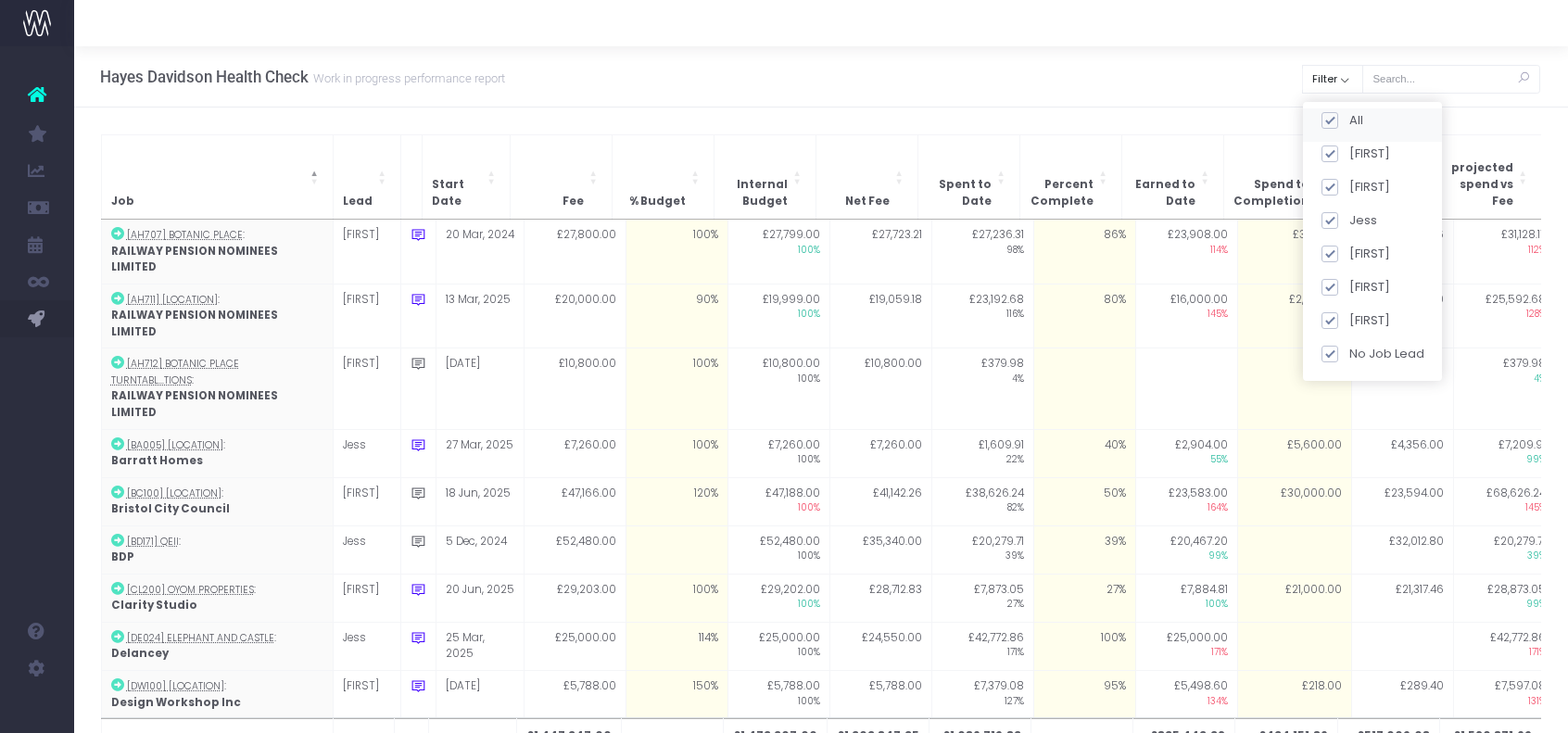 click at bounding box center (1329, 120) 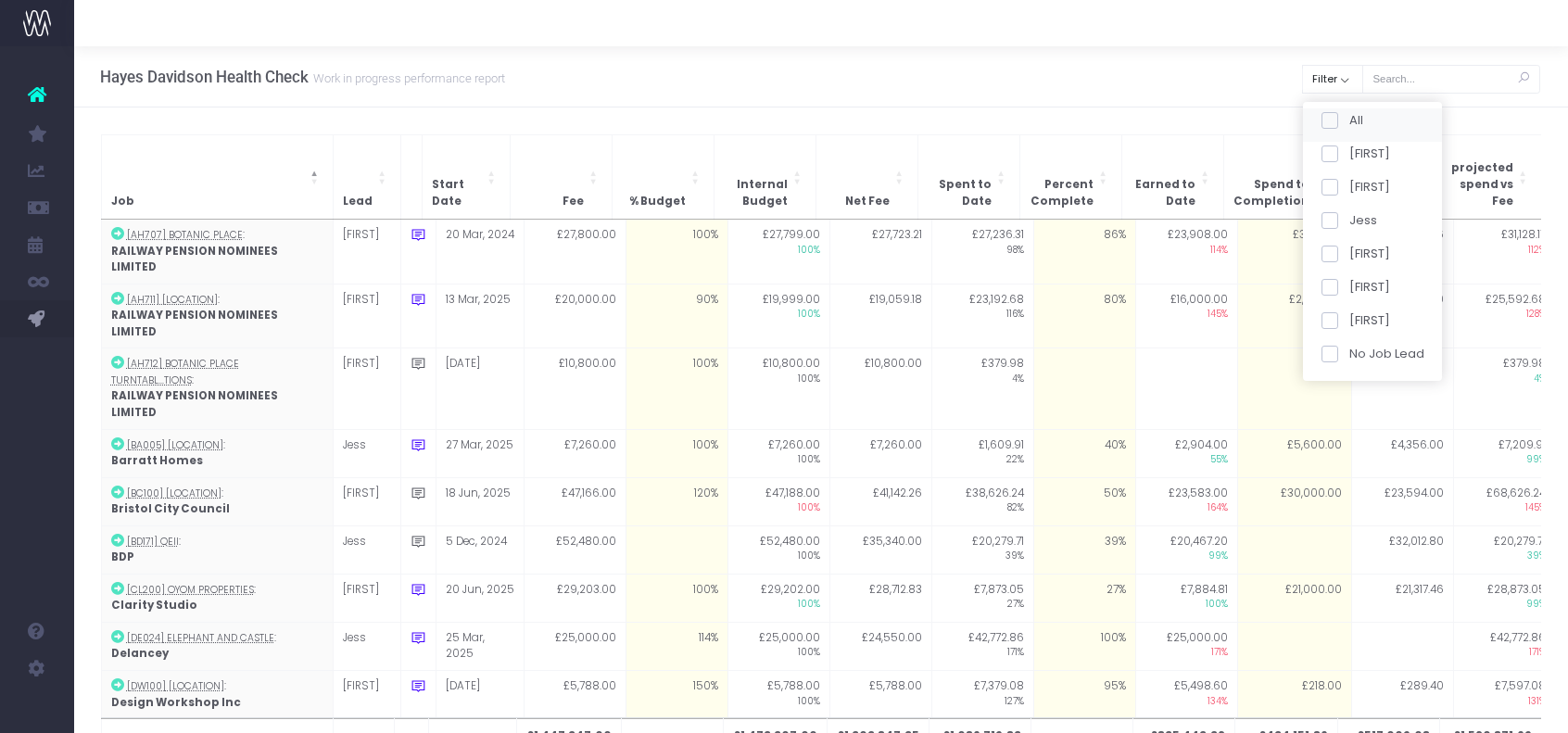 checkbox on "false" 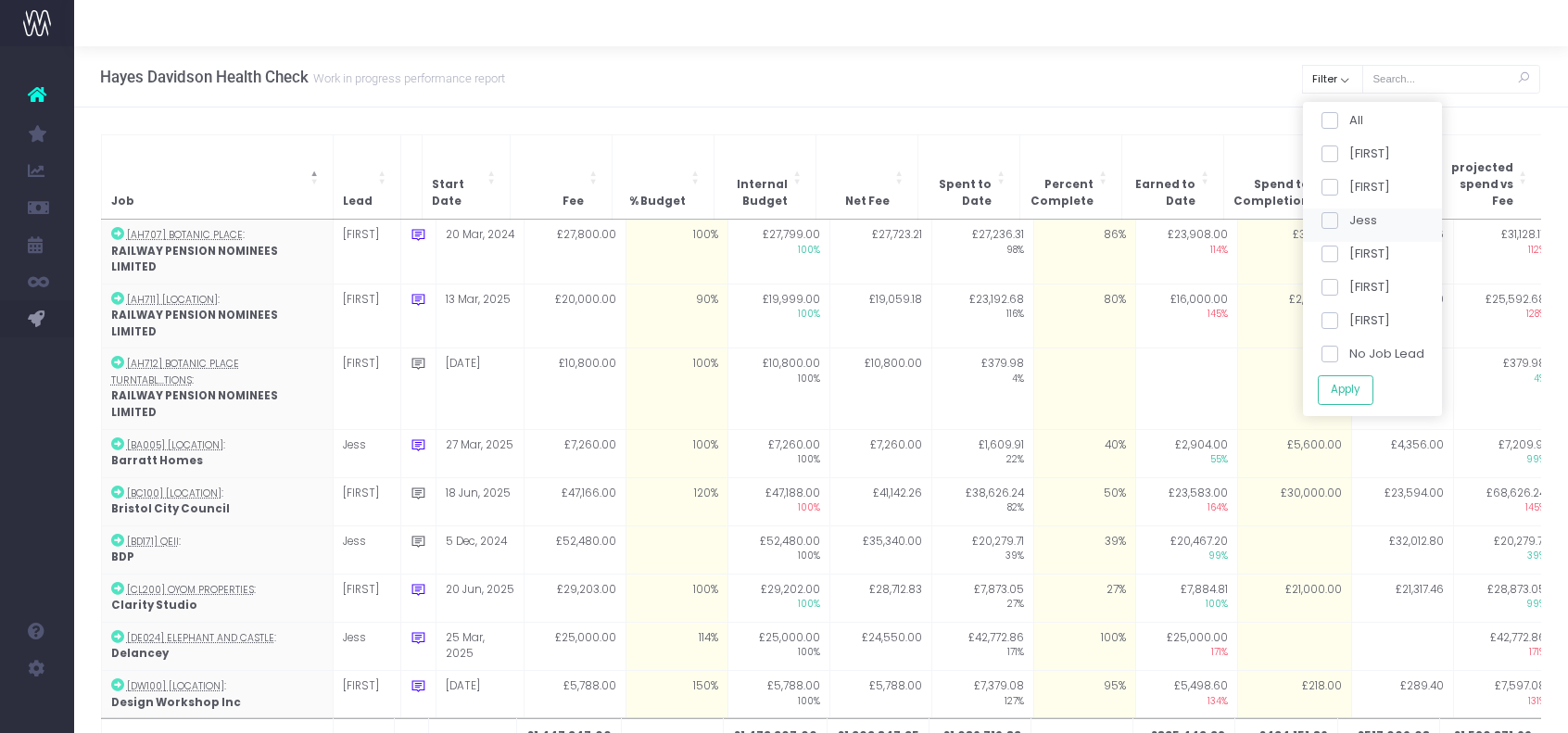 click at bounding box center (1329, 221) 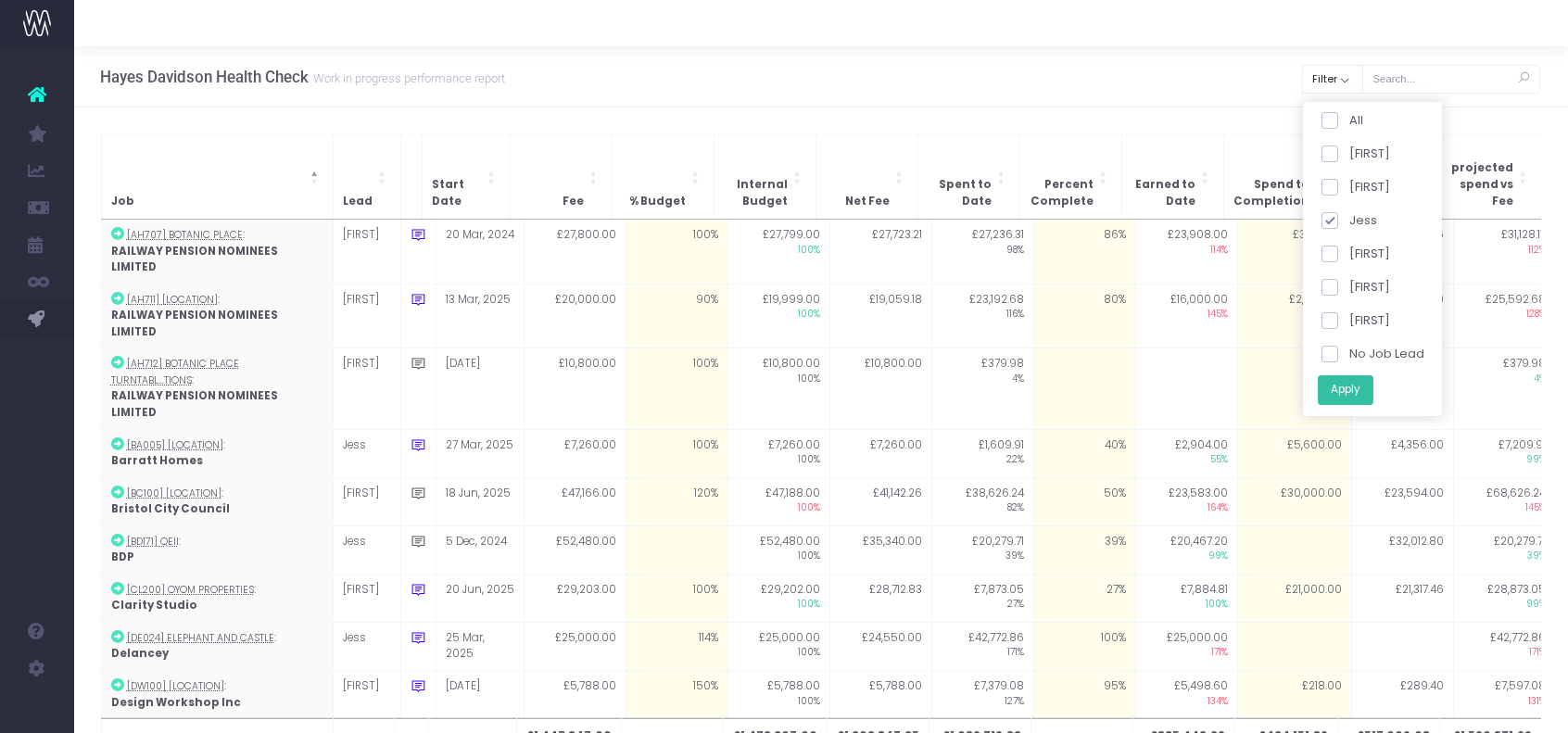 click on "Apply" at bounding box center (1345, 389) 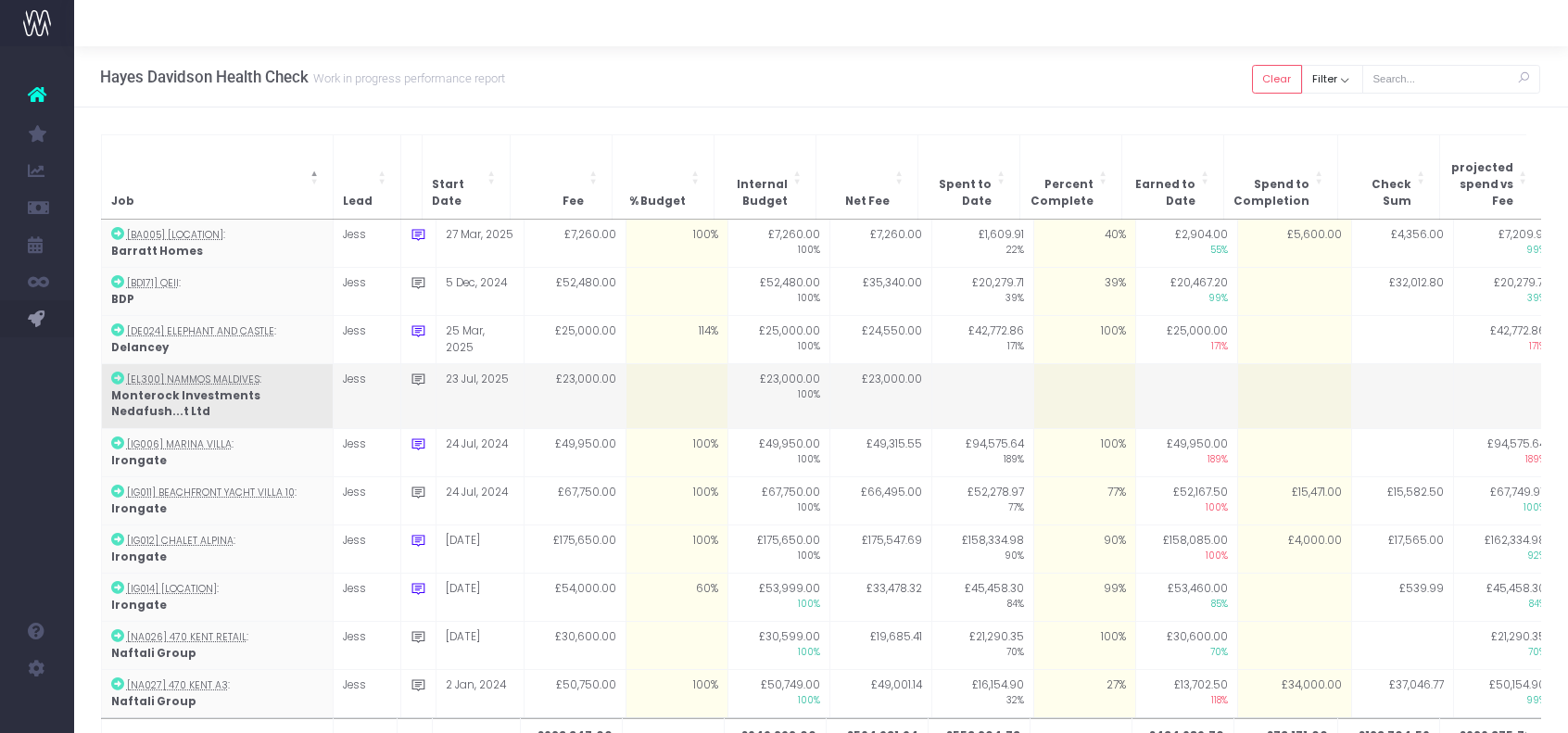scroll, scrollTop: 254, scrollLeft: 0, axis: vertical 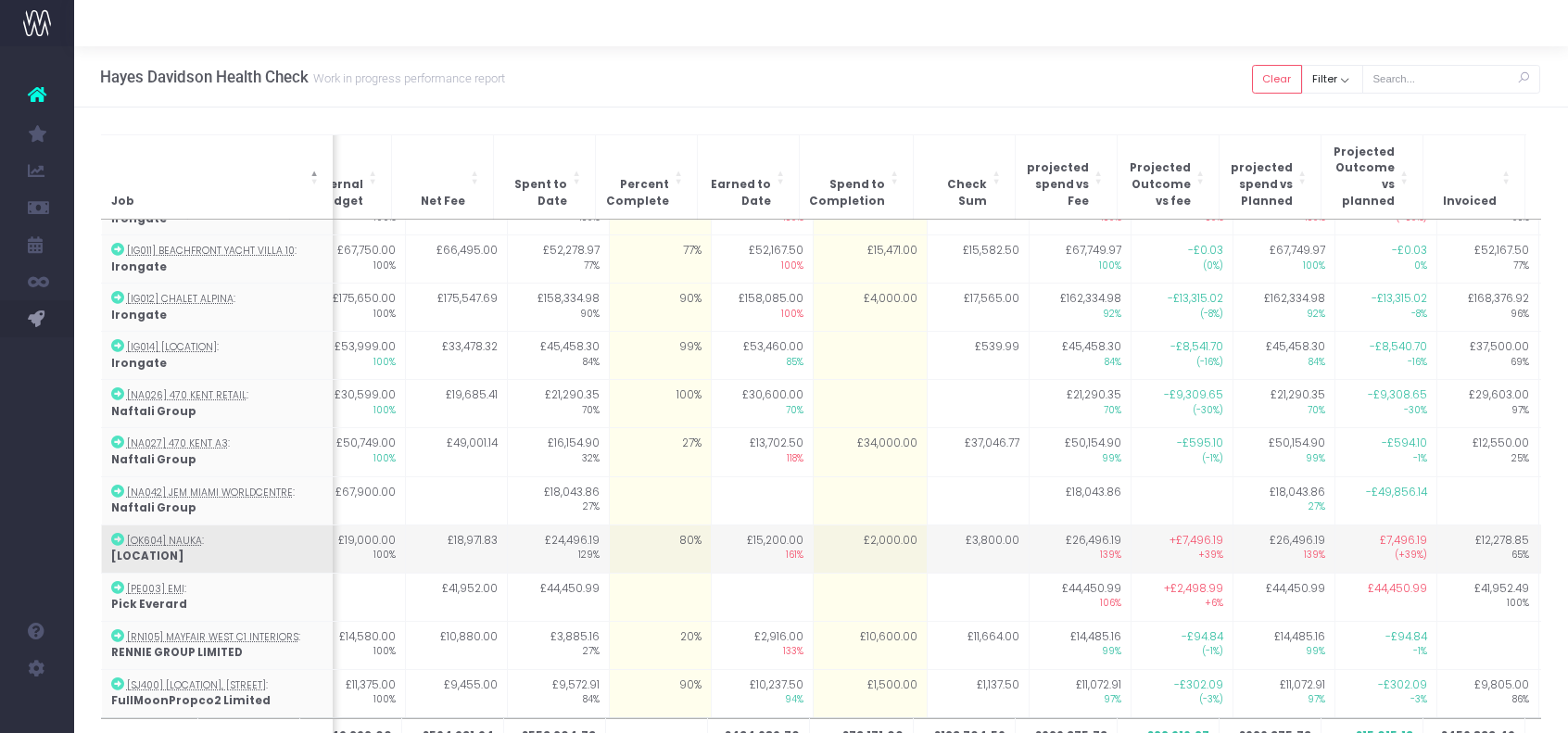 click on "£2,000.00" at bounding box center (869, 549) 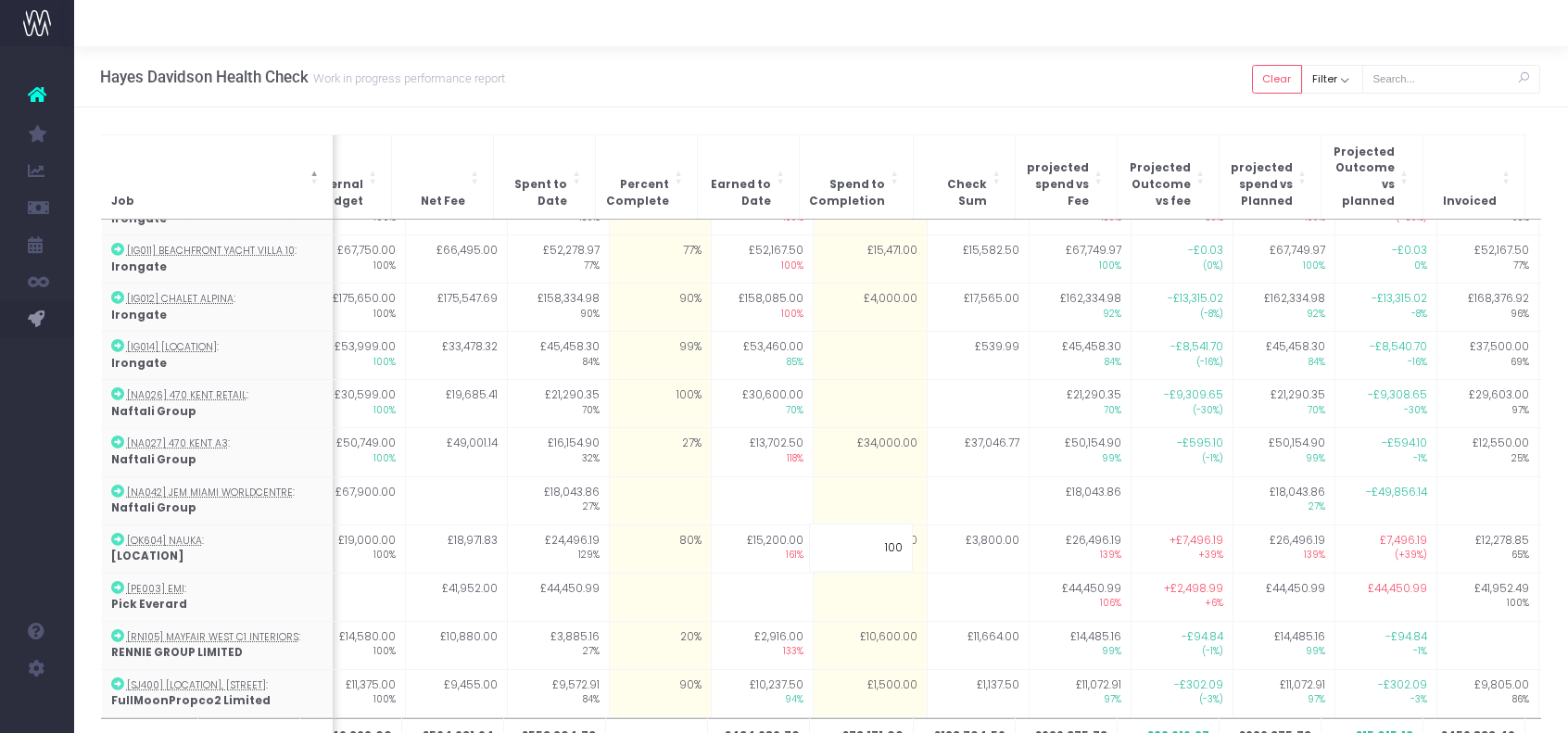 type on "1000" 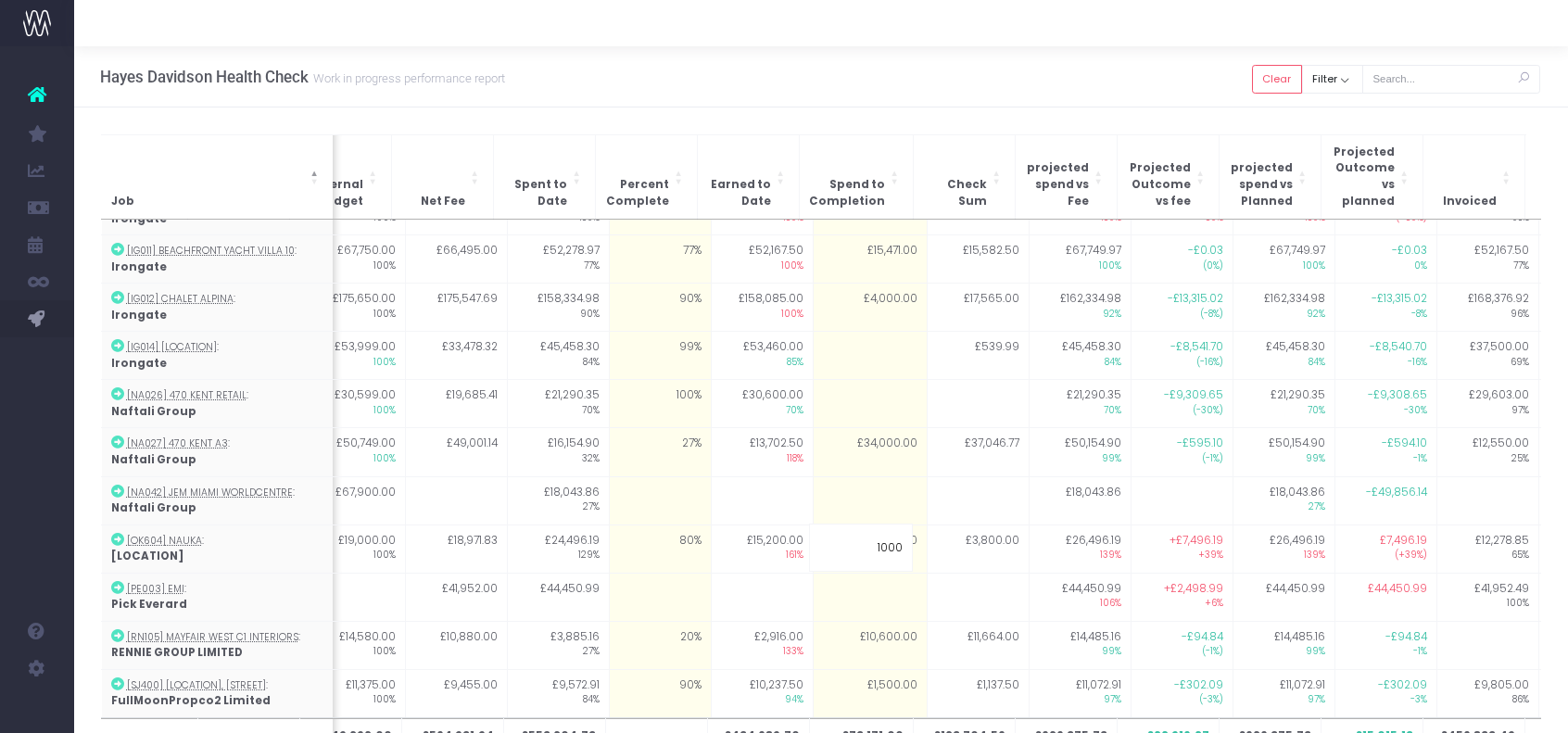 click on "[FIRST] [LAST] Health Check											 Work in progress performance report
Clear
Filter
All		 	 	 		  [FIRST]		 	 	 		  [FIRST]		 	 	 		  [FIRST]		 	 	 		  [FIRST]		 	 	 		  [FIRST]		 	 	 		  [FIRST]		 	 	 		  No Job Lead
Apply" at bounding box center [821, 77] 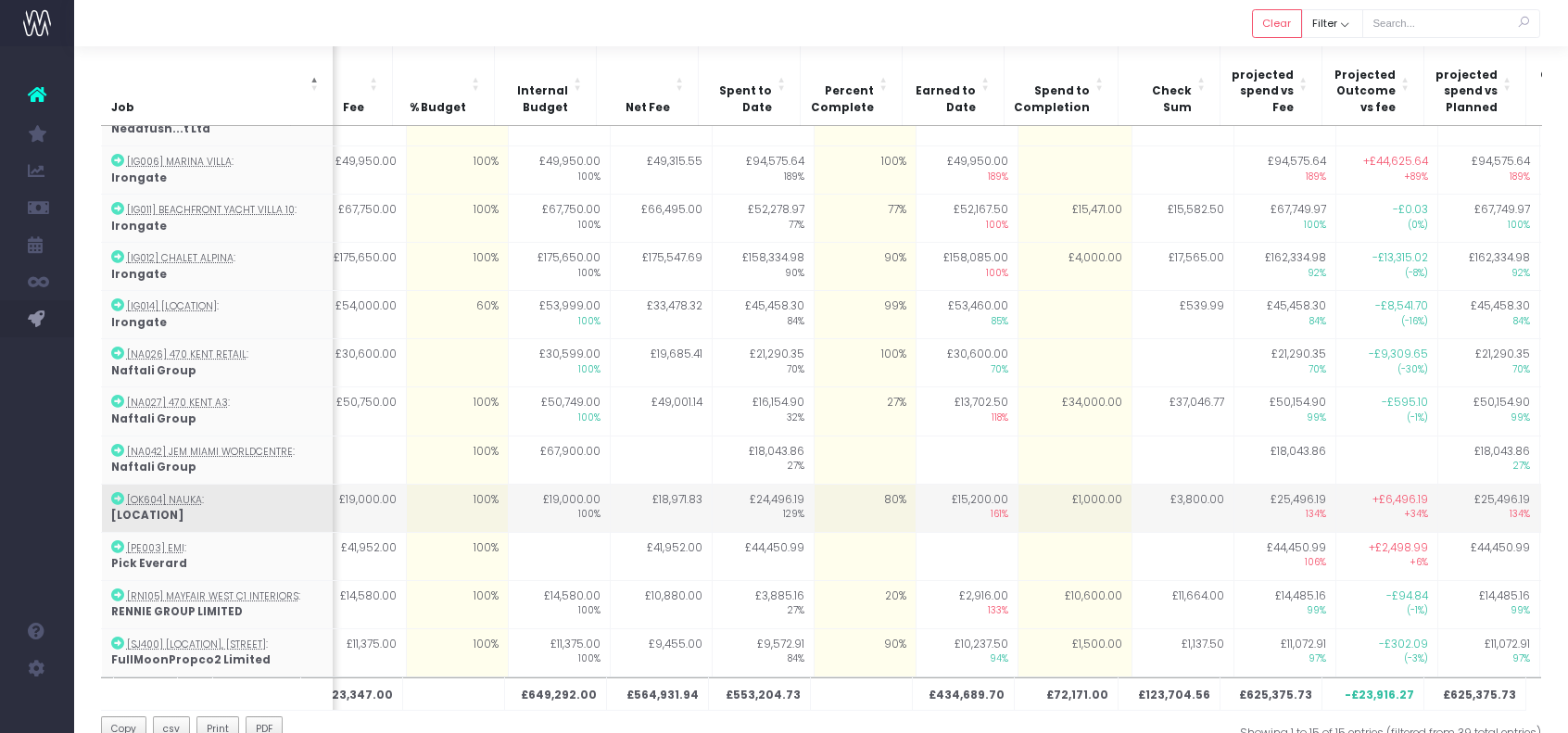 click on "80%" at bounding box center (865, 508) 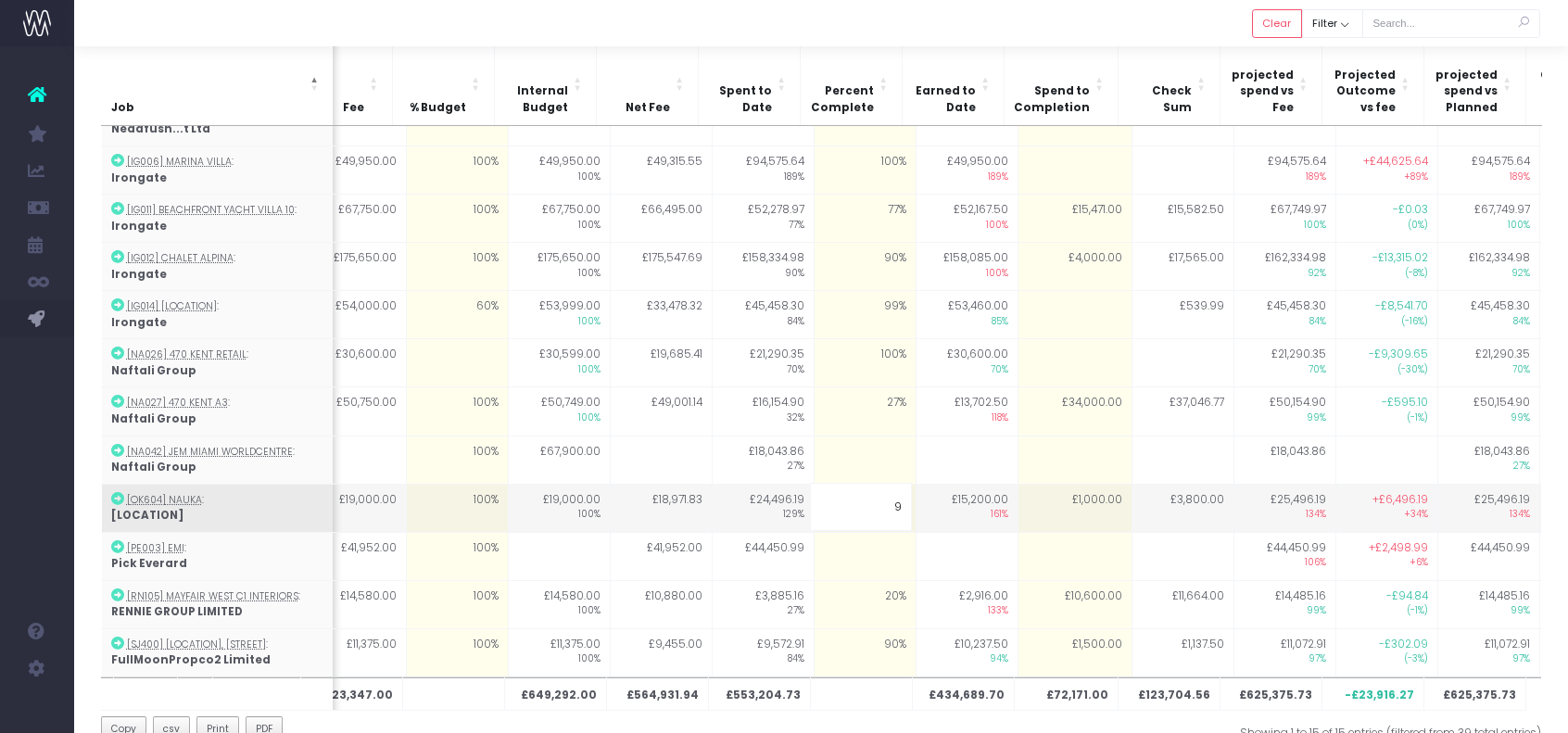 type on "90" 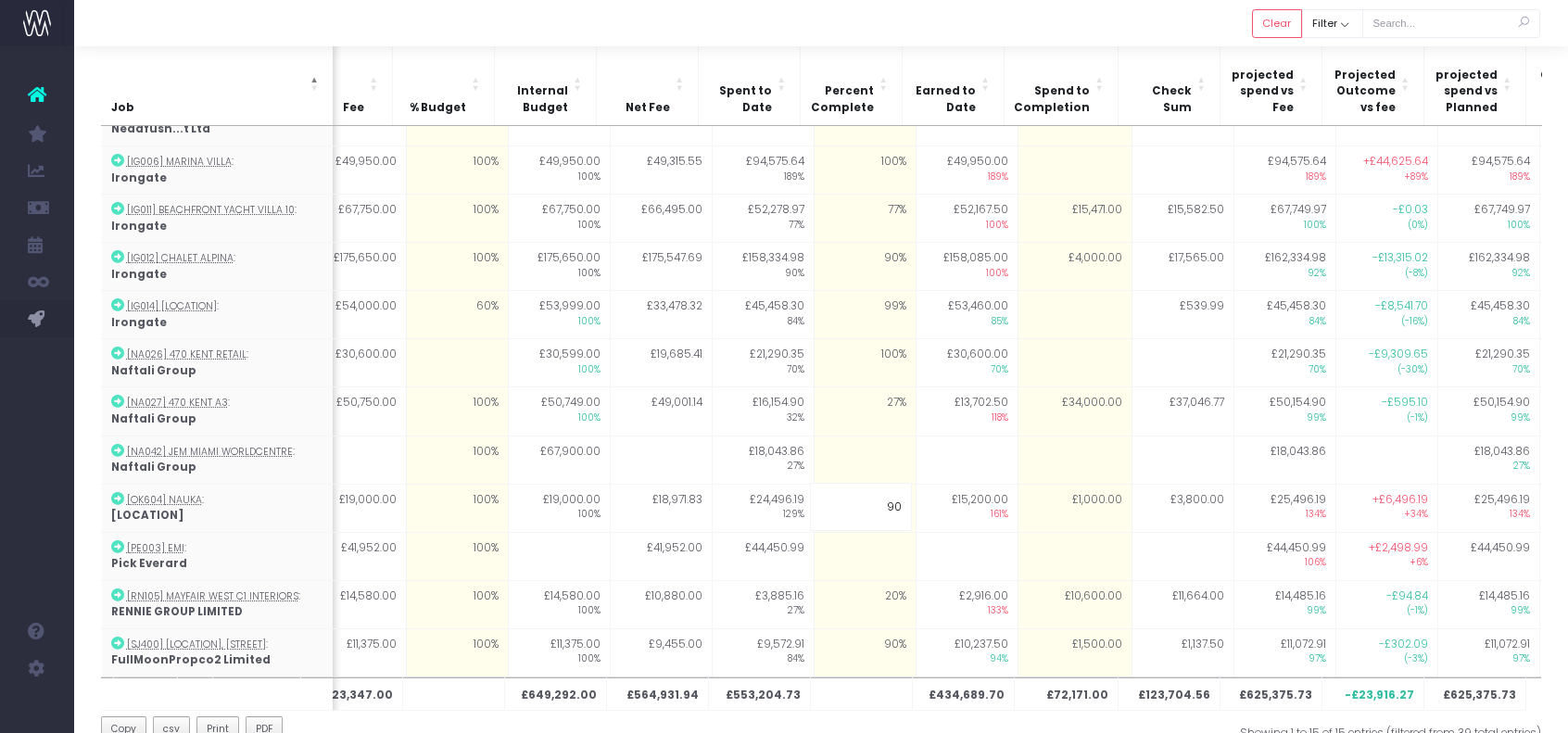 click at bounding box center (821, 23) 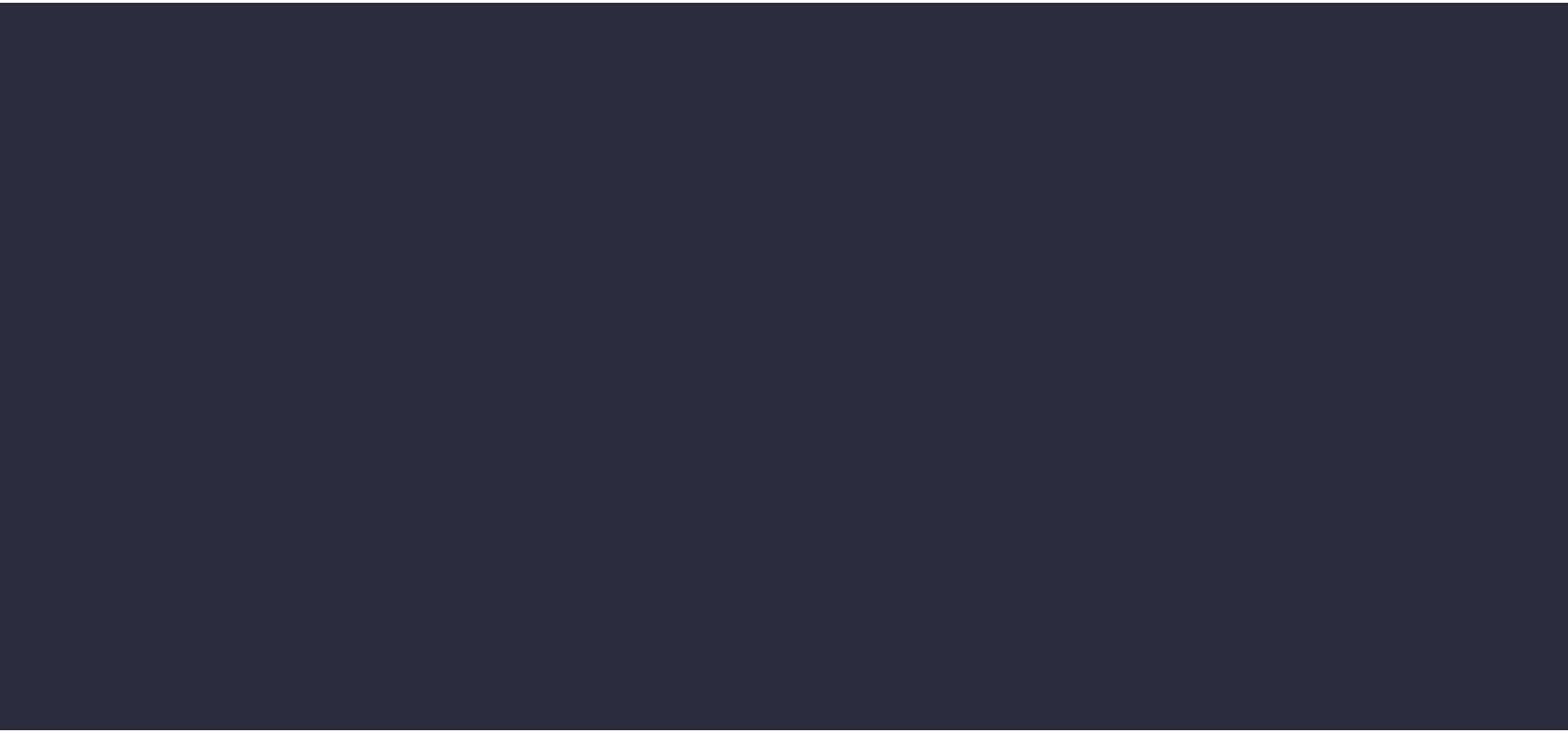 scroll, scrollTop: 0, scrollLeft: 0, axis: both 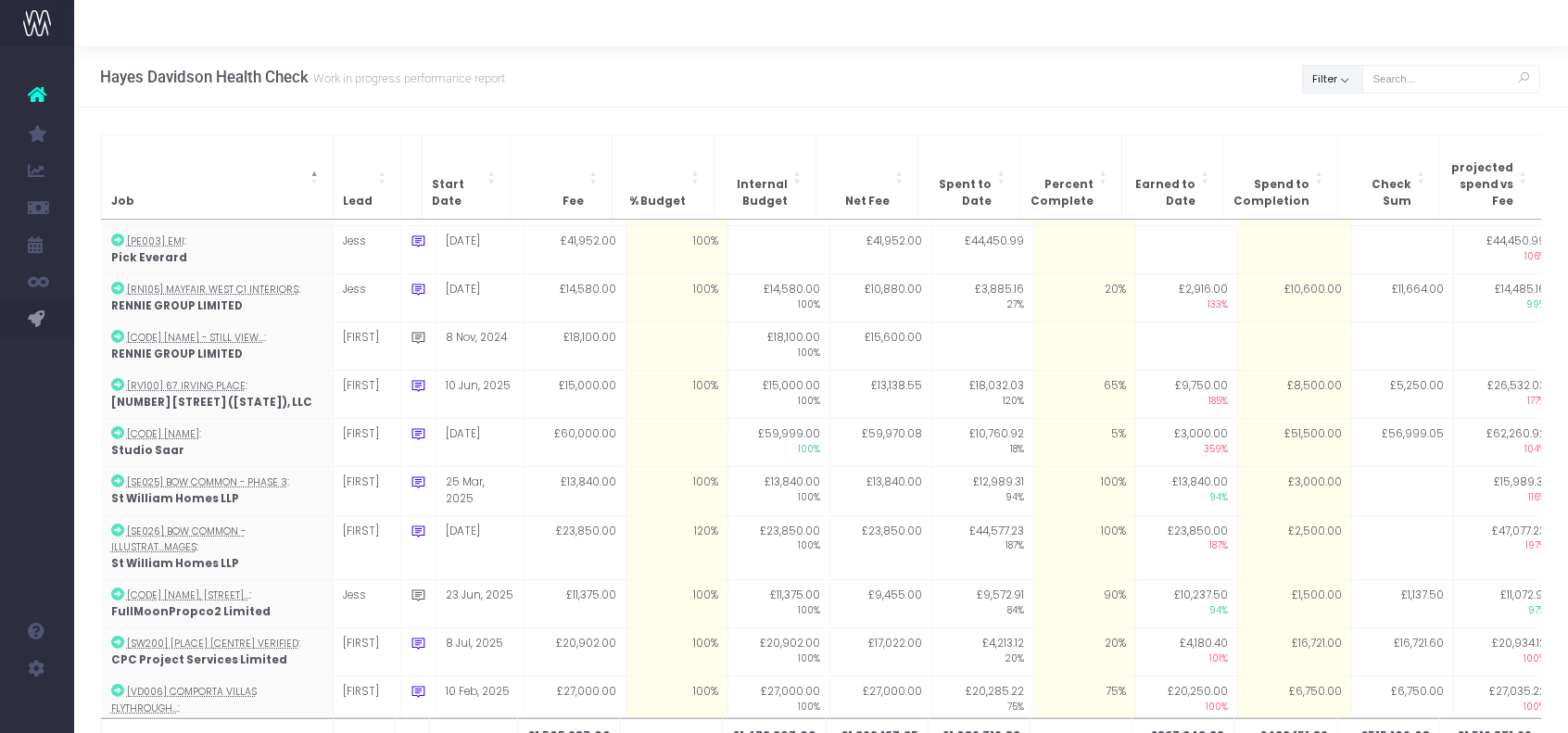 click on "Filter" at bounding box center [1333, 79] 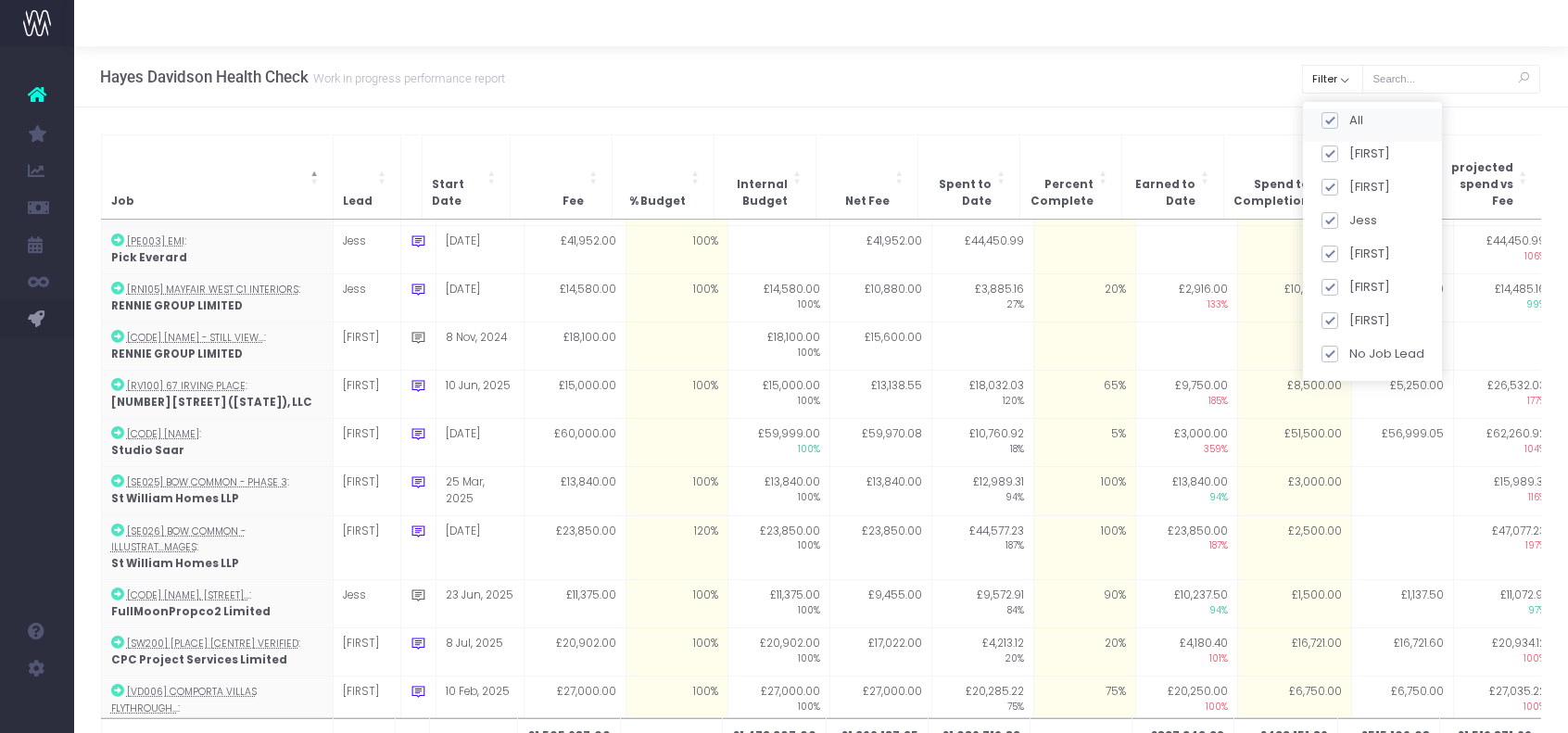 click at bounding box center (1329, 120) 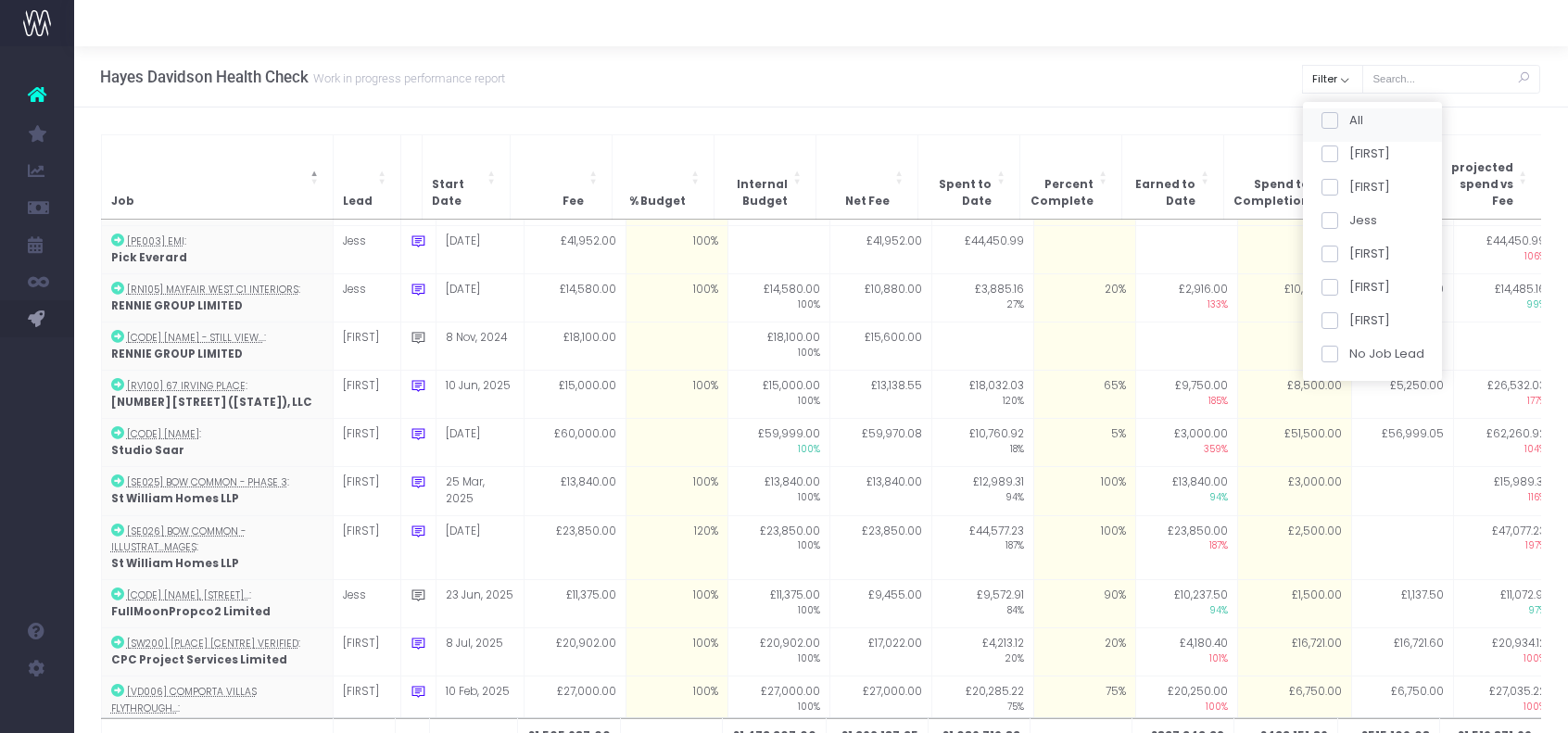 checkbox on "false" 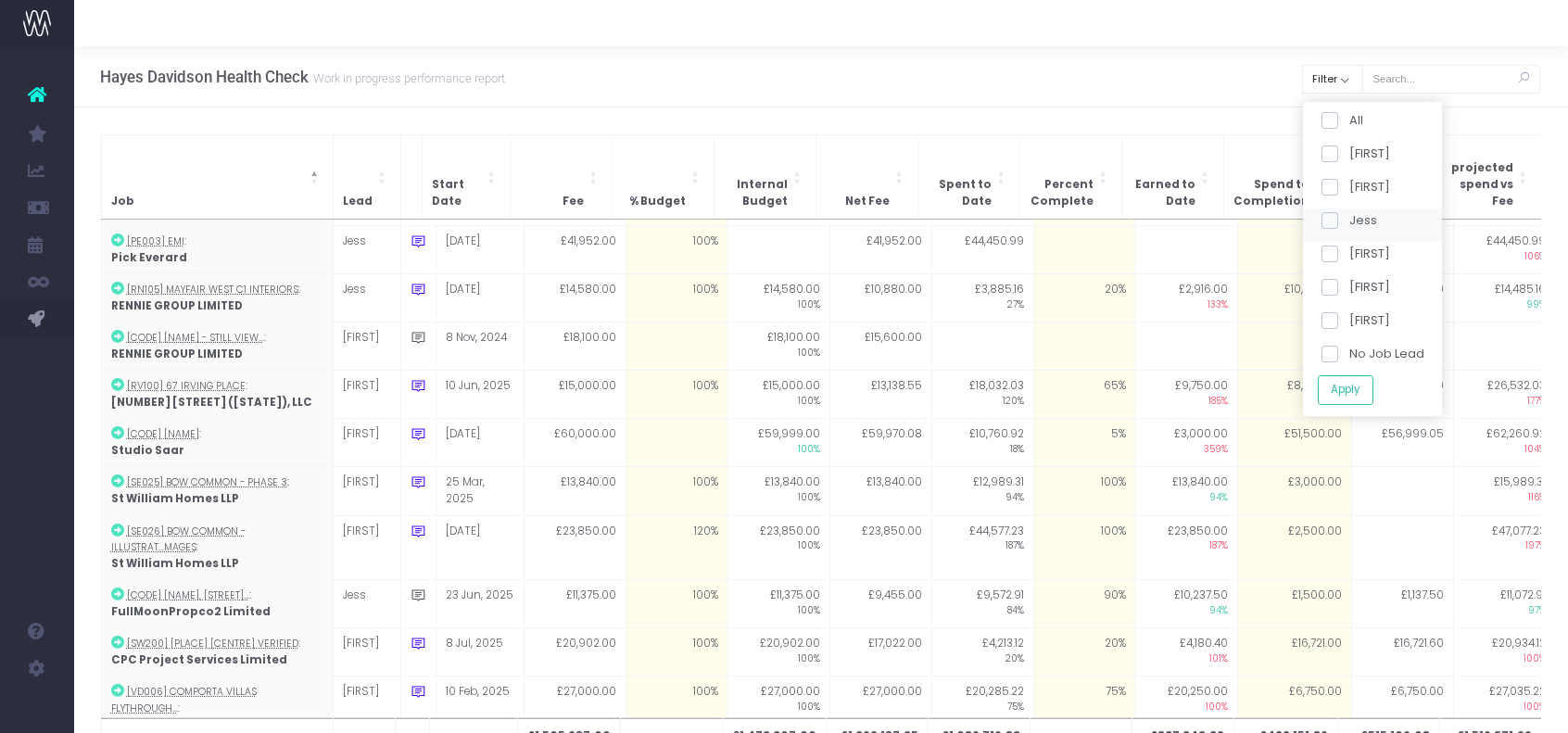 click at bounding box center (1329, 221) 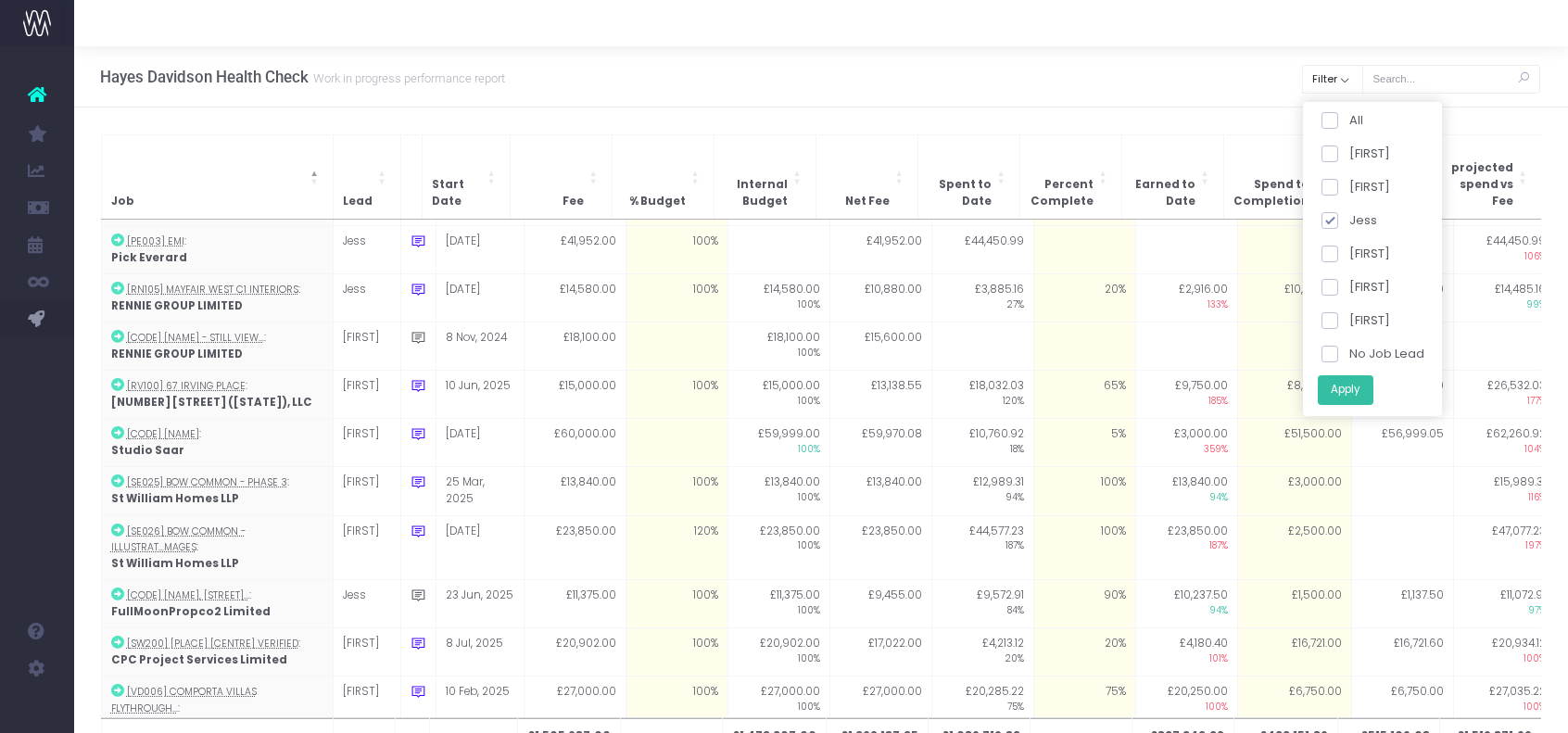 click on "Apply" at bounding box center (1345, 389) 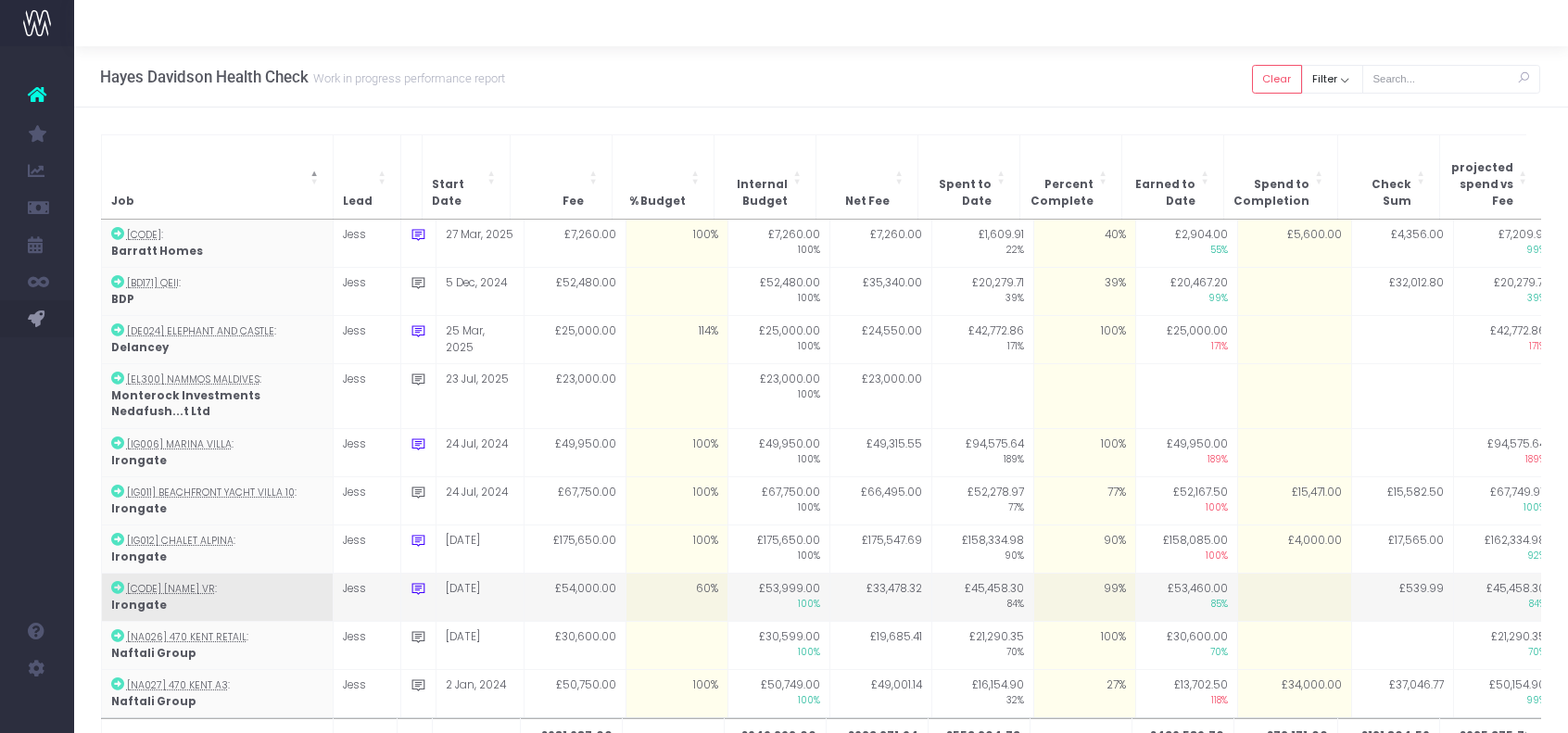 scroll, scrollTop: 254, scrollLeft: 0, axis: vertical 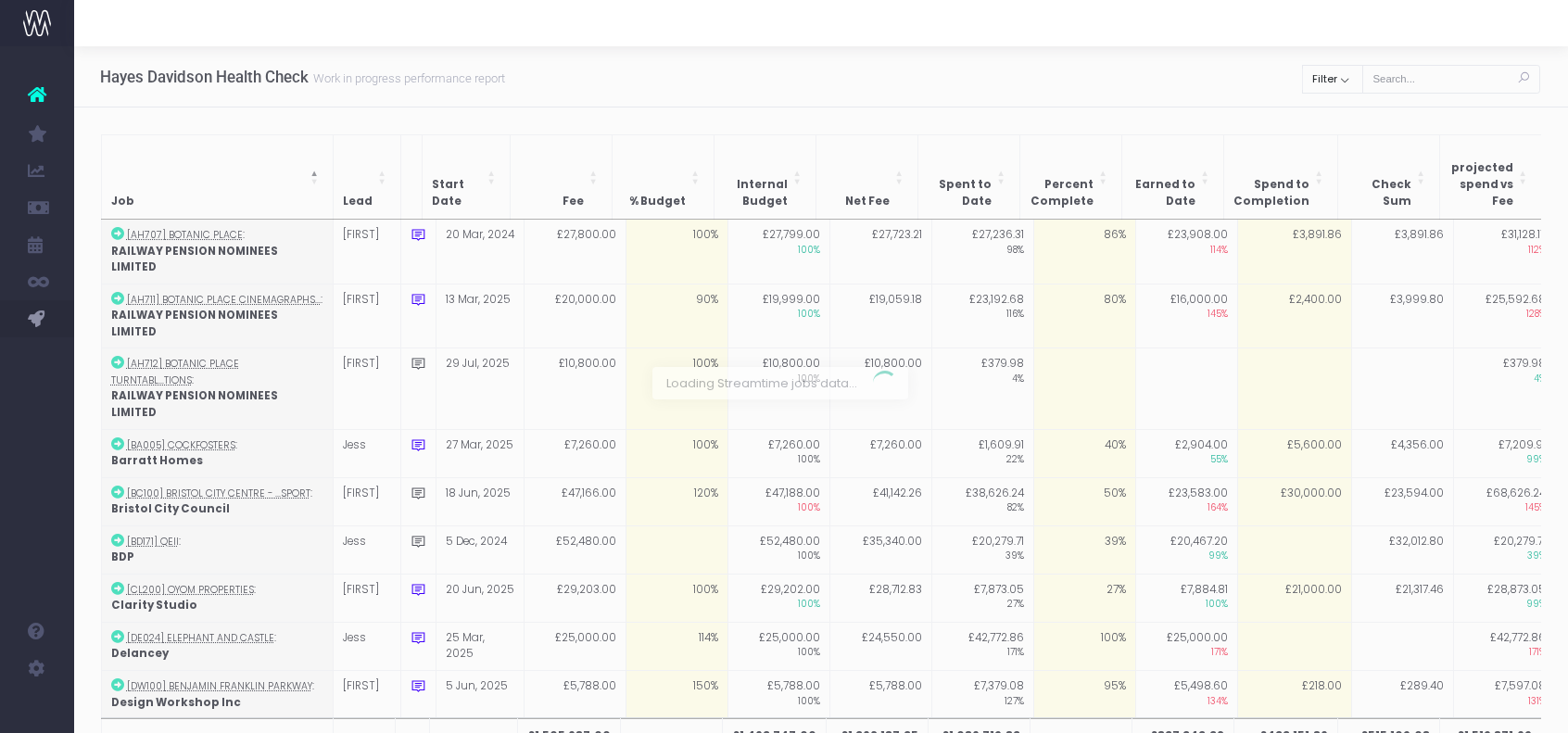 click at bounding box center (784, 366) 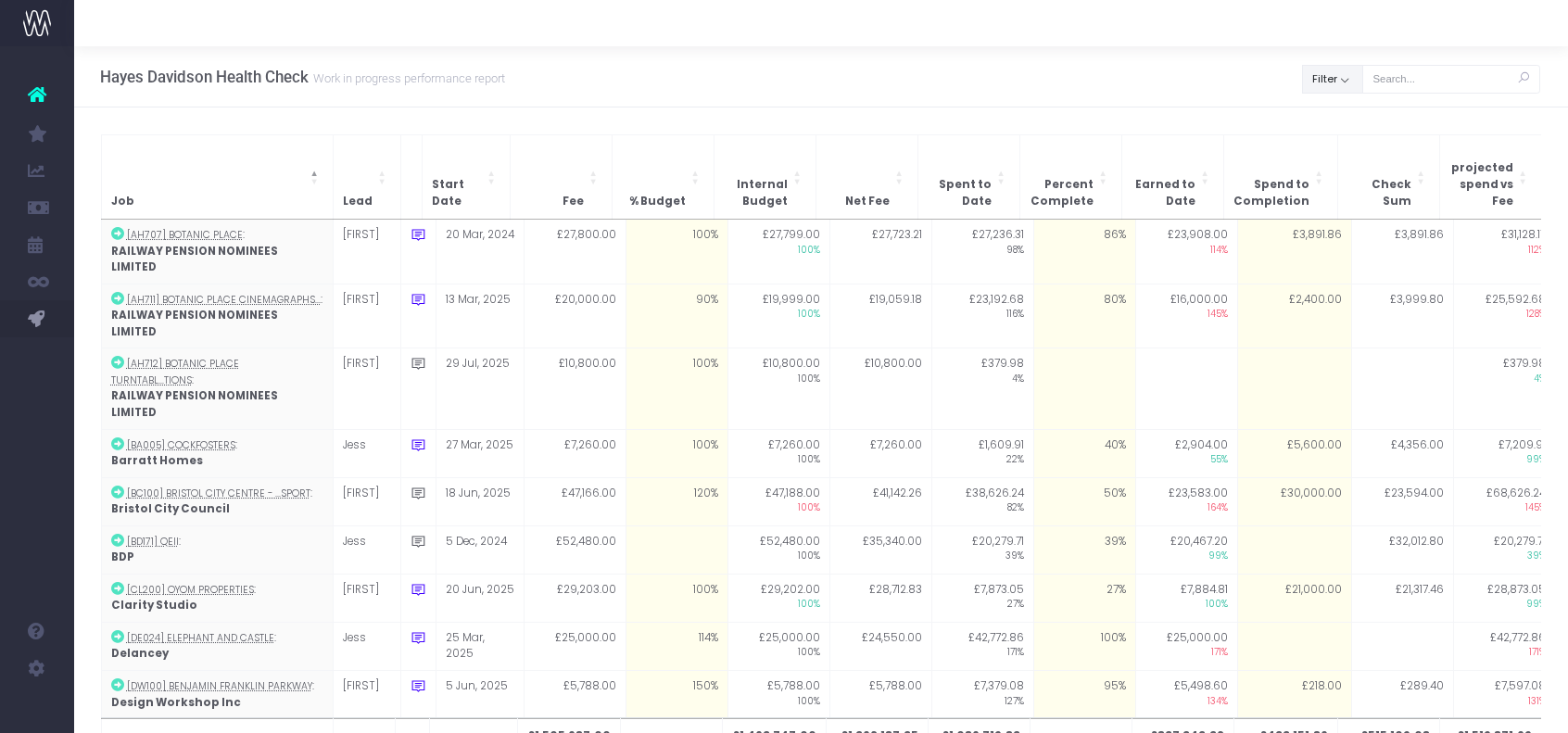 click on "Filter" at bounding box center (1333, 79) 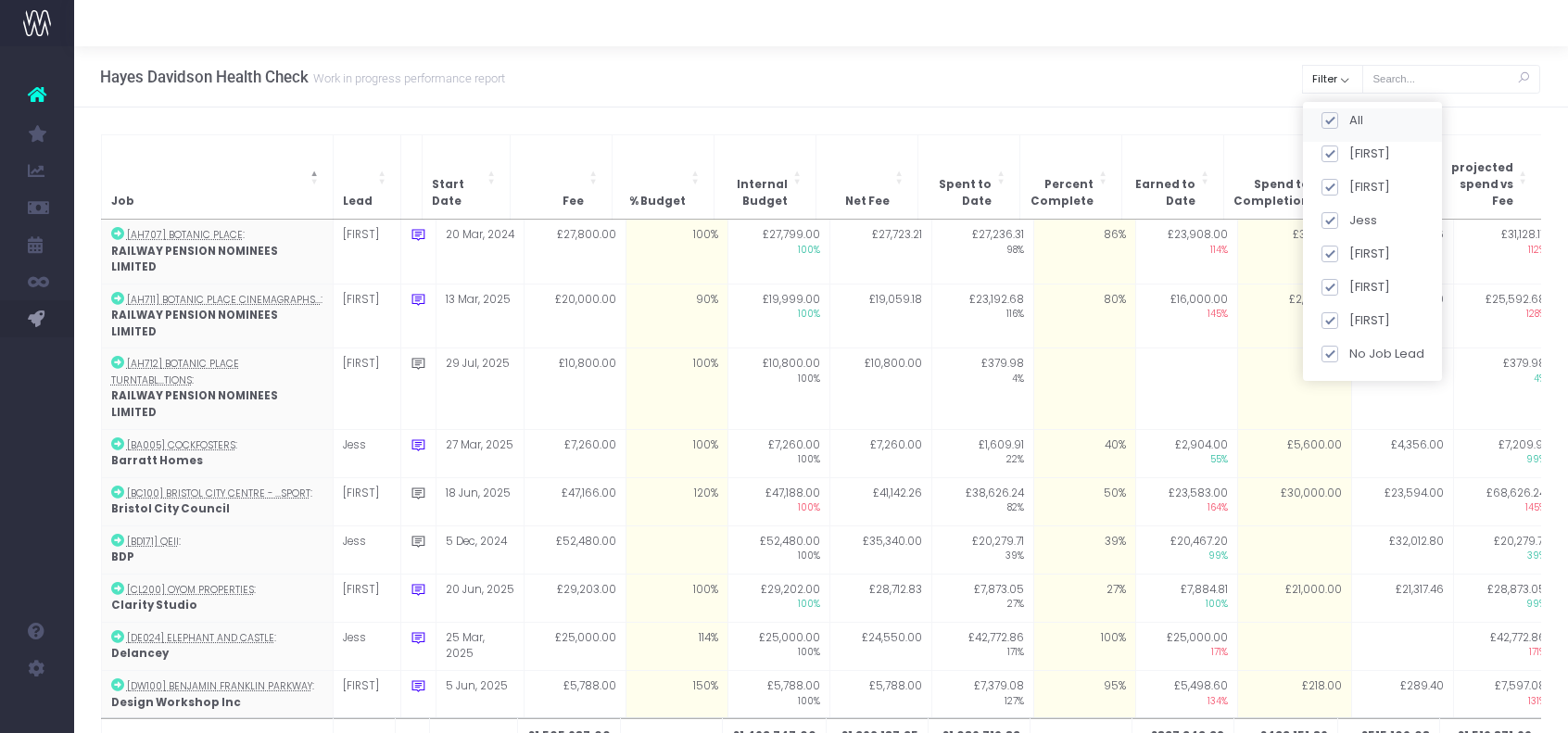 click at bounding box center [1329, 120] 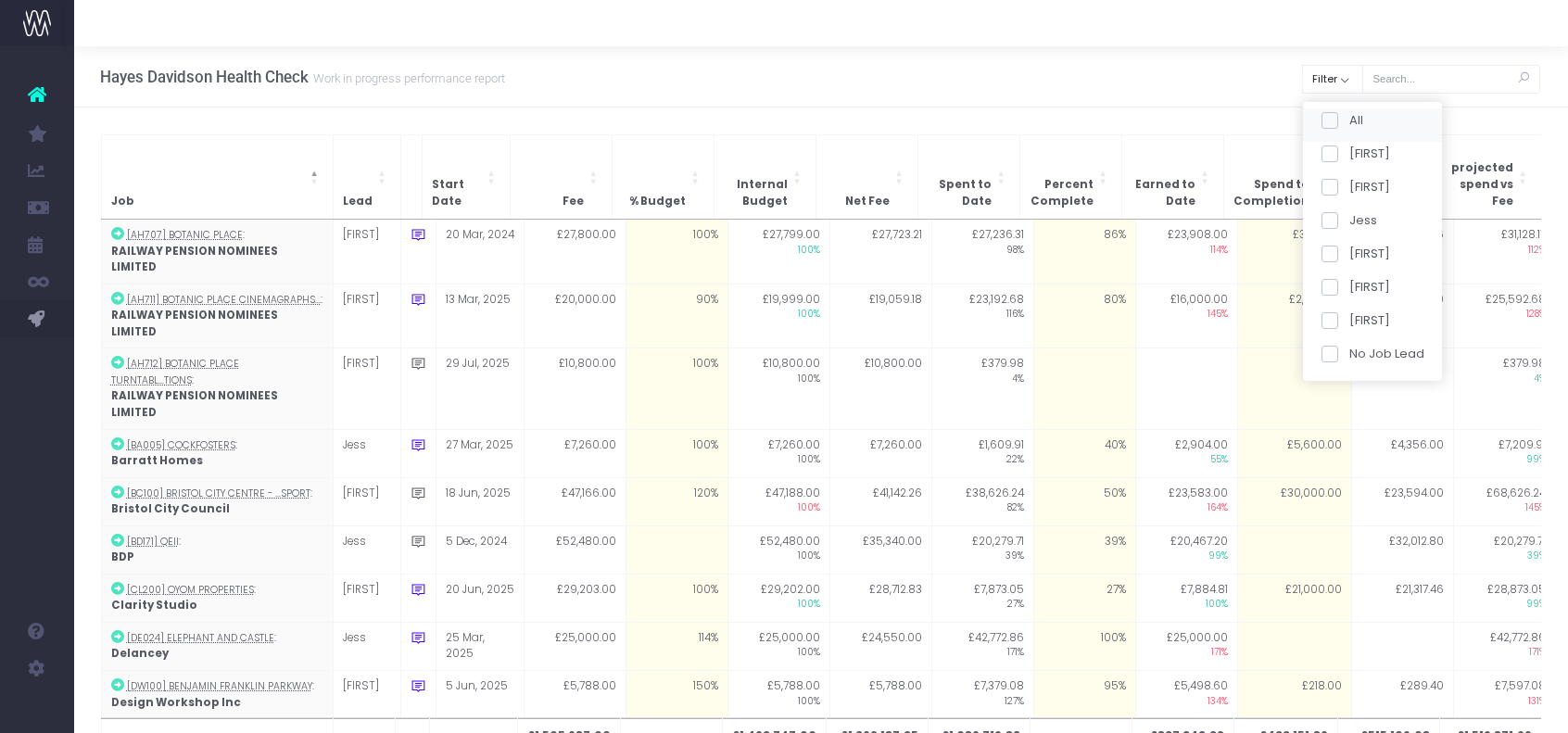 checkbox on "false" 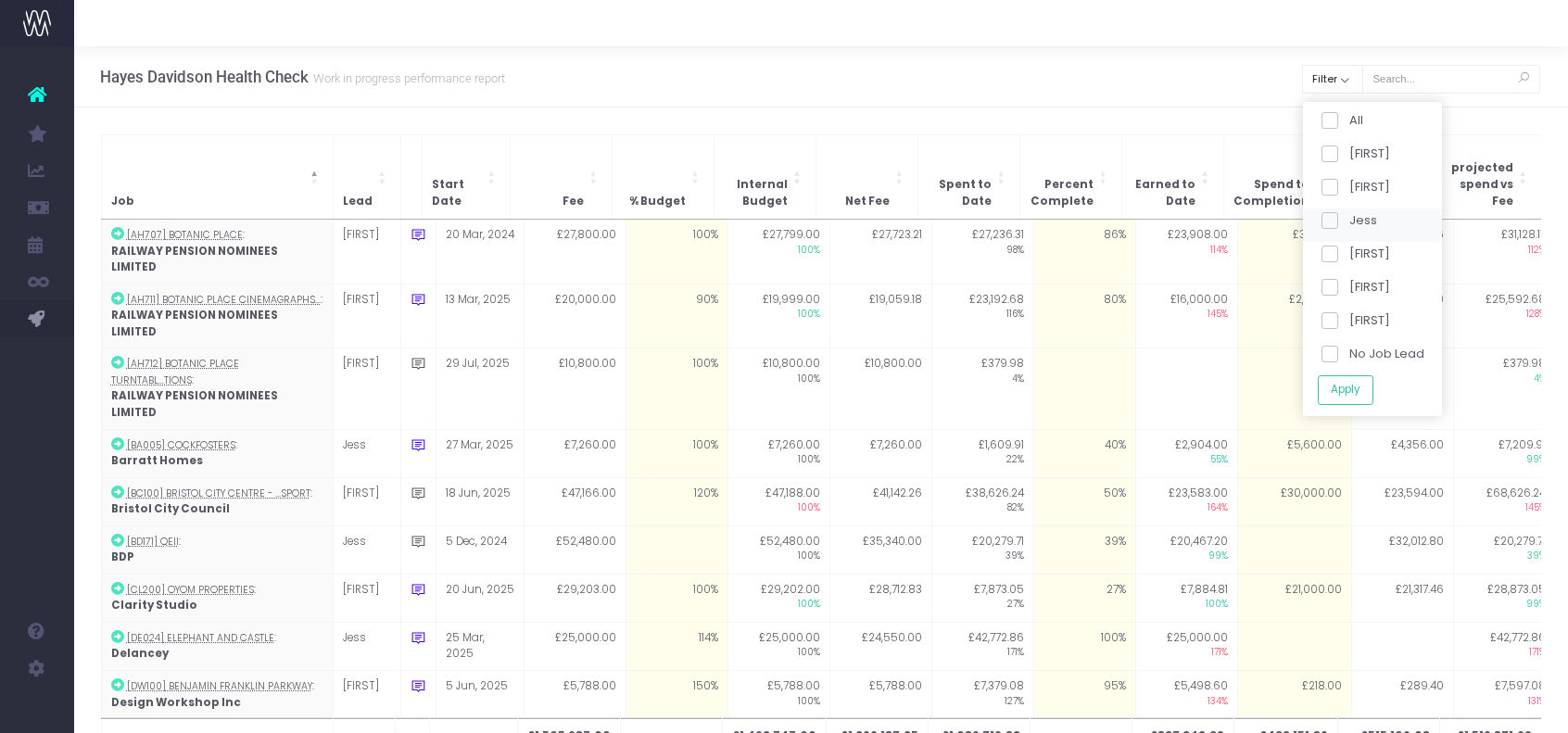 click at bounding box center [1329, 221] 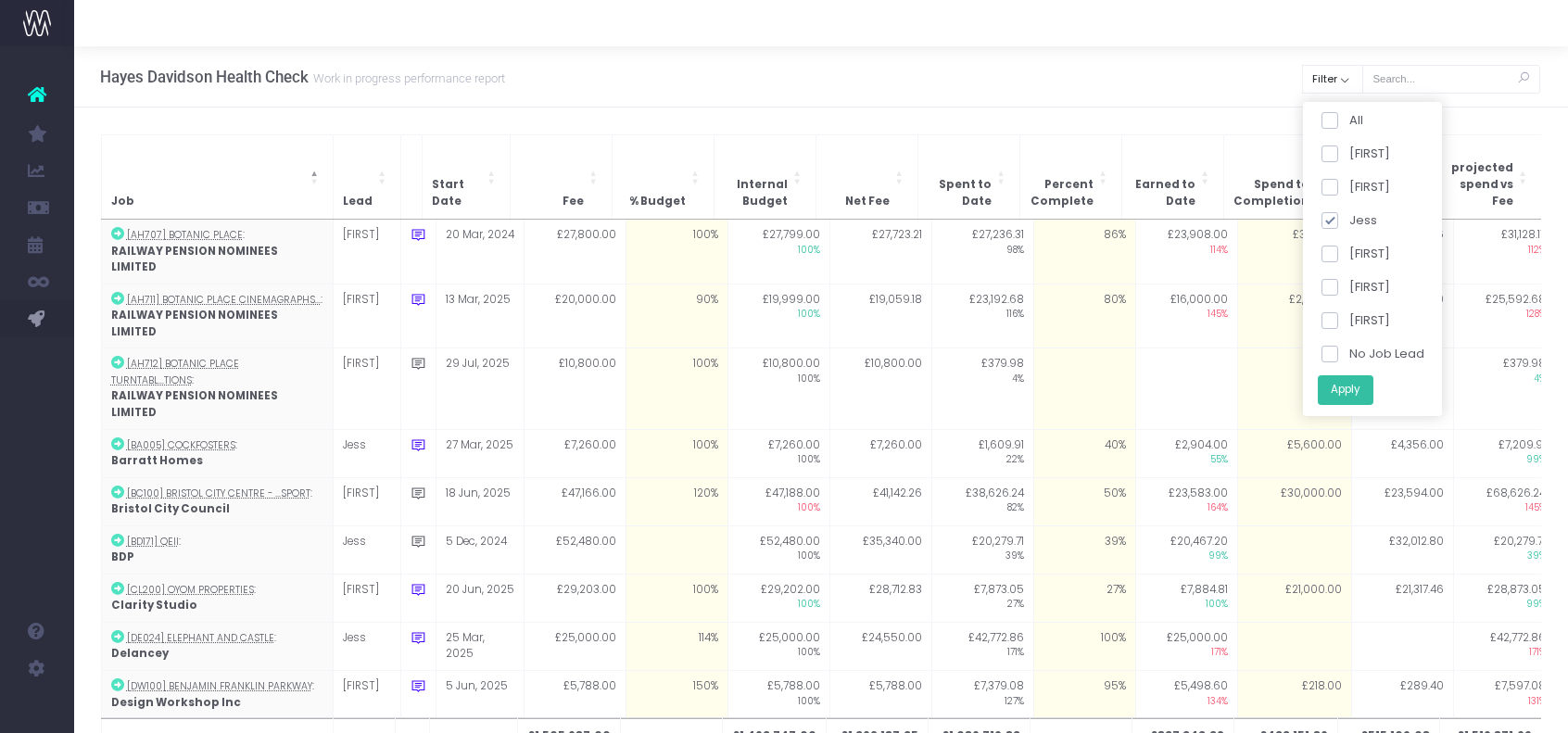 click on "Apply" at bounding box center (1345, 389) 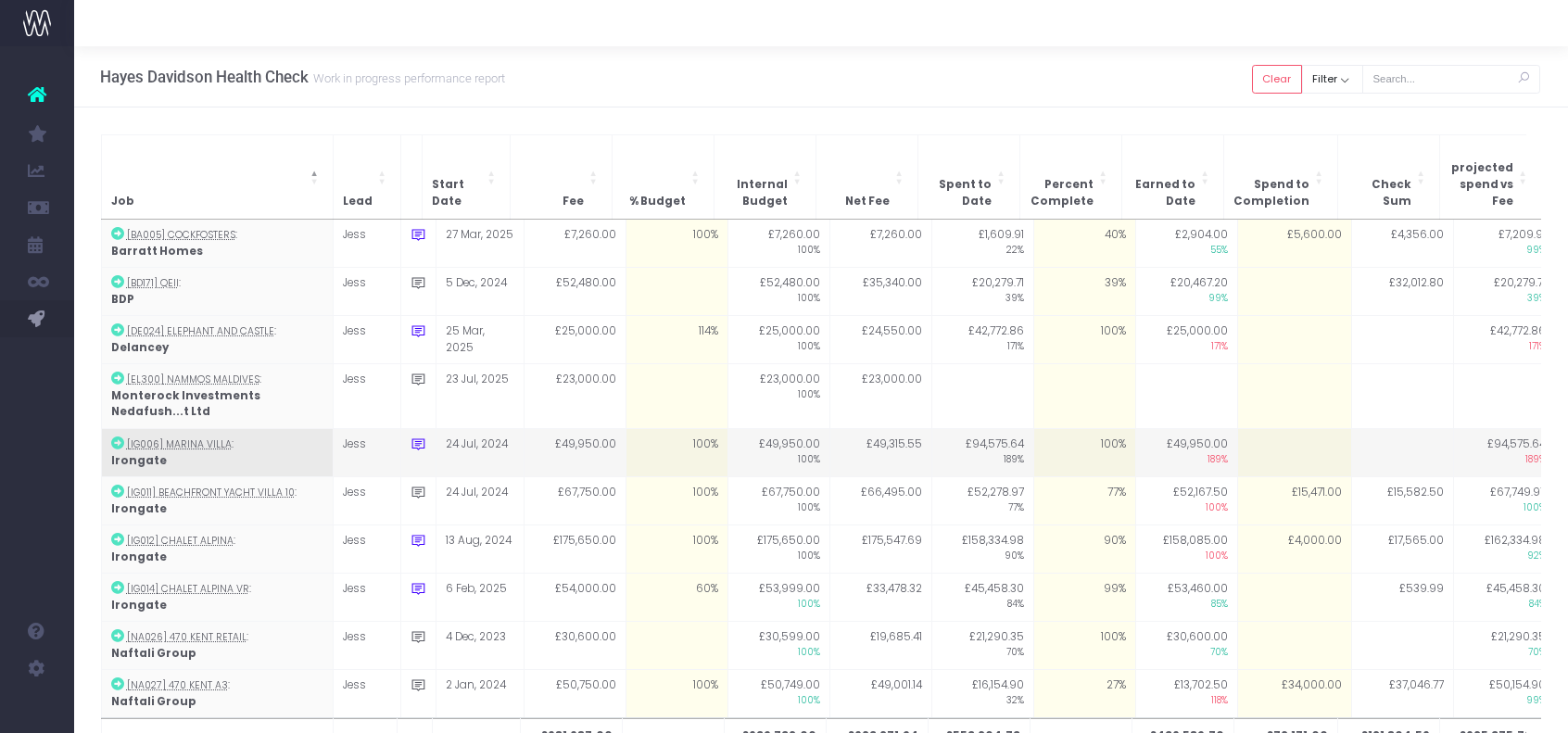 scroll, scrollTop: 254, scrollLeft: 0, axis: vertical 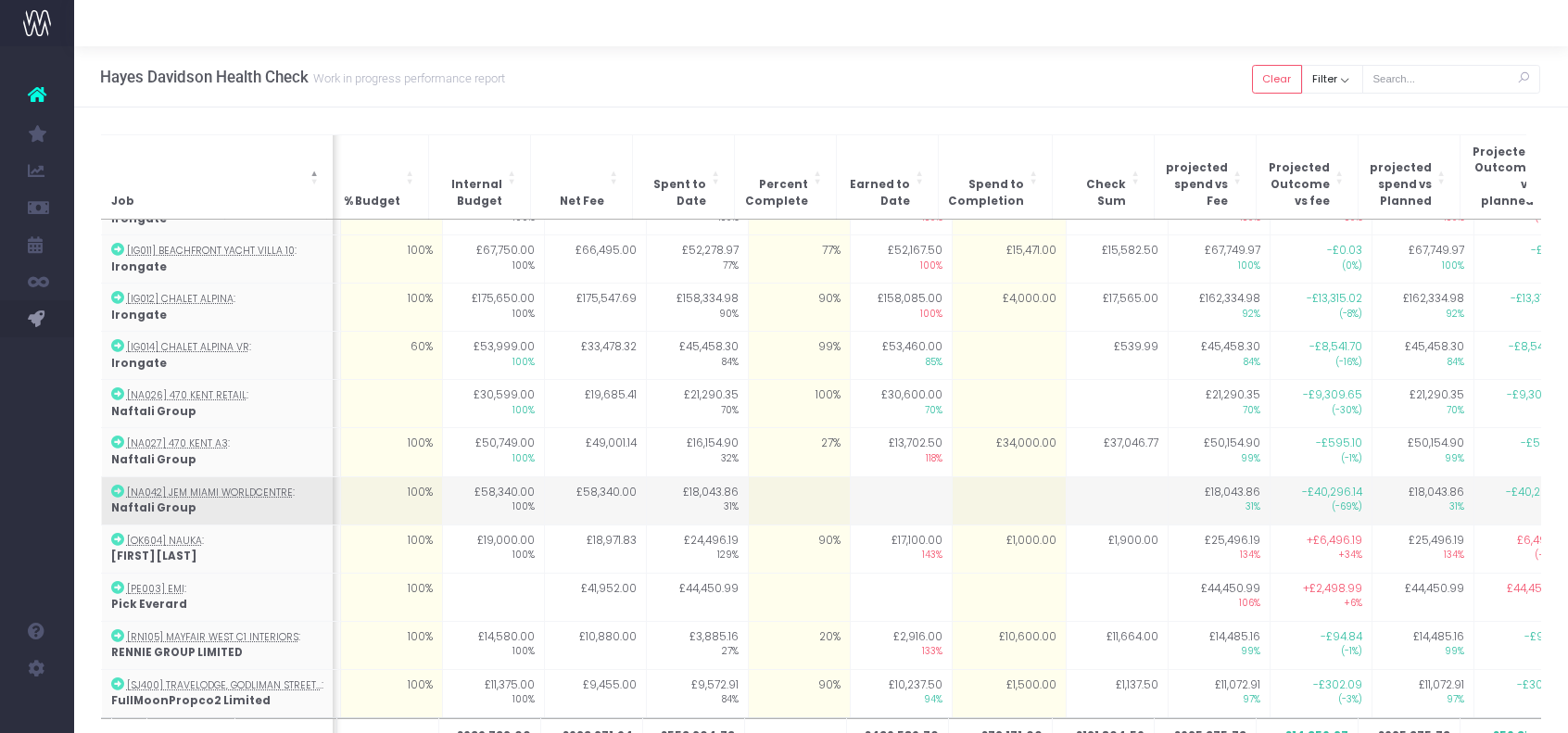click at bounding box center [1008, 500] 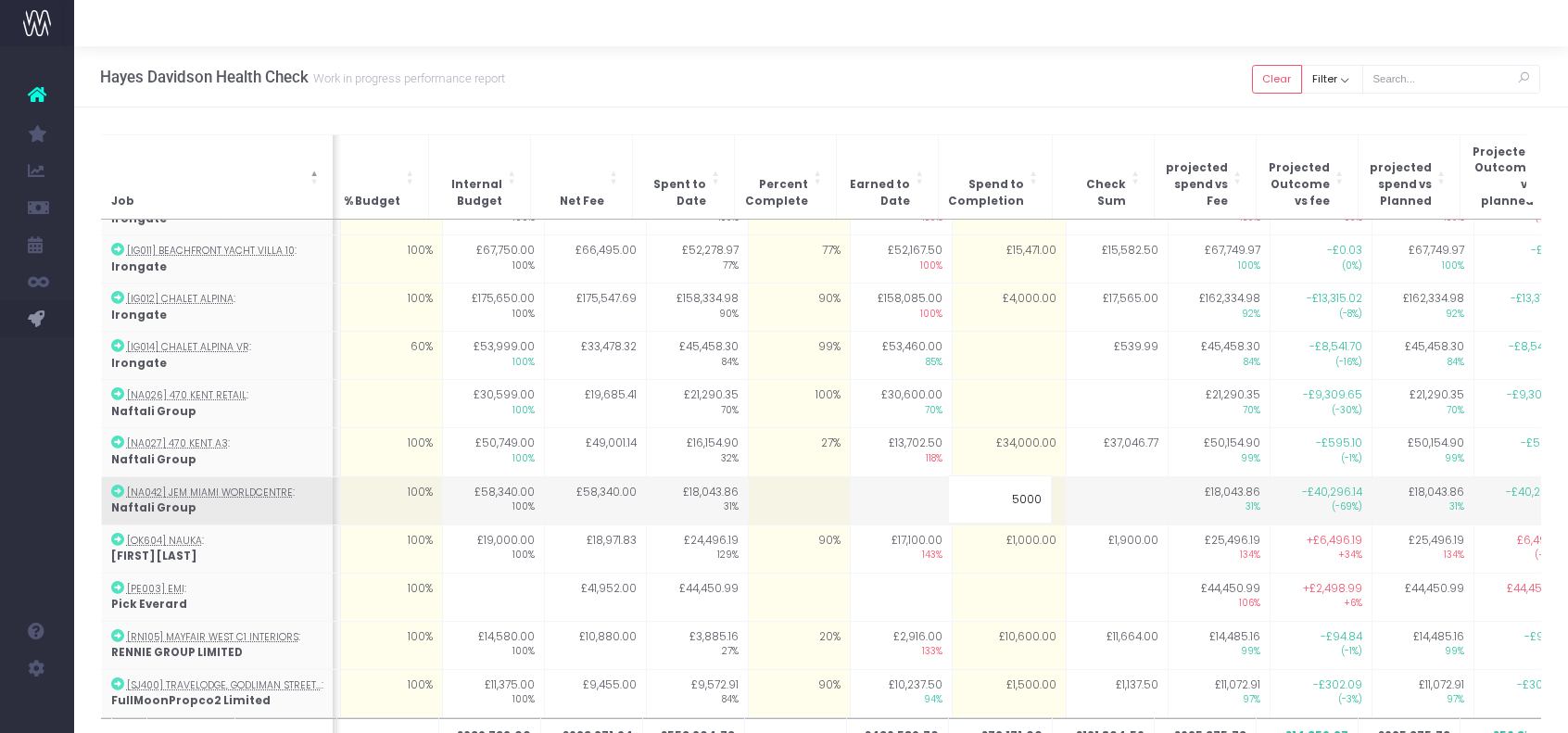 type on "50000" 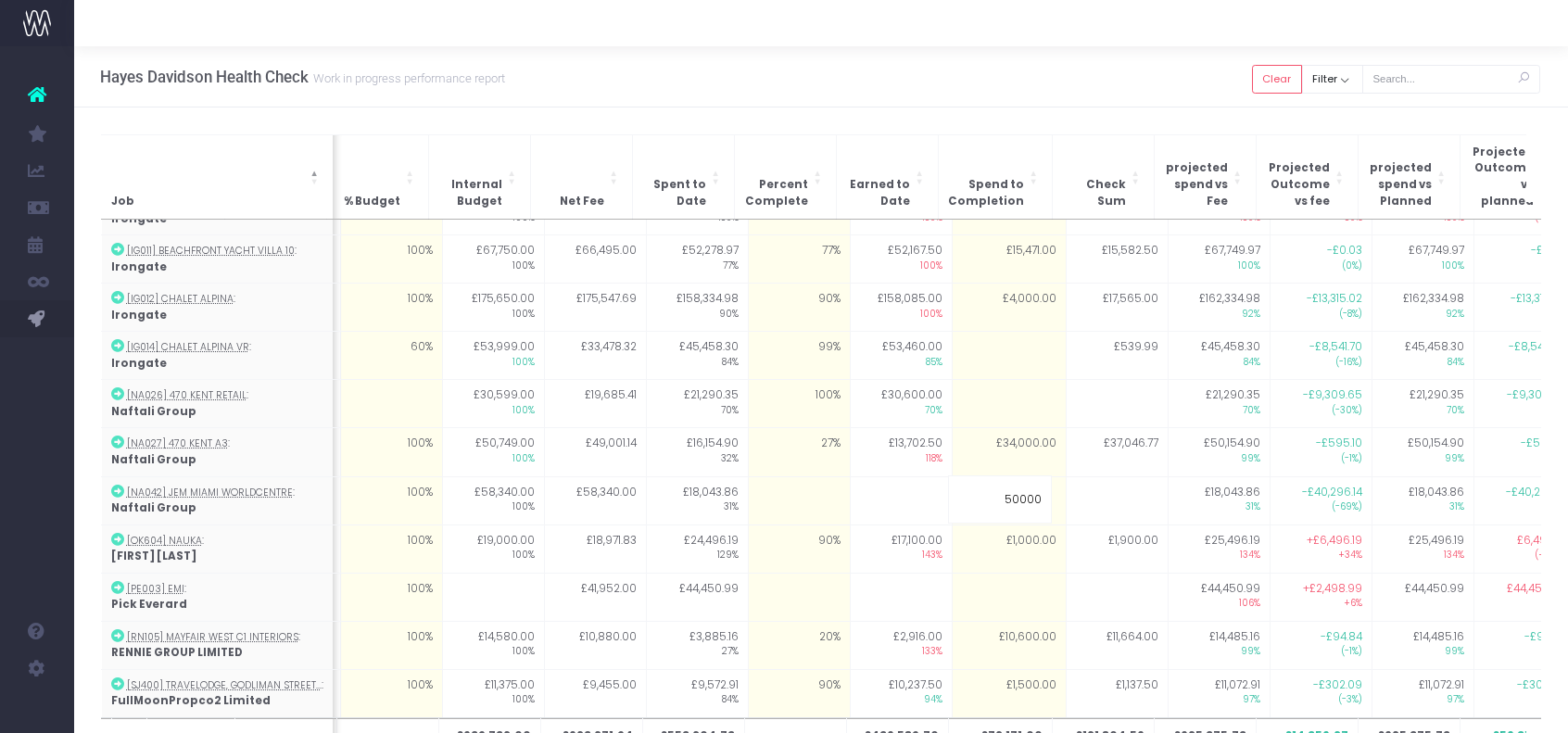 click on "[FIRST] [LAST] Health Check											 Work in progress performance report
Clear
Filter
All		 	 	 		  [FIRST]		 	 	 		  [FIRST]		 	 	 		  [FIRST]		 	 	 		  [FIRST]		 	 	 		  [FIRST]		 	 	 		  [FIRST]		 	 	 		  No Job Lead
Apply" at bounding box center (821, 77) 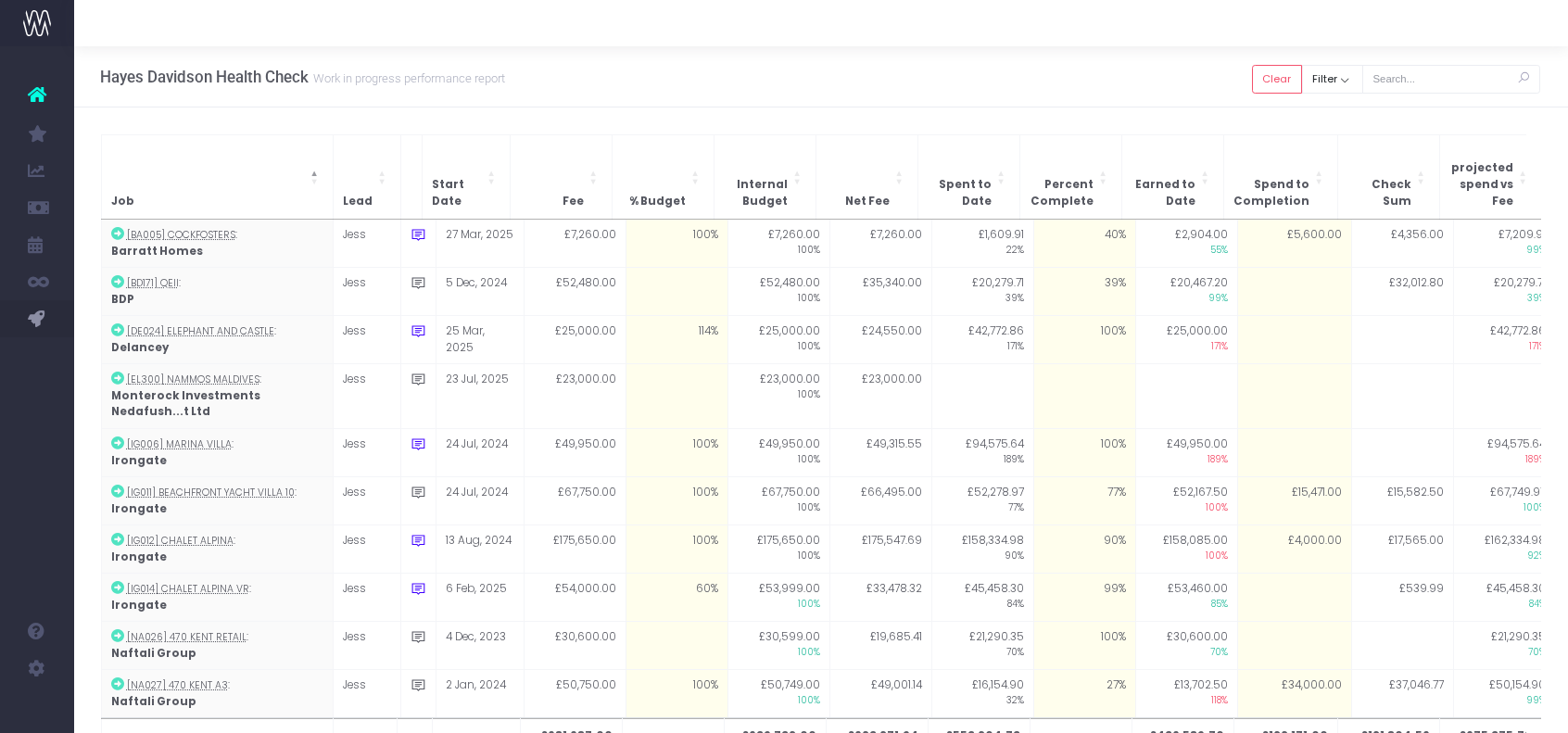 scroll, scrollTop: 254, scrollLeft: 0, axis: vertical 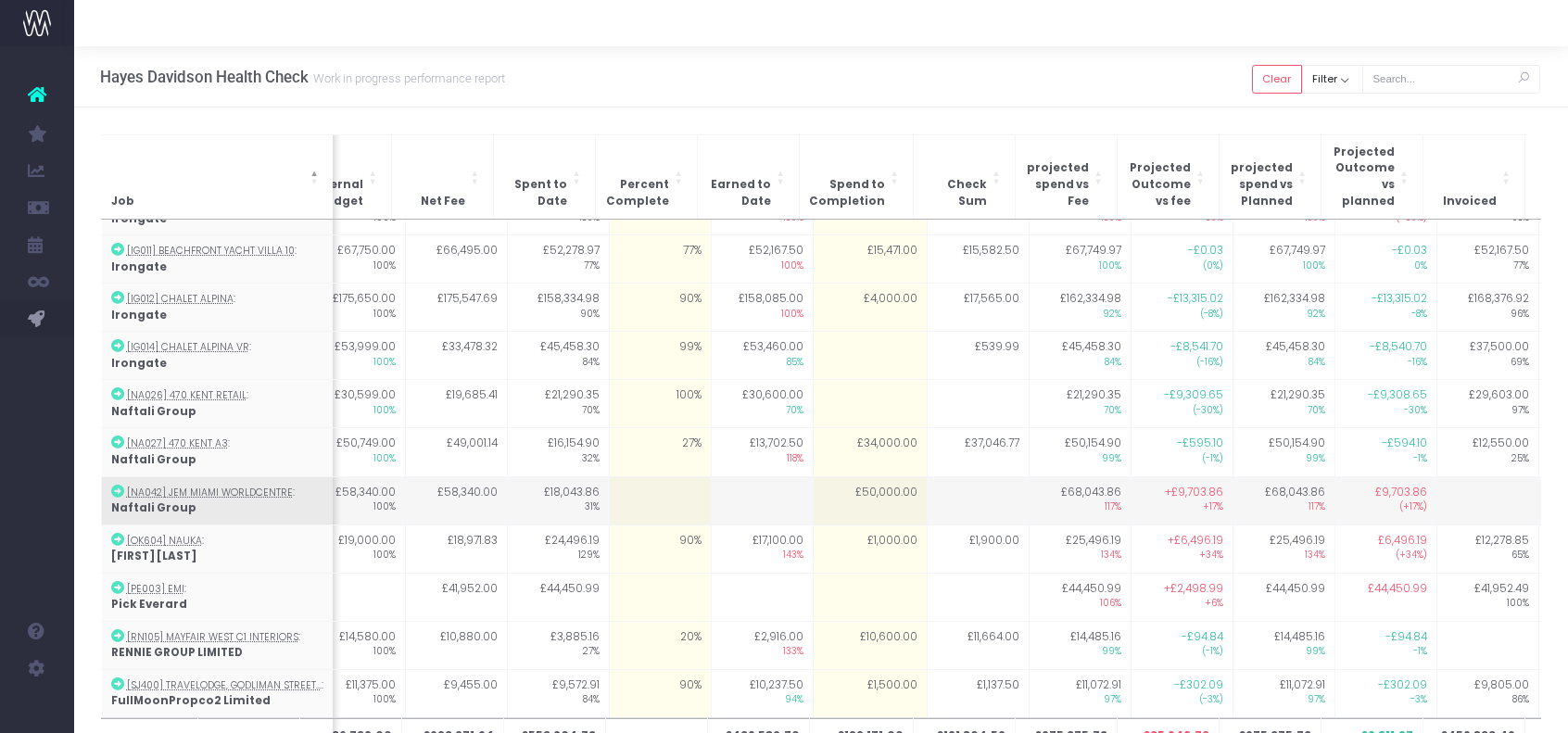 click on "£50,000.00" at bounding box center [869, 500] 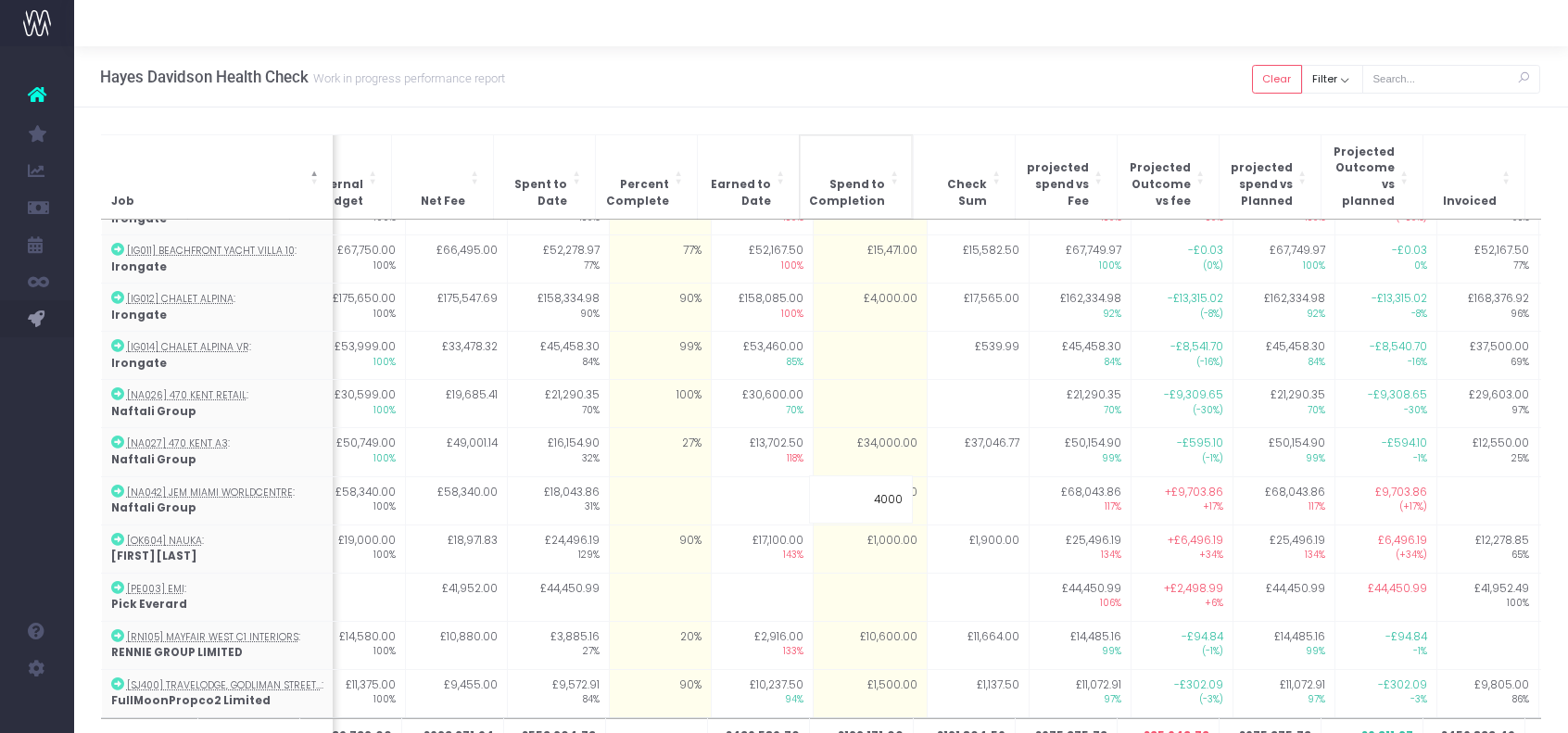 type on "40000" 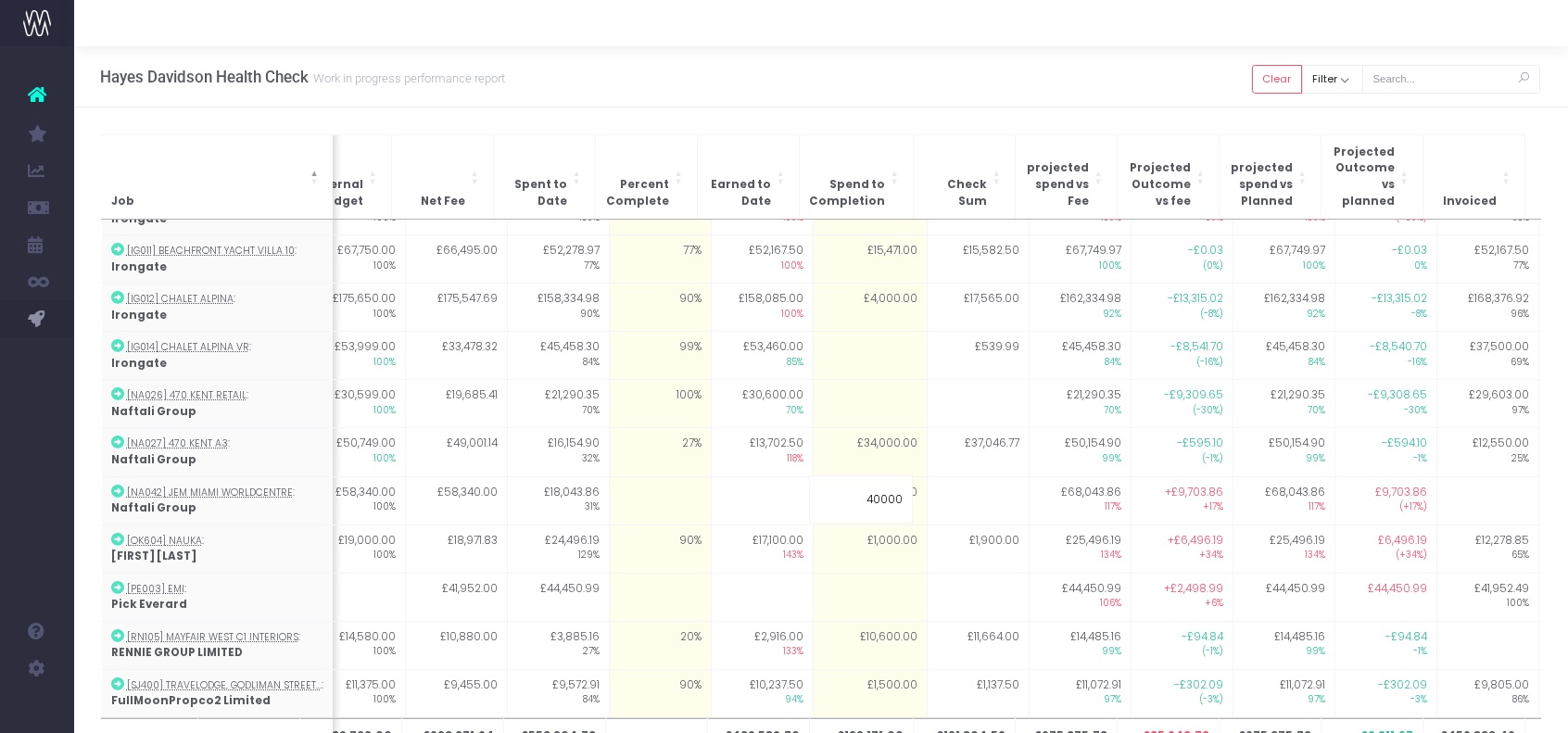 click on "[FIRST] [LAST] Health Check											 Work in progress performance report
Clear
Filter
All		 	 	 		  [FIRST]		 	 	 		  [FIRST]		 	 	 		  [FIRST]		 	 	 		  [FIRST]		 	 	 		  [FIRST]		 	 	 		  [FIRST]		 	 	 		  No Job Lead
Apply" at bounding box center (821, 77) 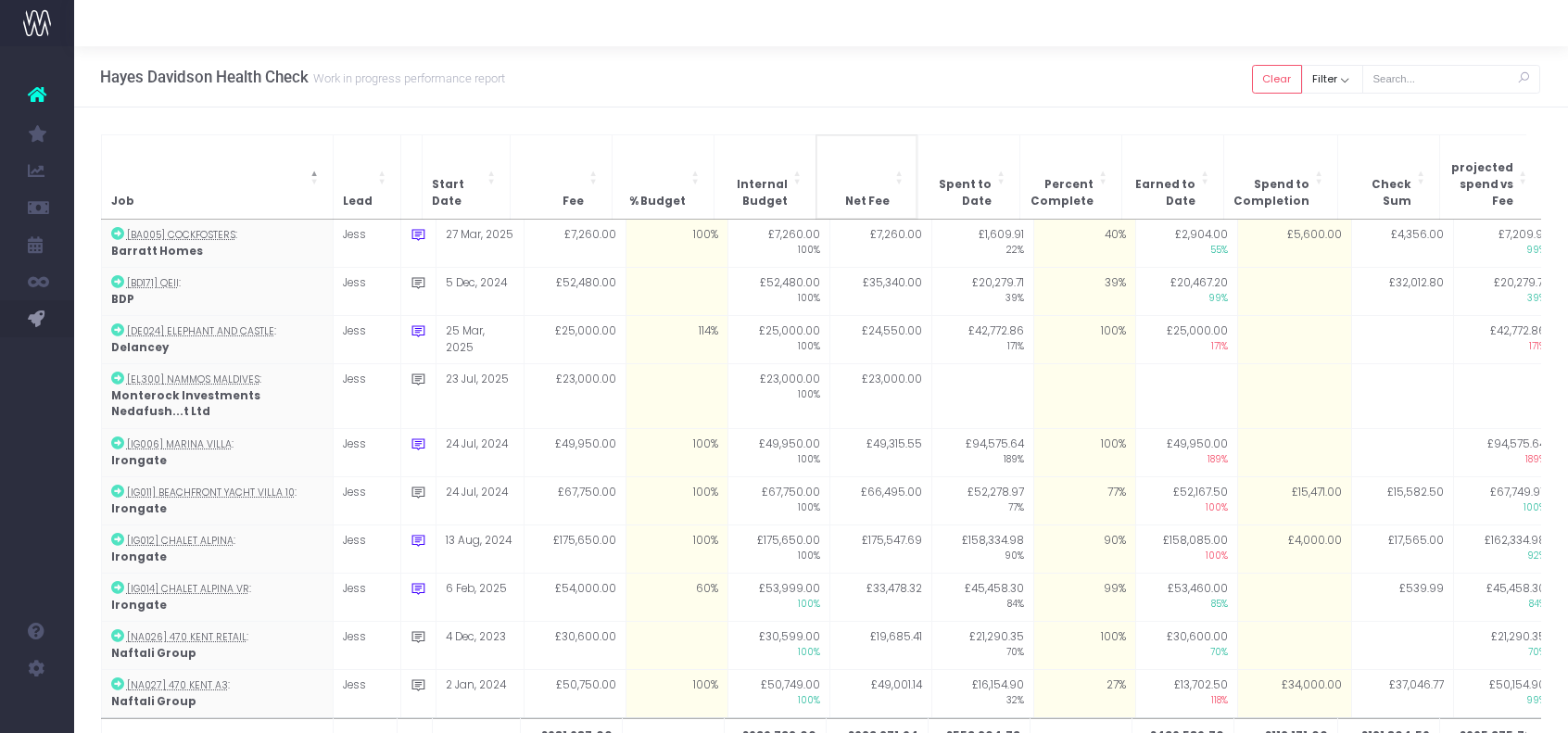 scroll, scrollTop: 254, scrollLeft: 0, axis: vertical 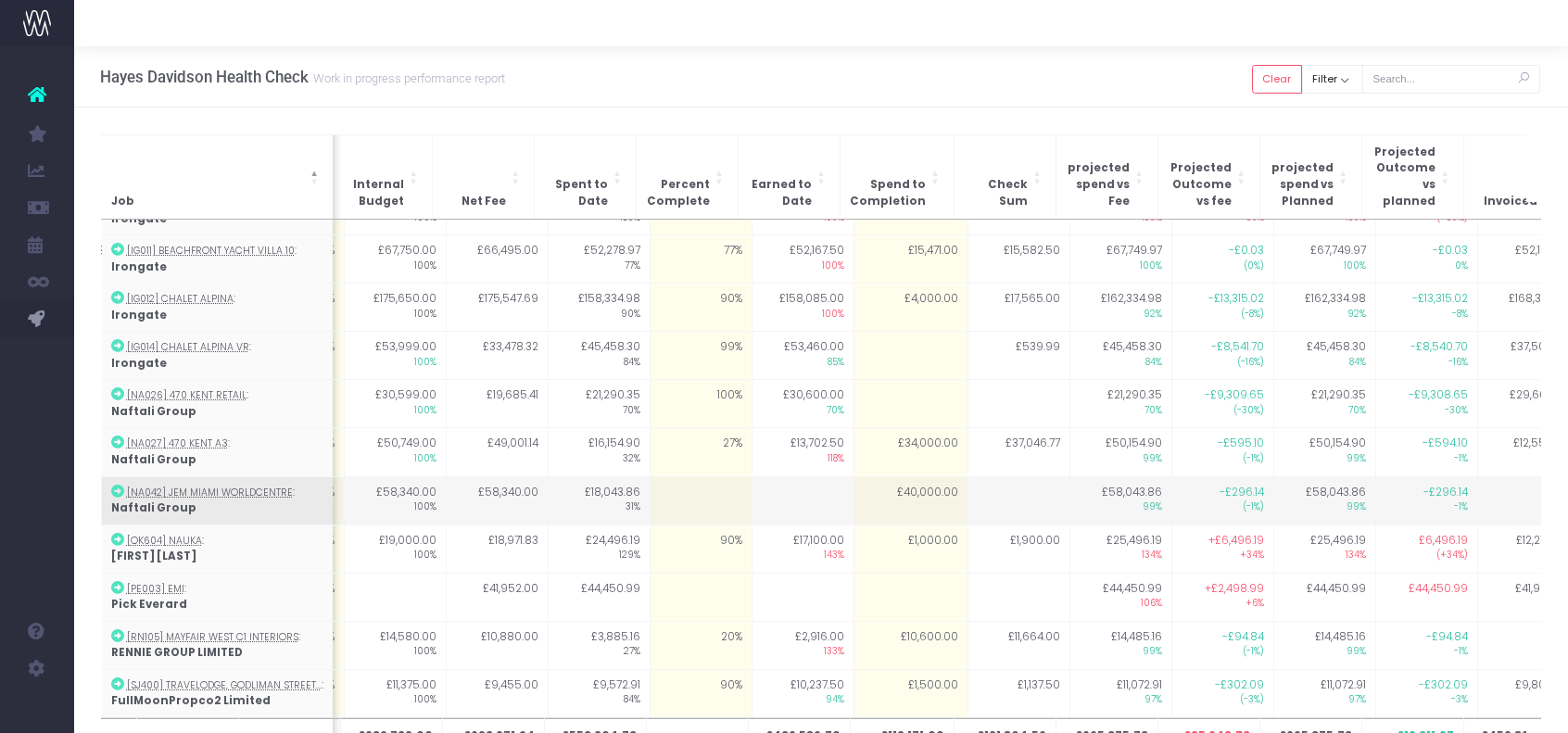 click at bounding box center [701, 500] 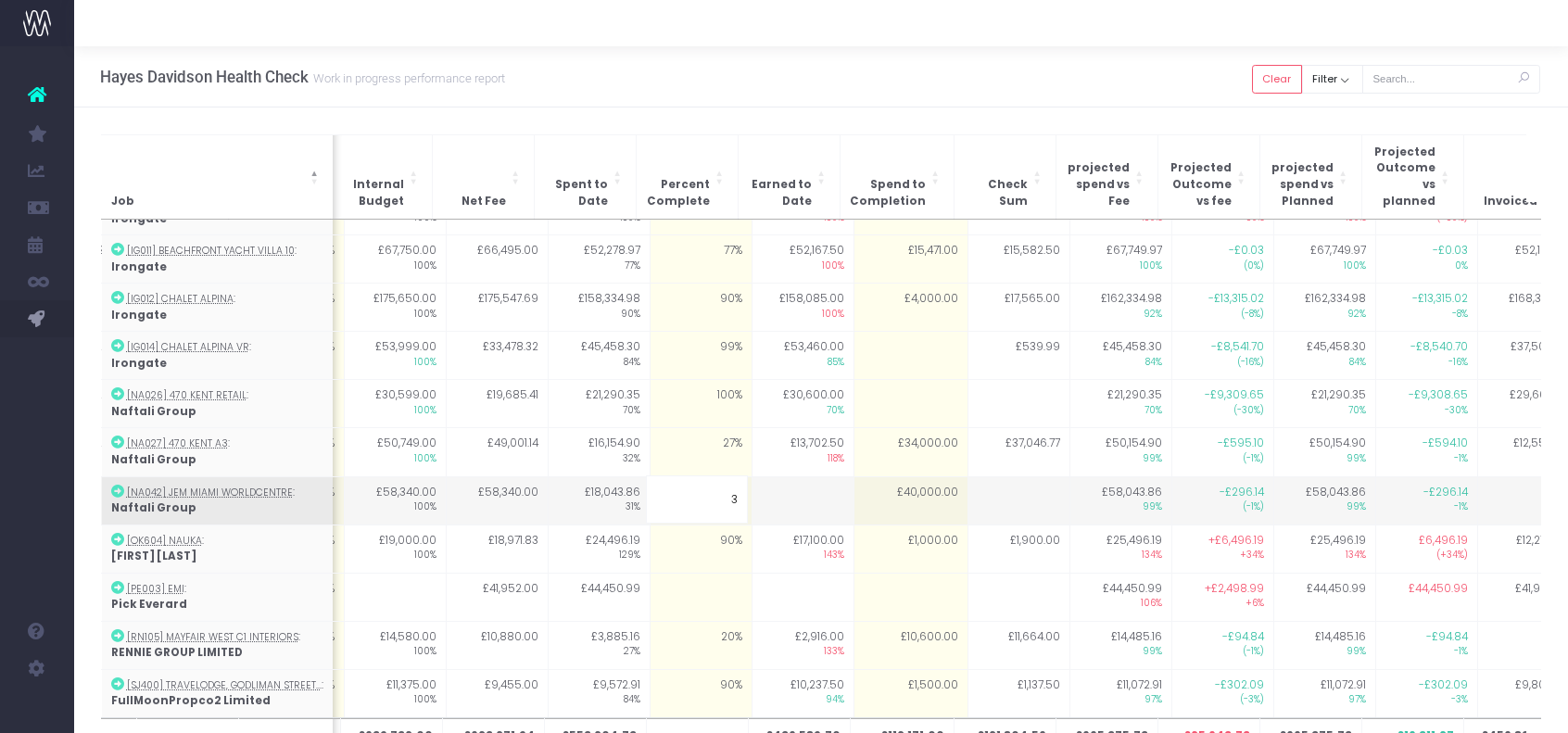 type on "37" 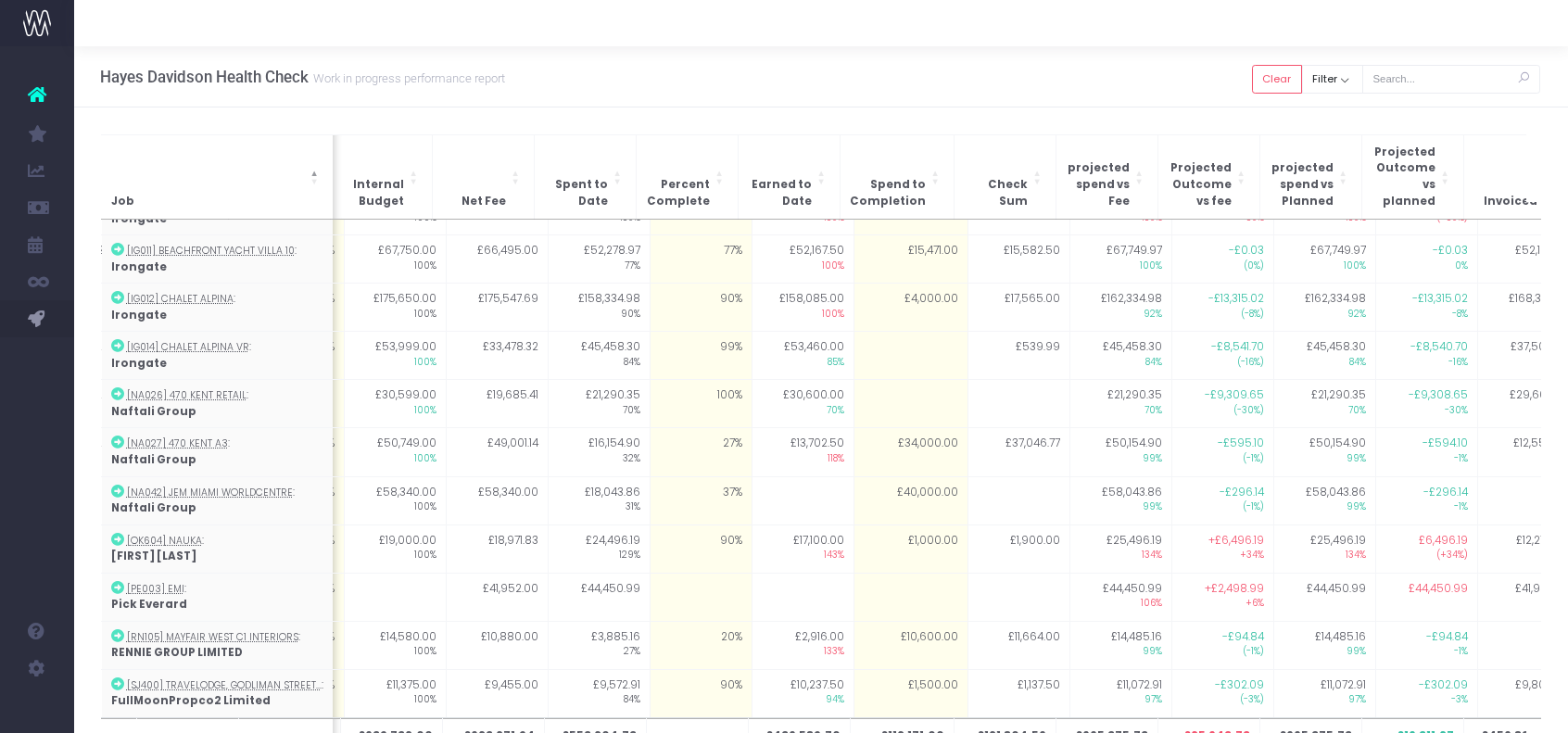 click on "[FIRST] [LAST] Health Check											 Work in progress performance report
Clear
Filter
All		 	 	 		  [FIRST]		 	 	 		  [FIRST]		 	 	 		  [FIRST]		 	 	 		  [FIRST]		 	 	 		  [FIRST]		 	 	 		  [FIRST]		 	 	 		  No Job Lead
Apply" at bounding box center (821, 77) 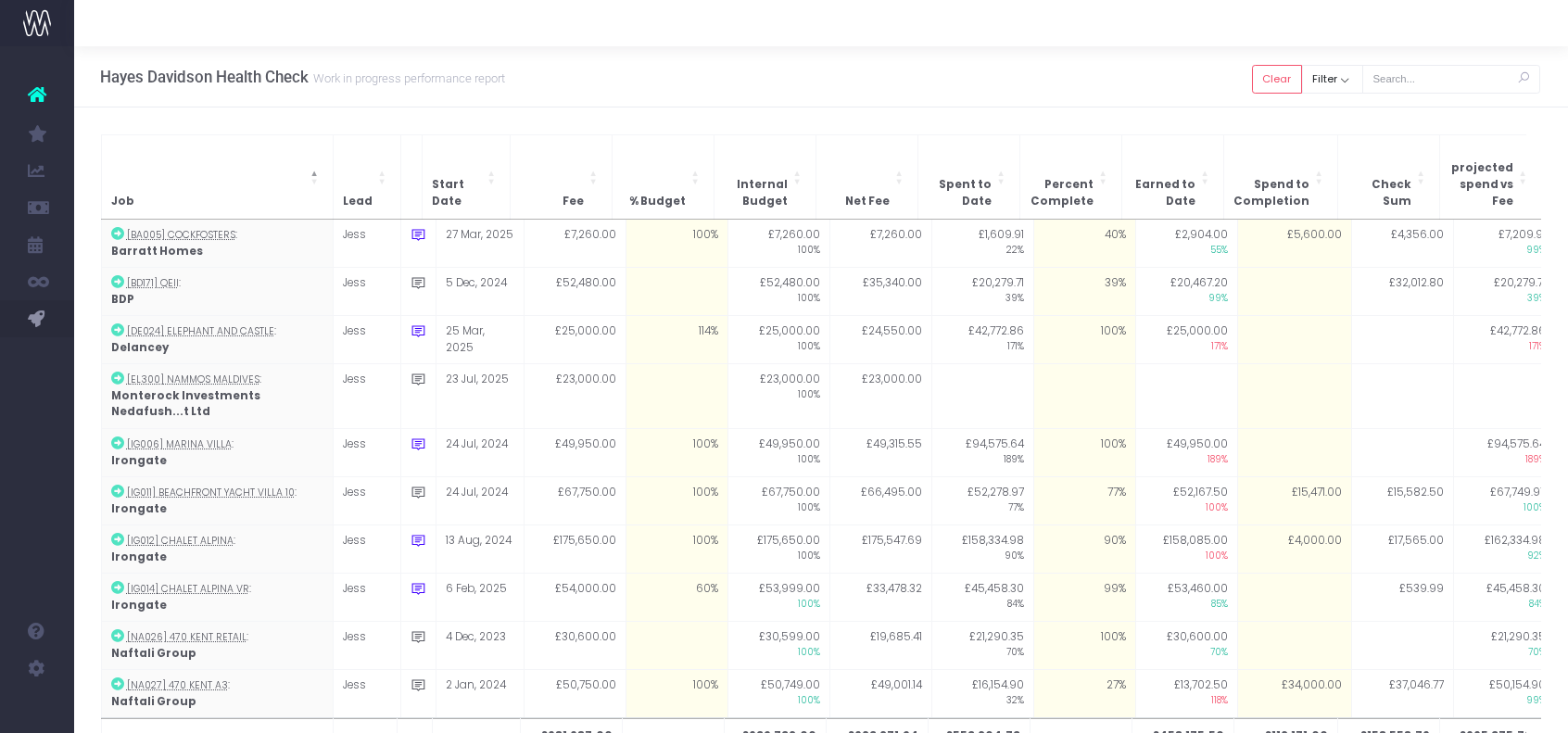scroll, scrollTop: 254, scrollLeft: 0, axis: vertical 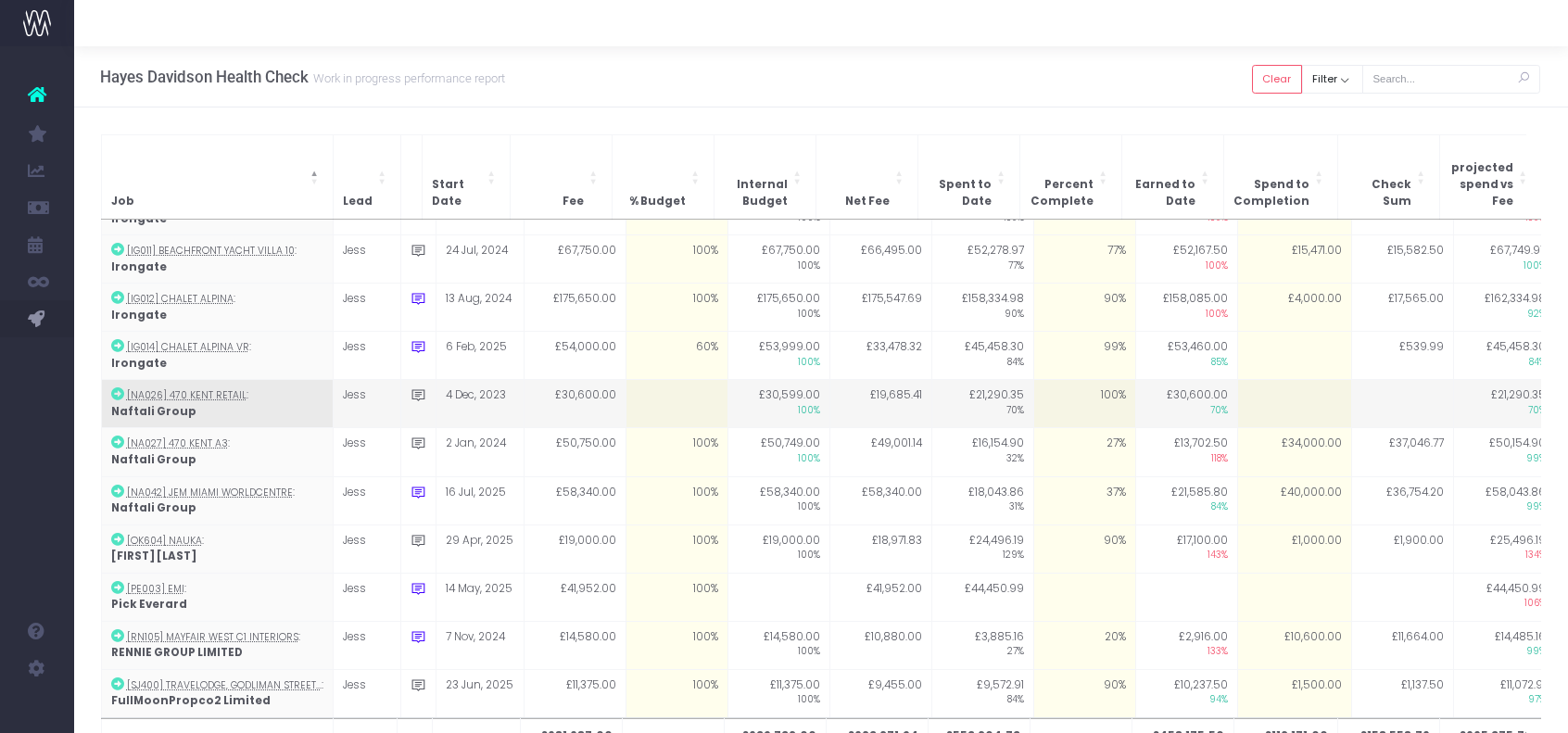 click at bounding box center (677, 404) 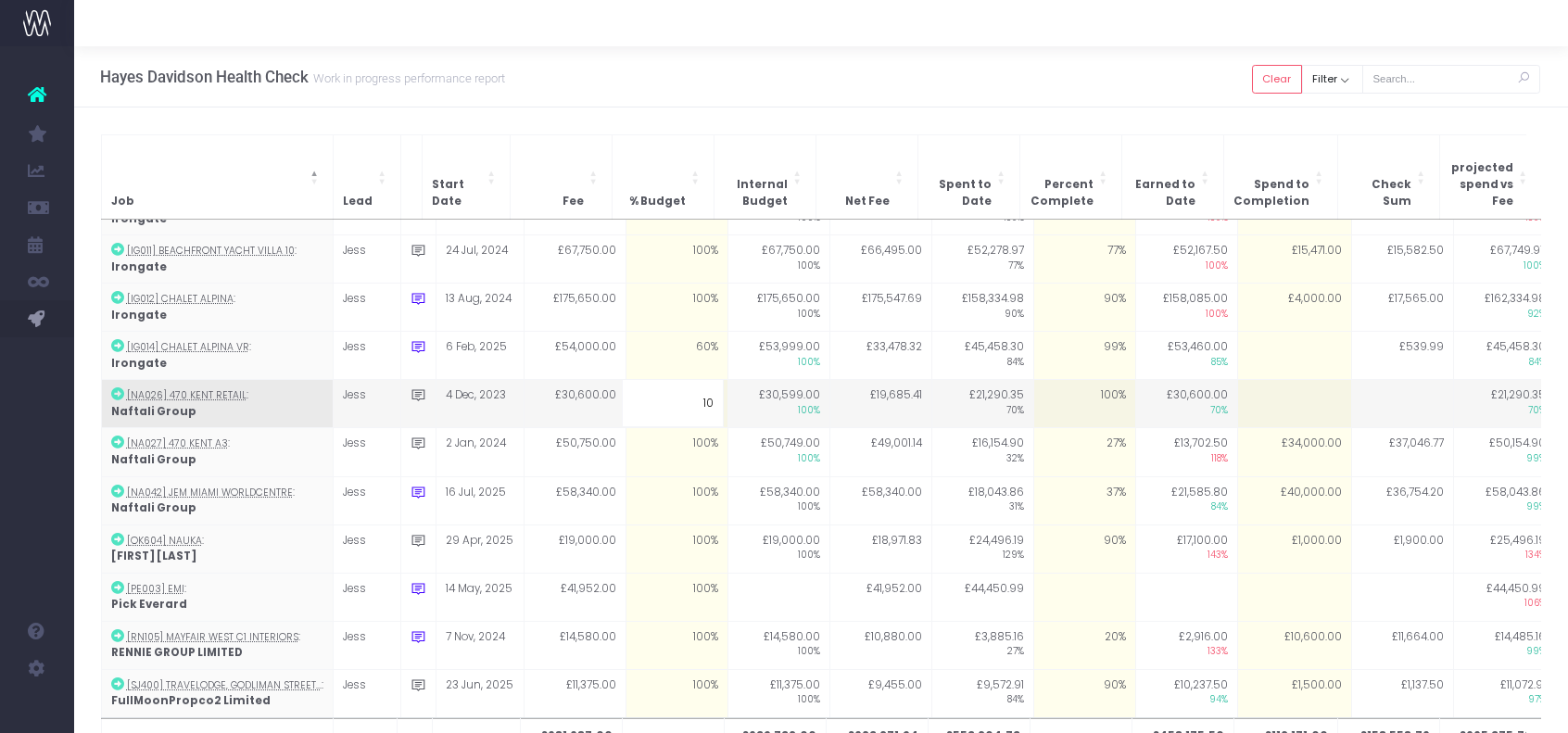 type on "100" 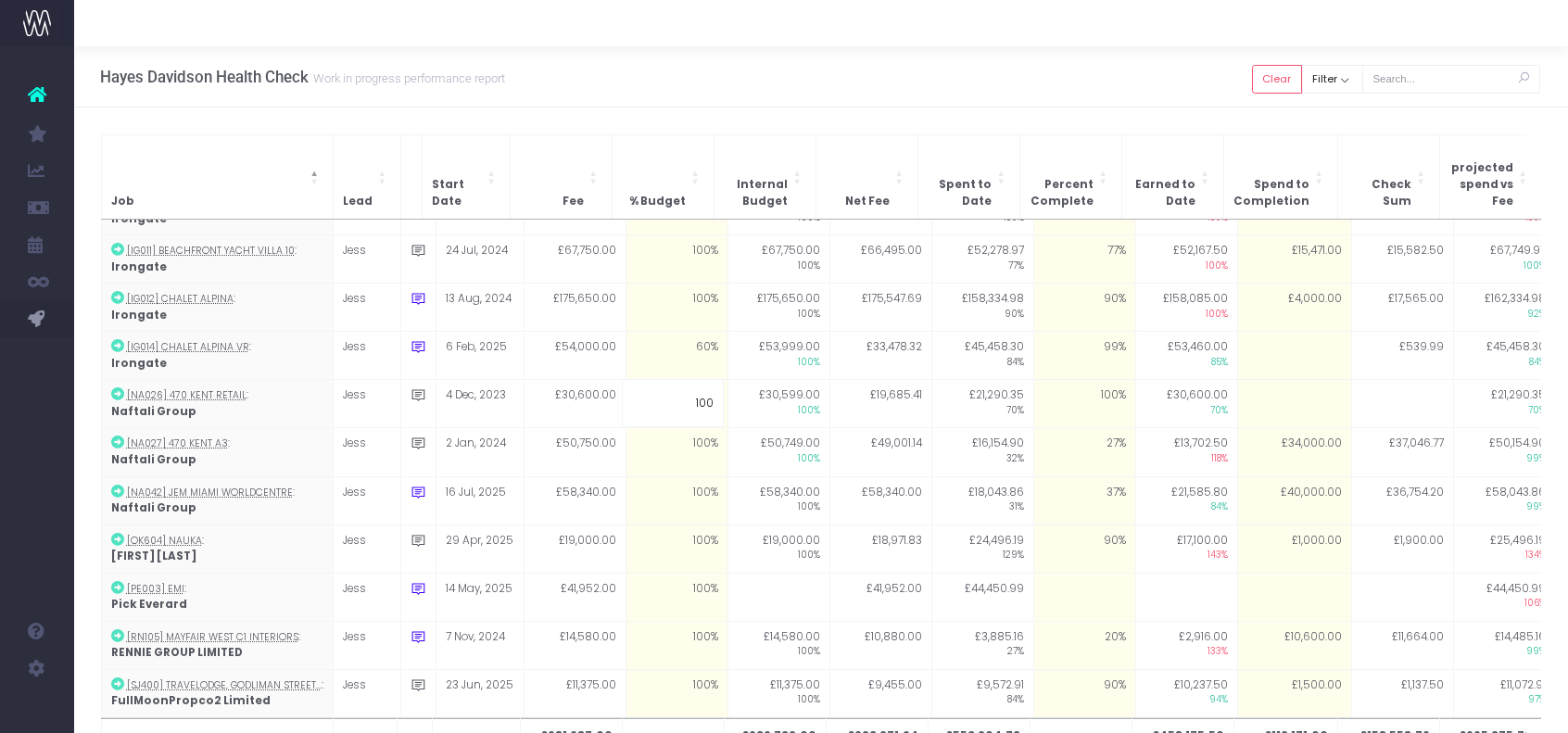 click on "[FIRST] [LAST] Health Check											 Work in progress performance report
Clear
Filter
All		 	 	 		  [FIRST]		 	 	 		  [FIRST]		 	 	 		  [FIRST]		 	 	 		  [FIRST]		 	 	 		  [FIRST]		 	 	 		  [FIRST]		 	 	 		  No Job Lead
Apply" at bounding box center (821, 77) 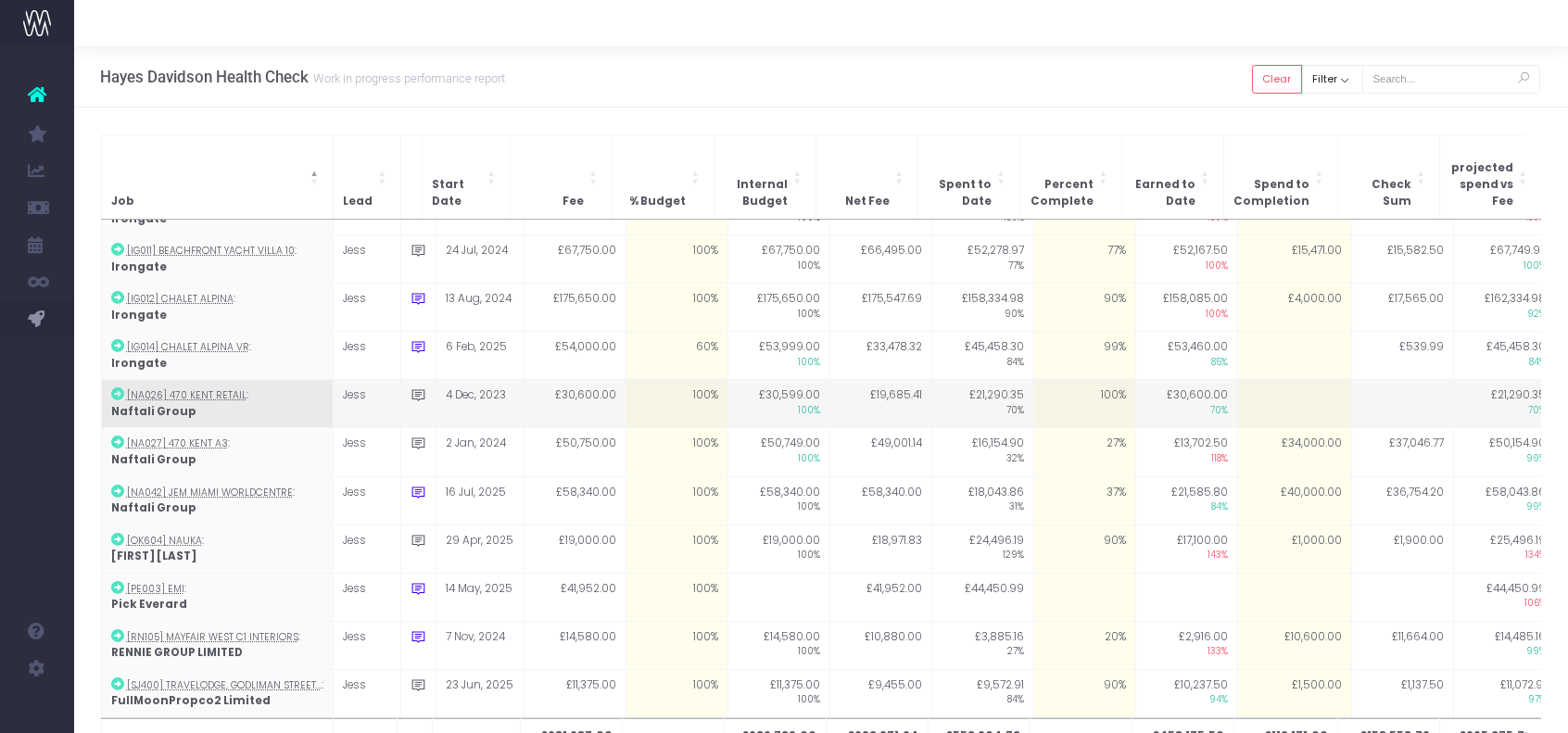 click at bounding box center (1294, 404) 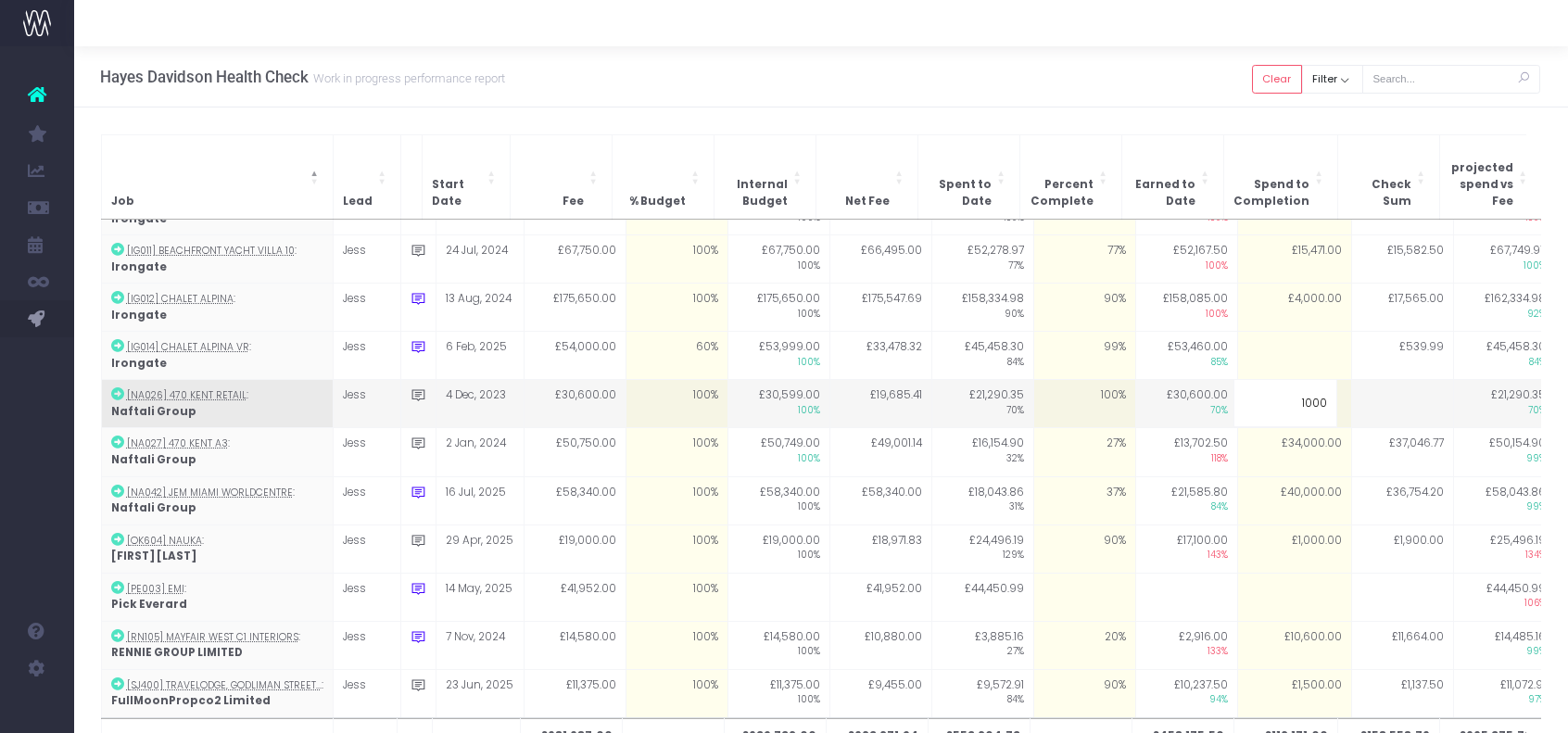 click on "100%" at bounding box center [1084, 404] 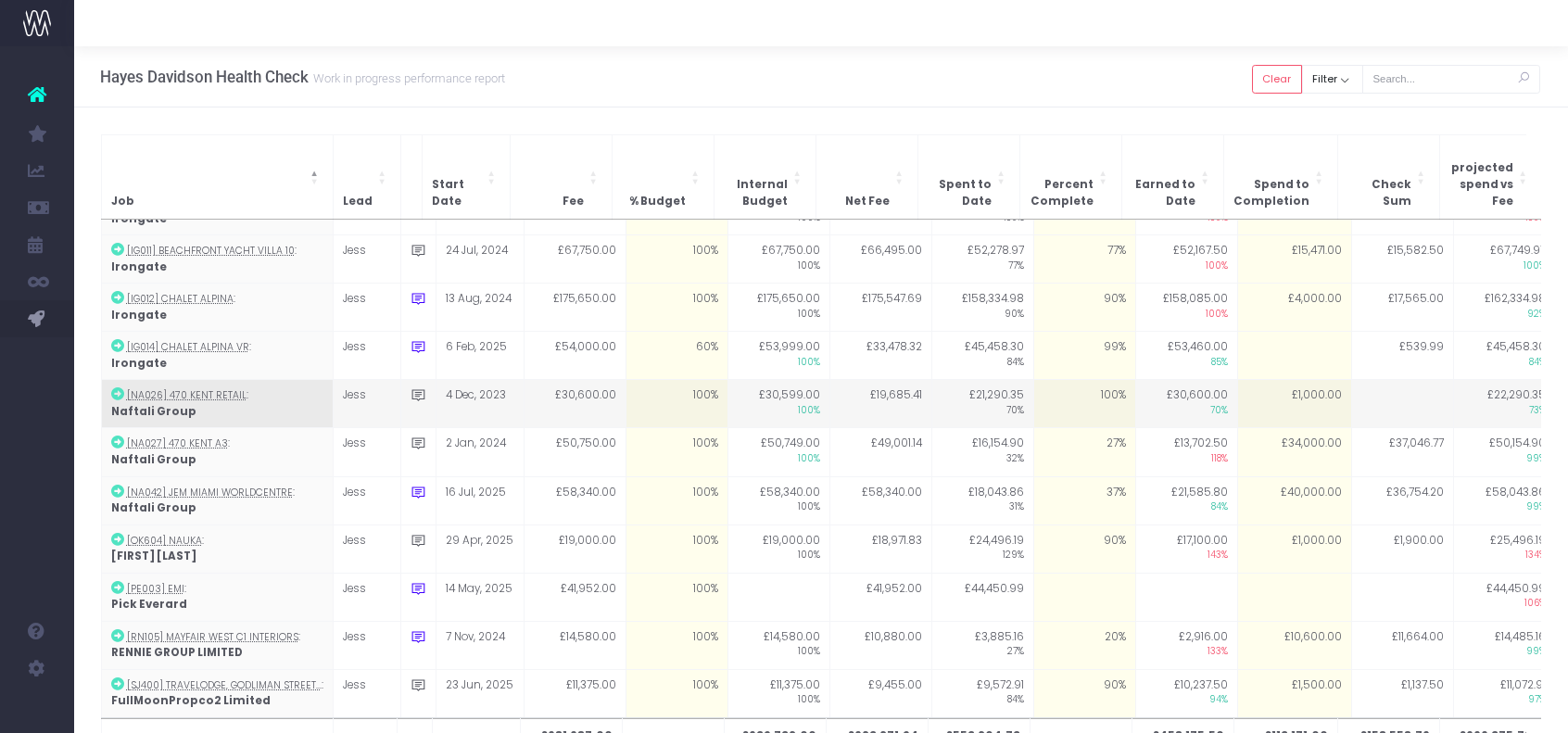 click on "100%" at bounding box center (1084, 404) 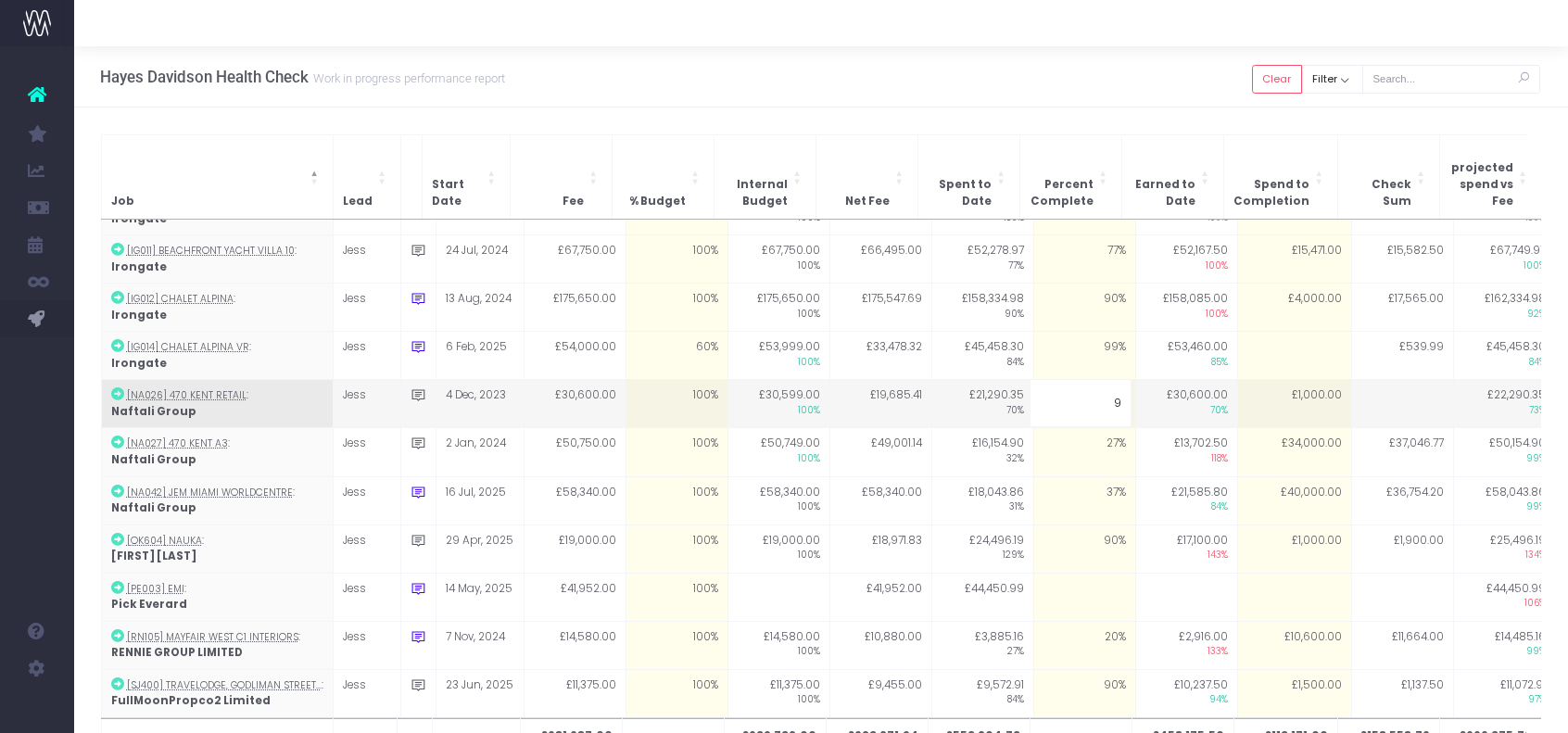 type on "99" 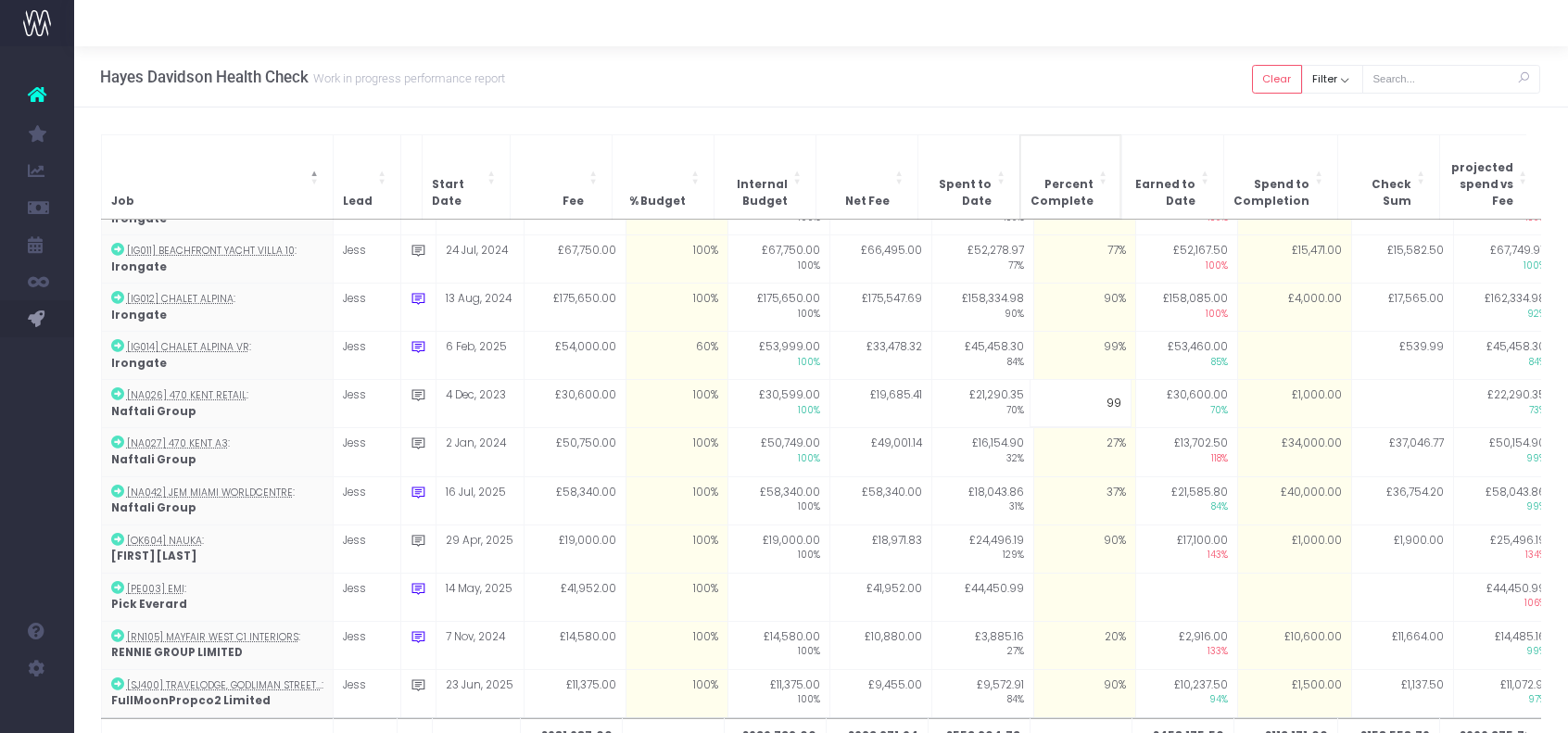 click on "Percent Complete" at bounding box center [1070, 176] 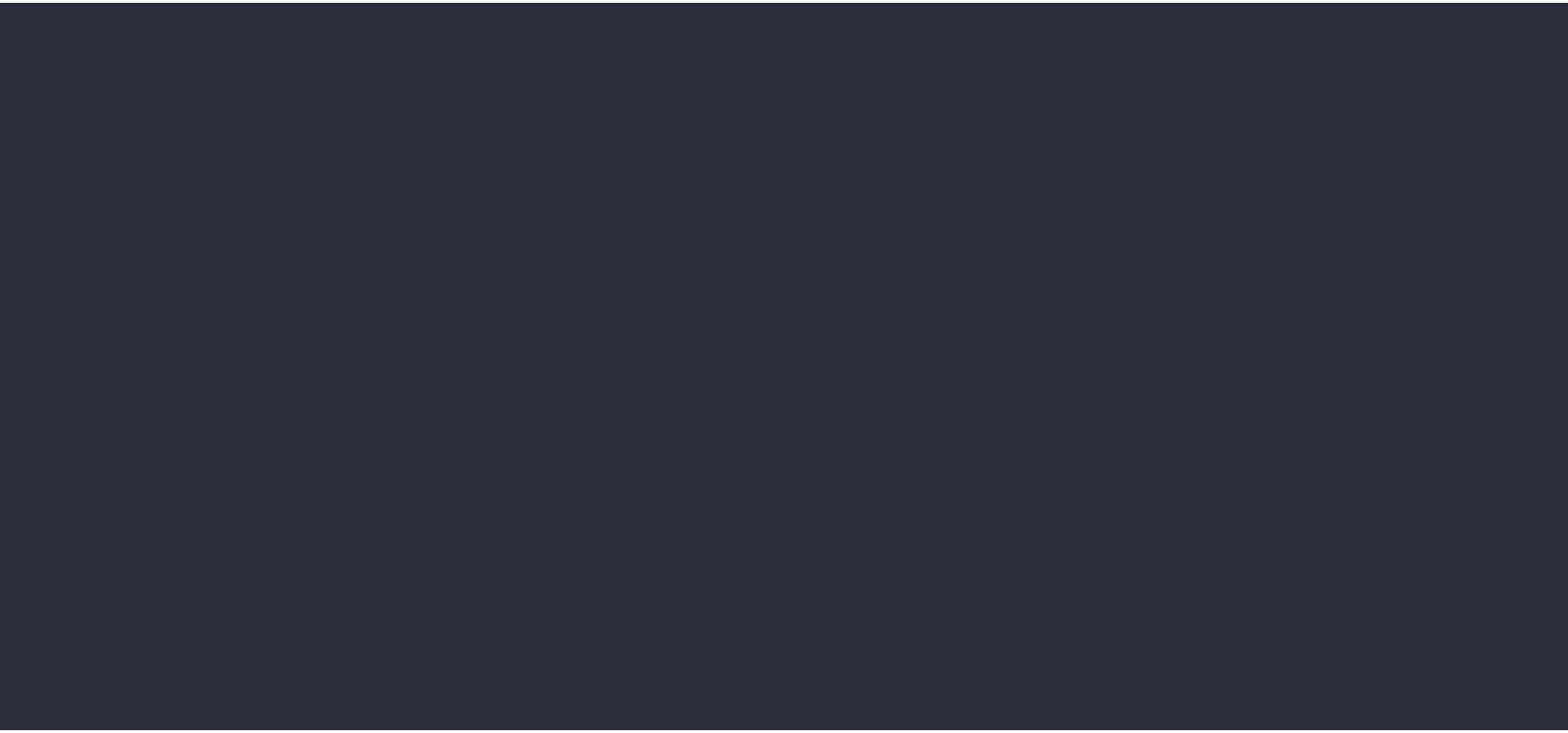 scroll, scrollTop: 0, scrollLeft: 0, axis: both 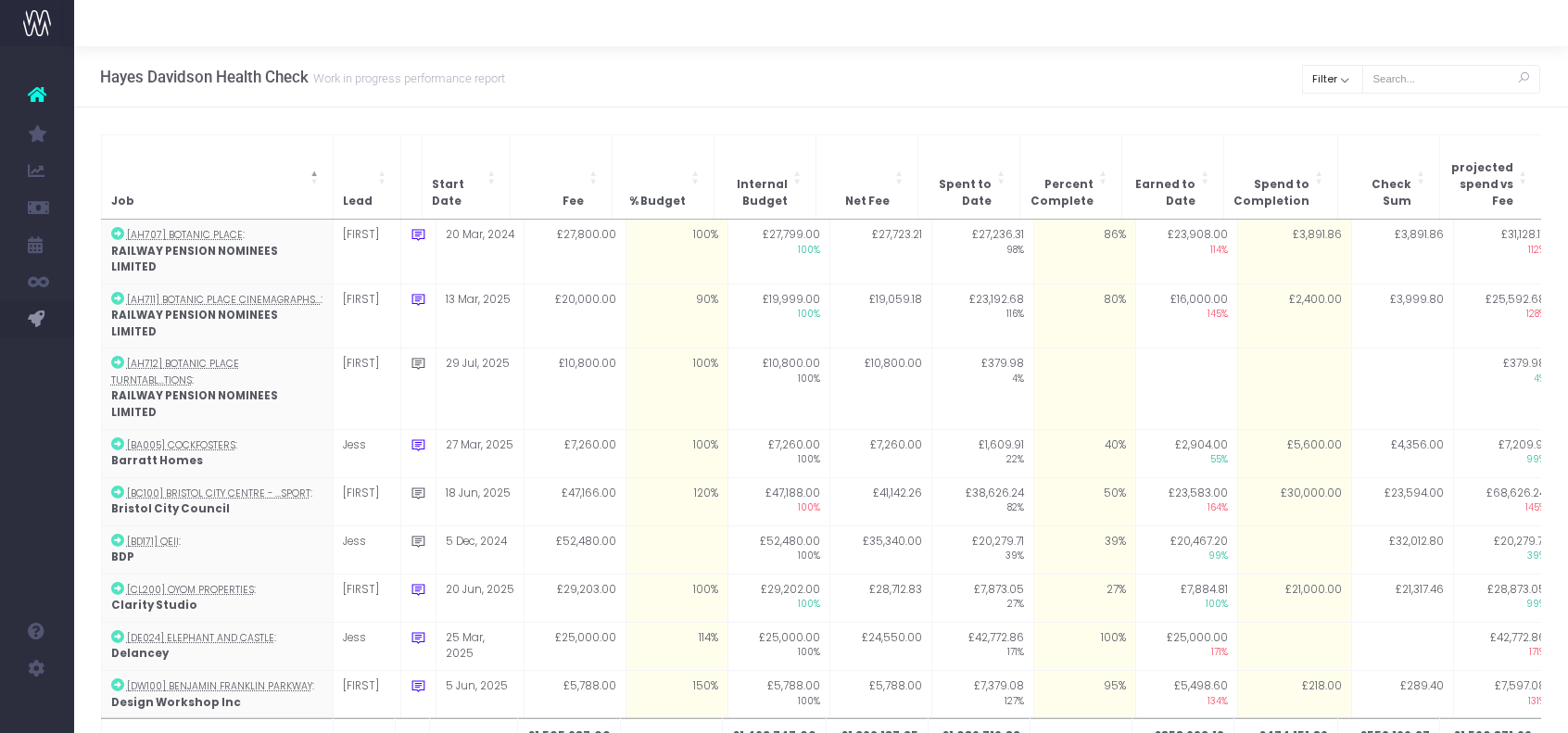 click on "Clear
Filter
All		 	 	 		  [FIRST]		 	 	 		  [FIRST]		 	 	 		  [FIRST]		 	 	 		  [FIRST]		 	 	 		  [FIRST]		 	 	 		  [FIRST]		 	 	 		  No Job Lead
Apply" at bounding box center (1422, 77) 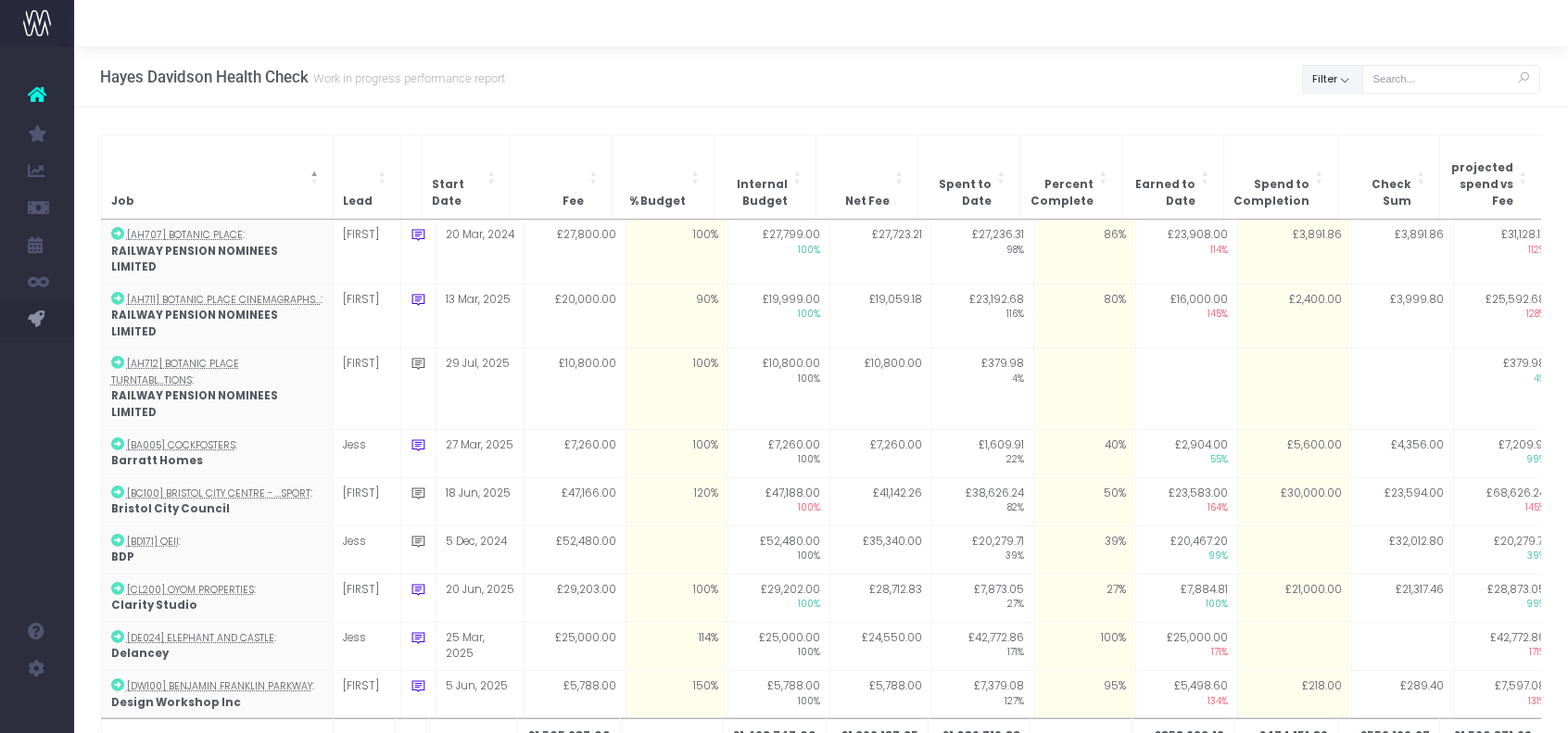 click on "Filter" at bounding box center [1333, 79] 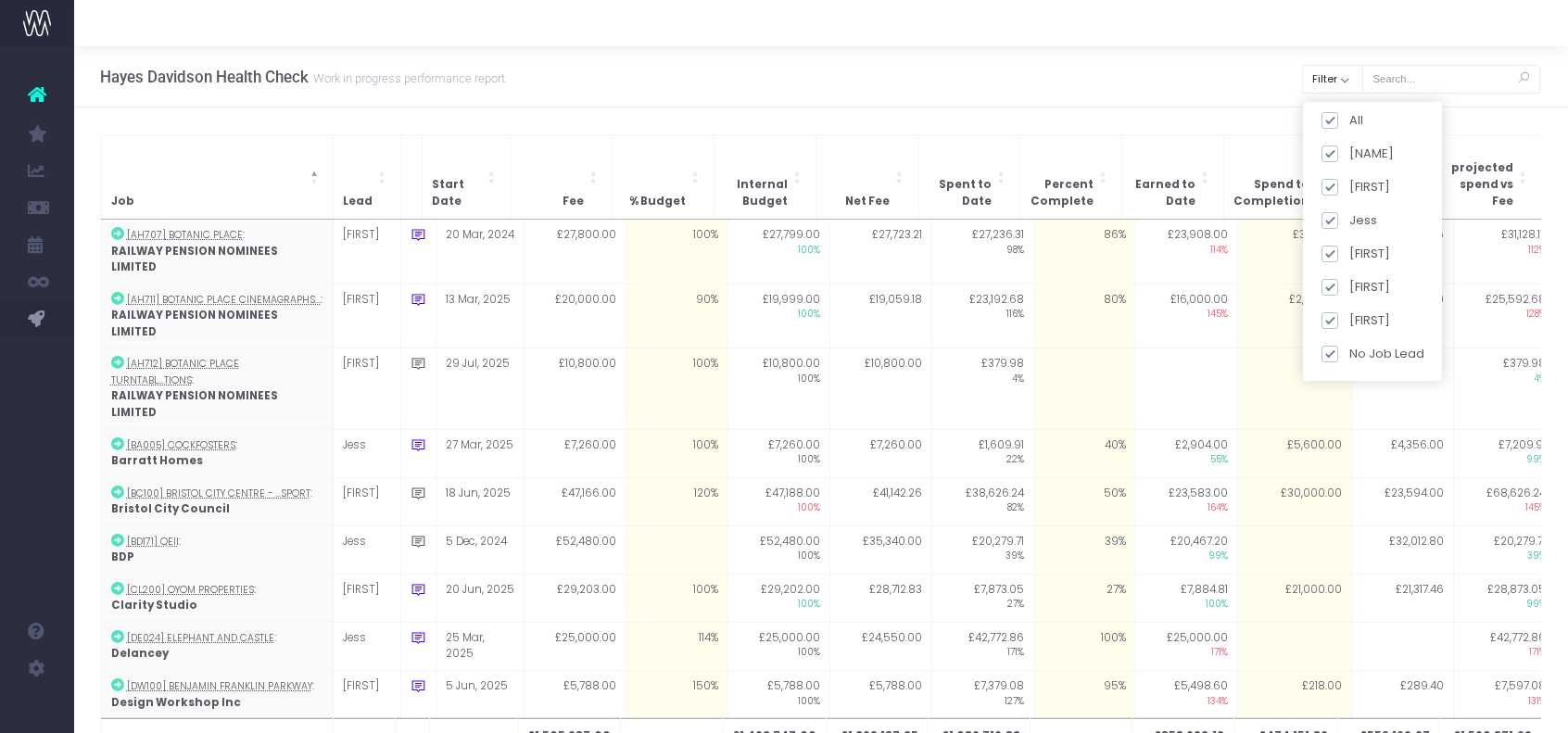 click on "All		 	 	 		  [FIRST]		 	 	 		  [FIRST]		 	 	 		  [FIRST]		 	 	 		  [FIRST]		 	 	 		  [FIRST]		 	 	 		  [FIRST]		 	 	 		  No Job Lead
Apply" at bounding box center [1372, 241] 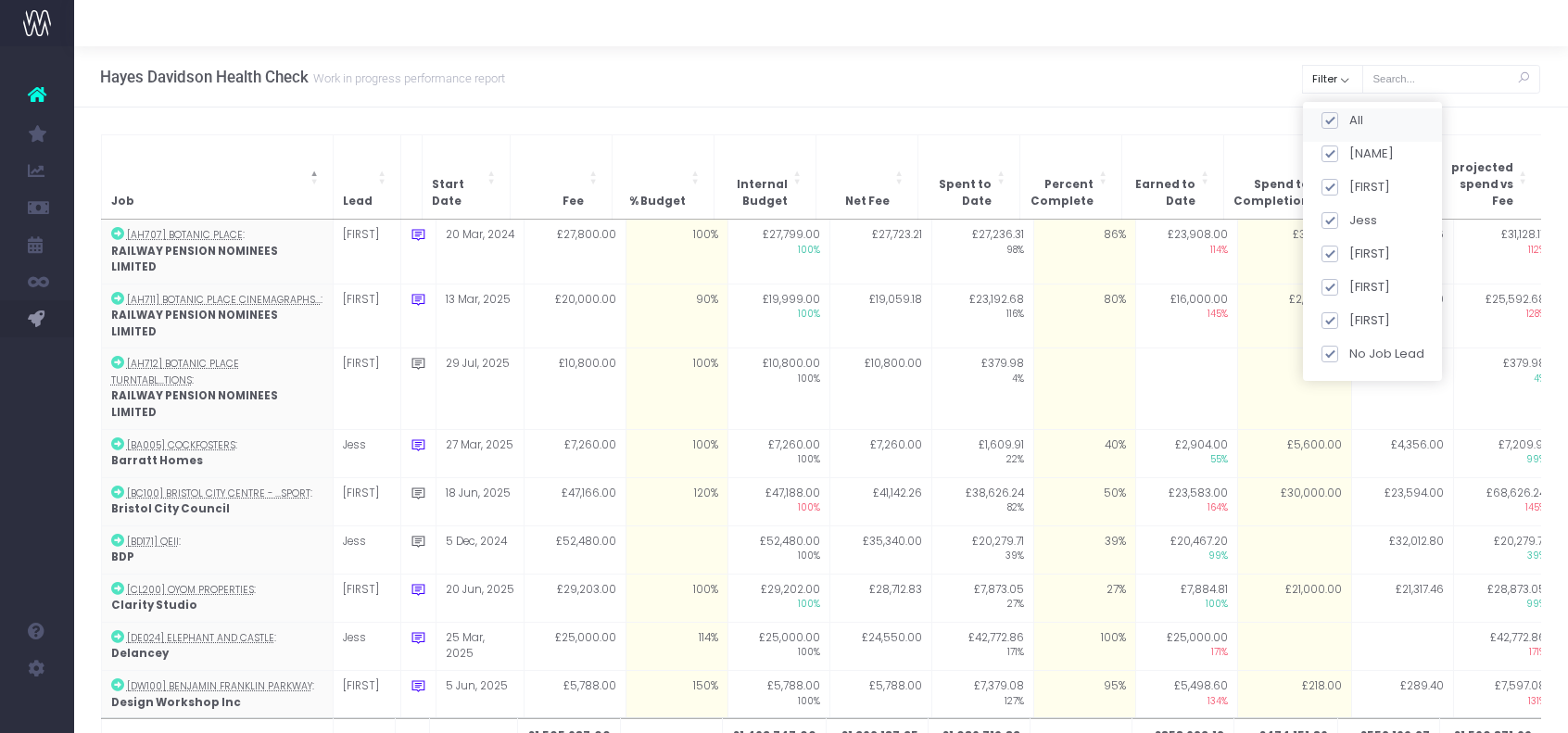click at bounding box center [1329, 120] 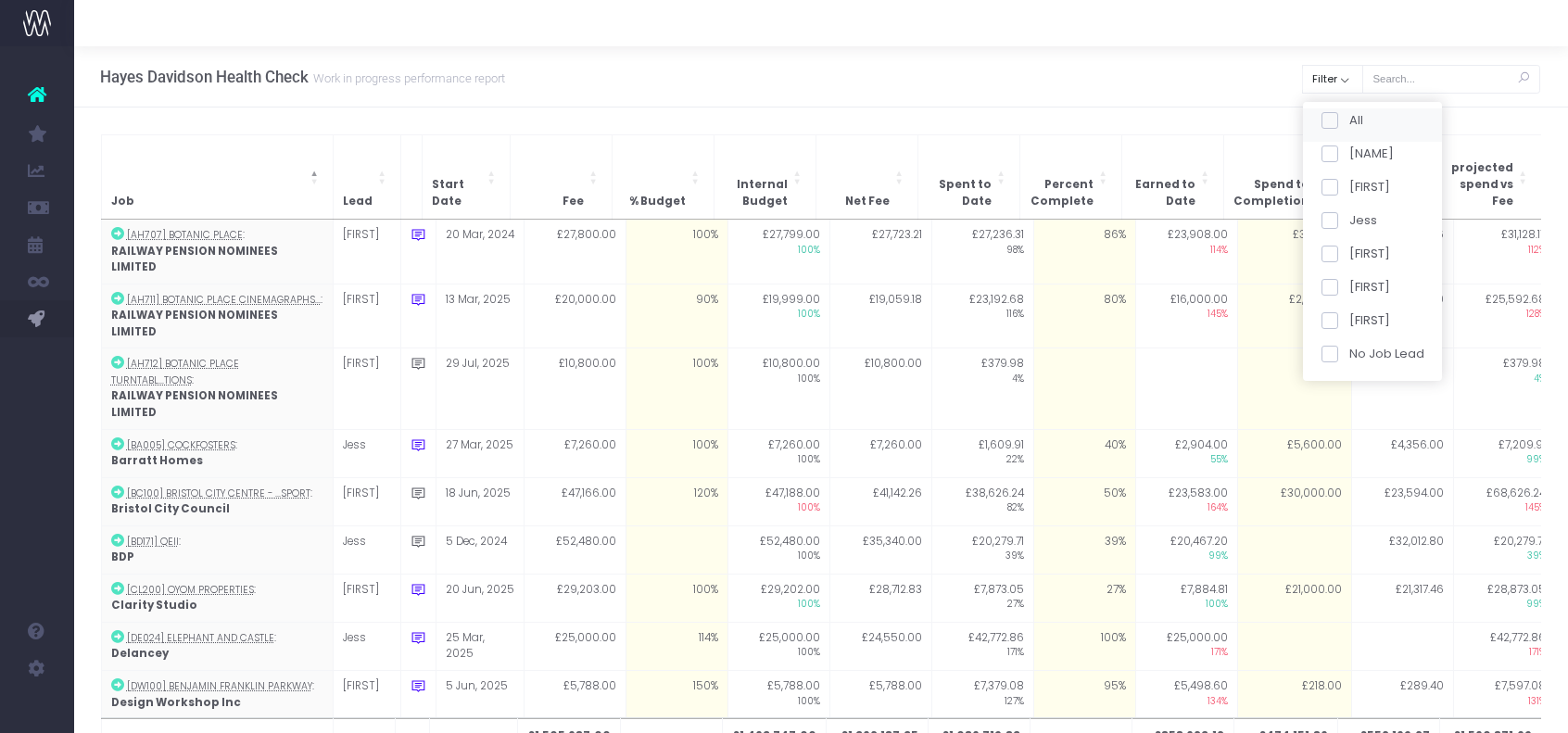 checkbox on "false" 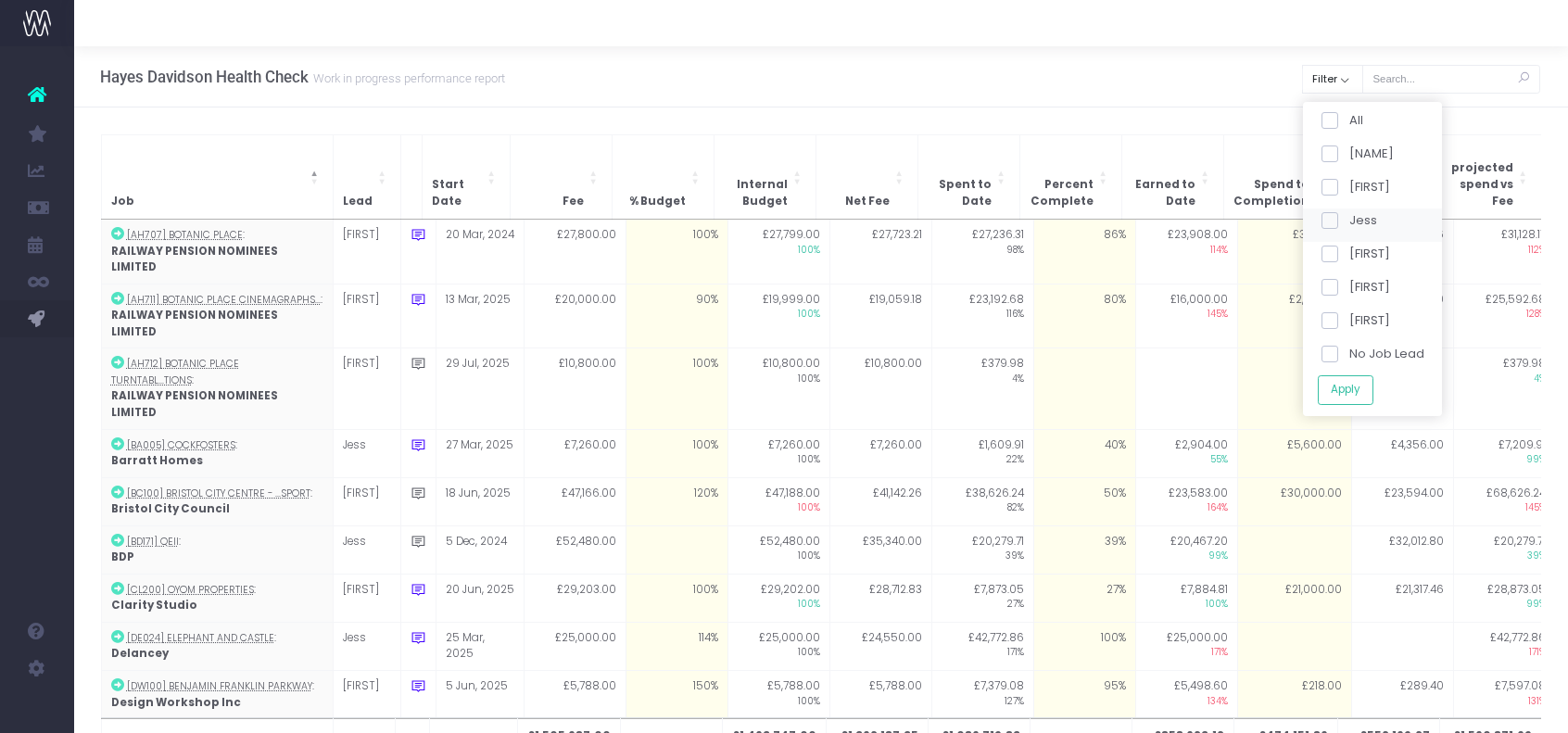 click on "Jess" at bounding box center [1372, 224] 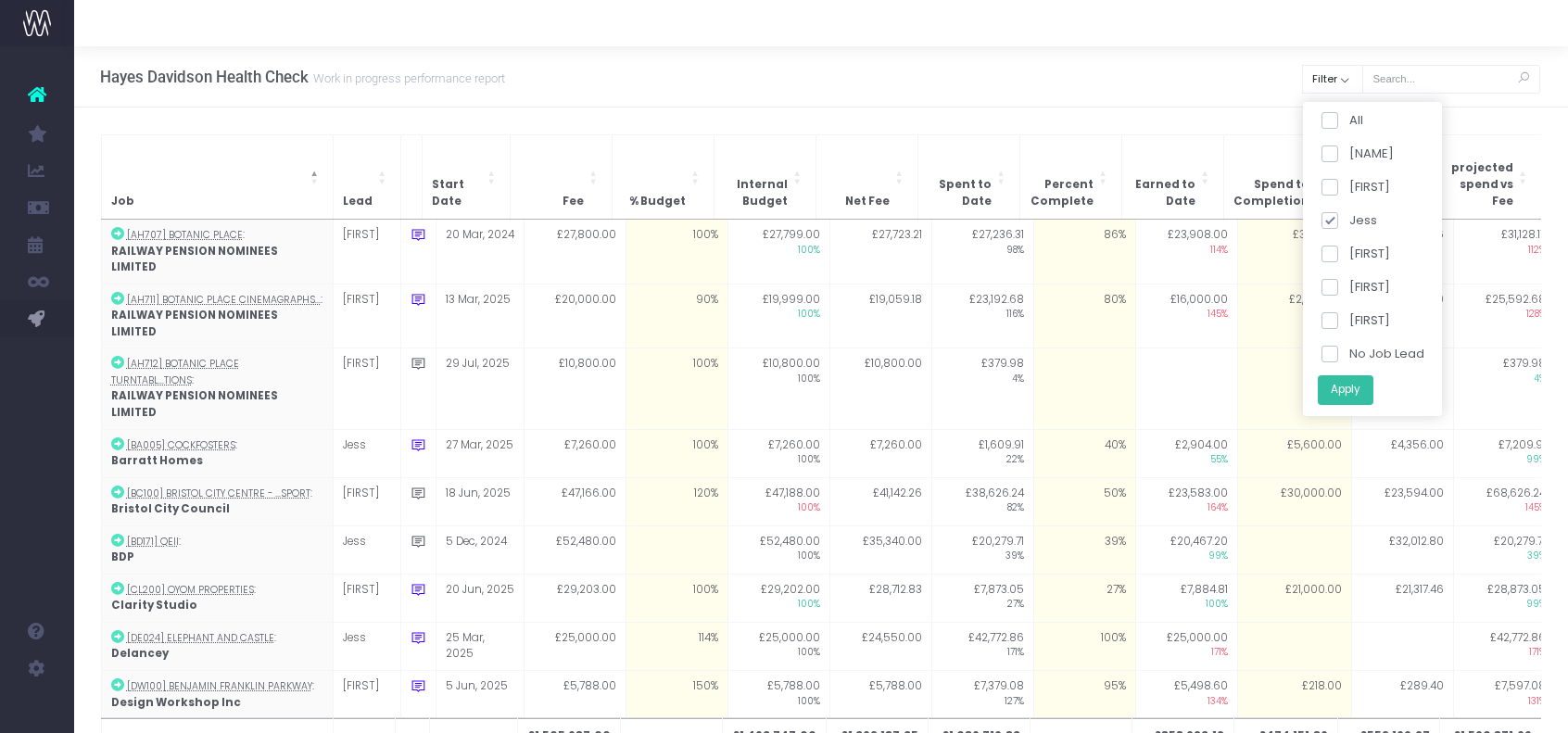 click on "Apply" at bounding box center [1345, 389] 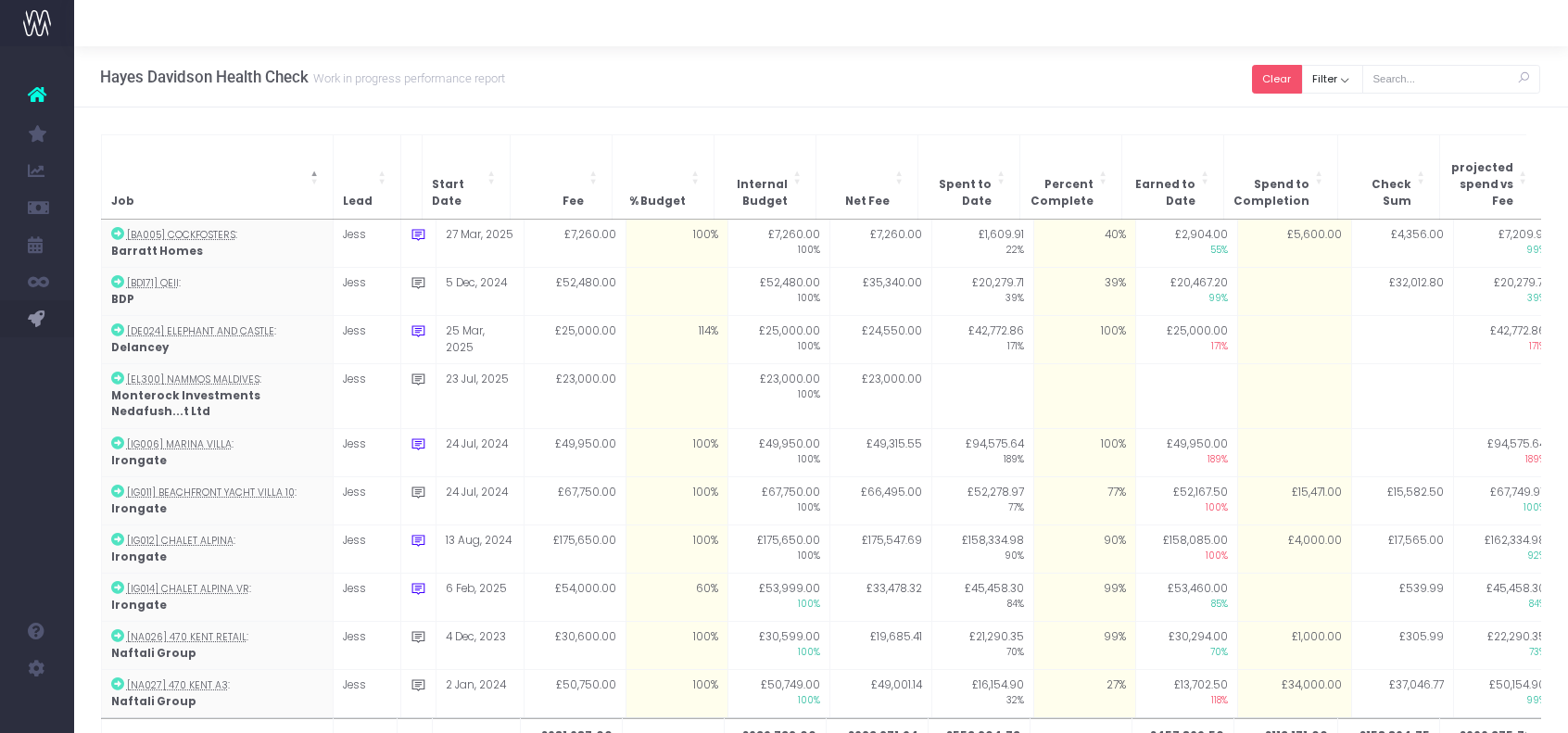 click on "Clear" at bounding box center (1277, 79) 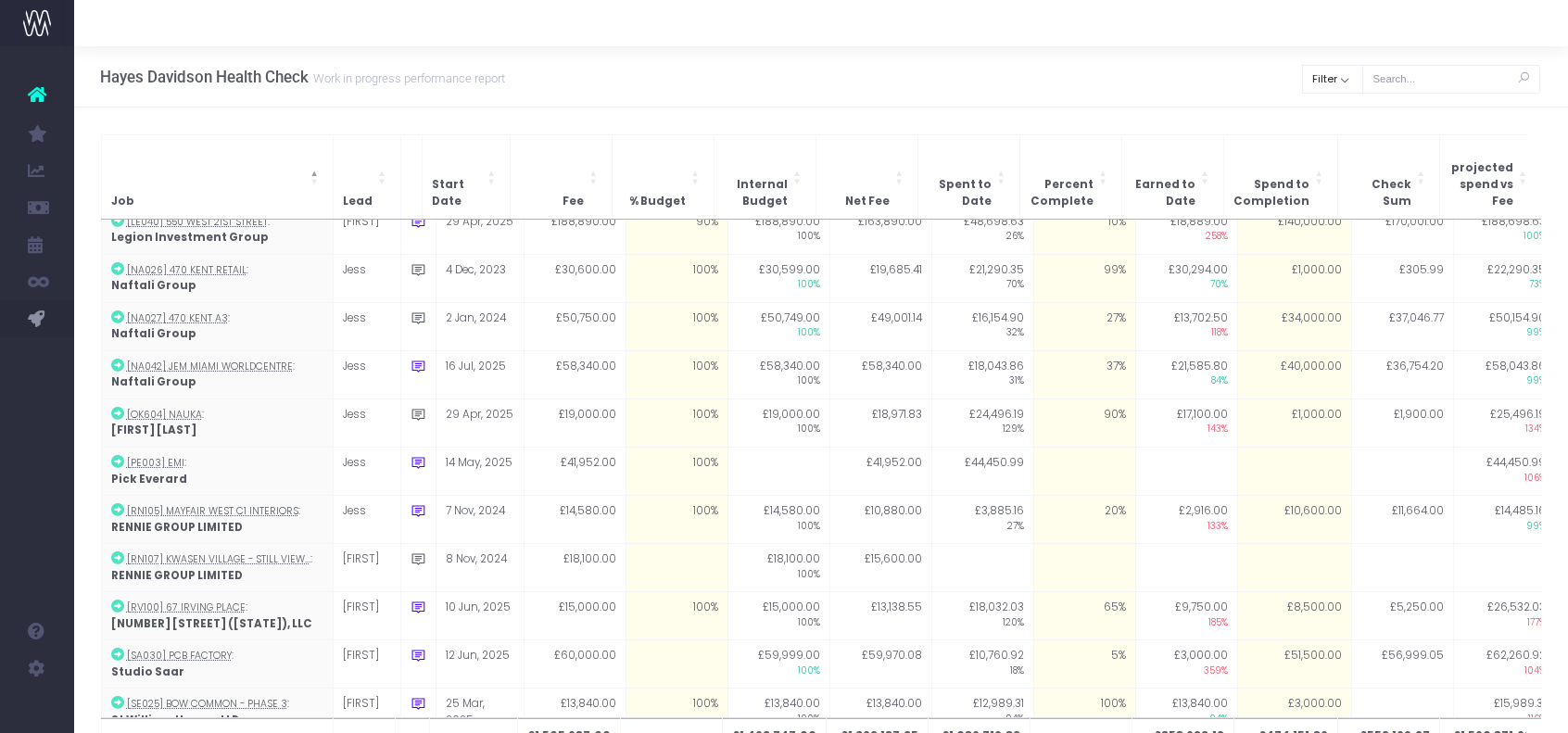 scroll, scrollTop: 1390, scrollLeft: 0, axis: vertical 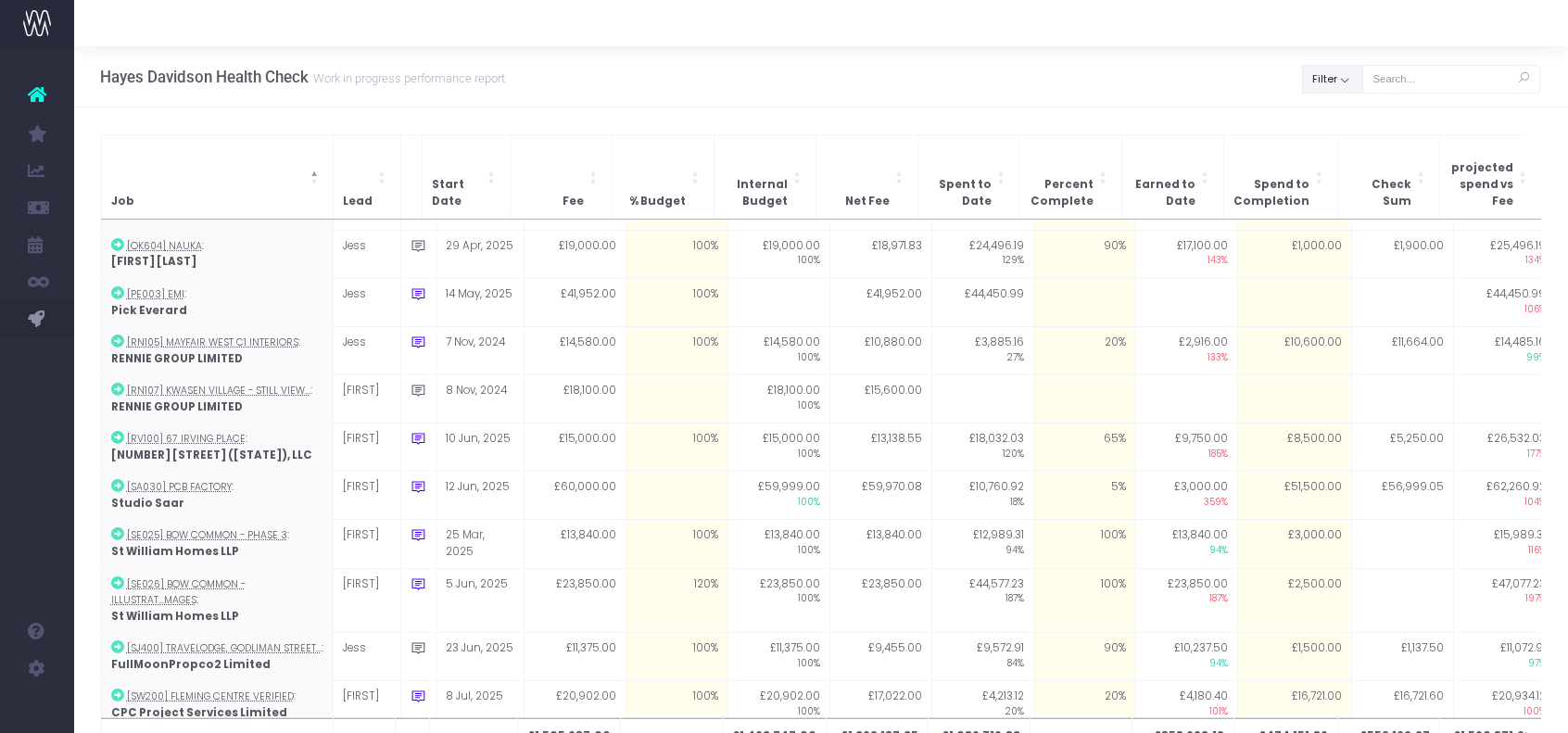 click on "Filter" at bounding box center [1333, 79] 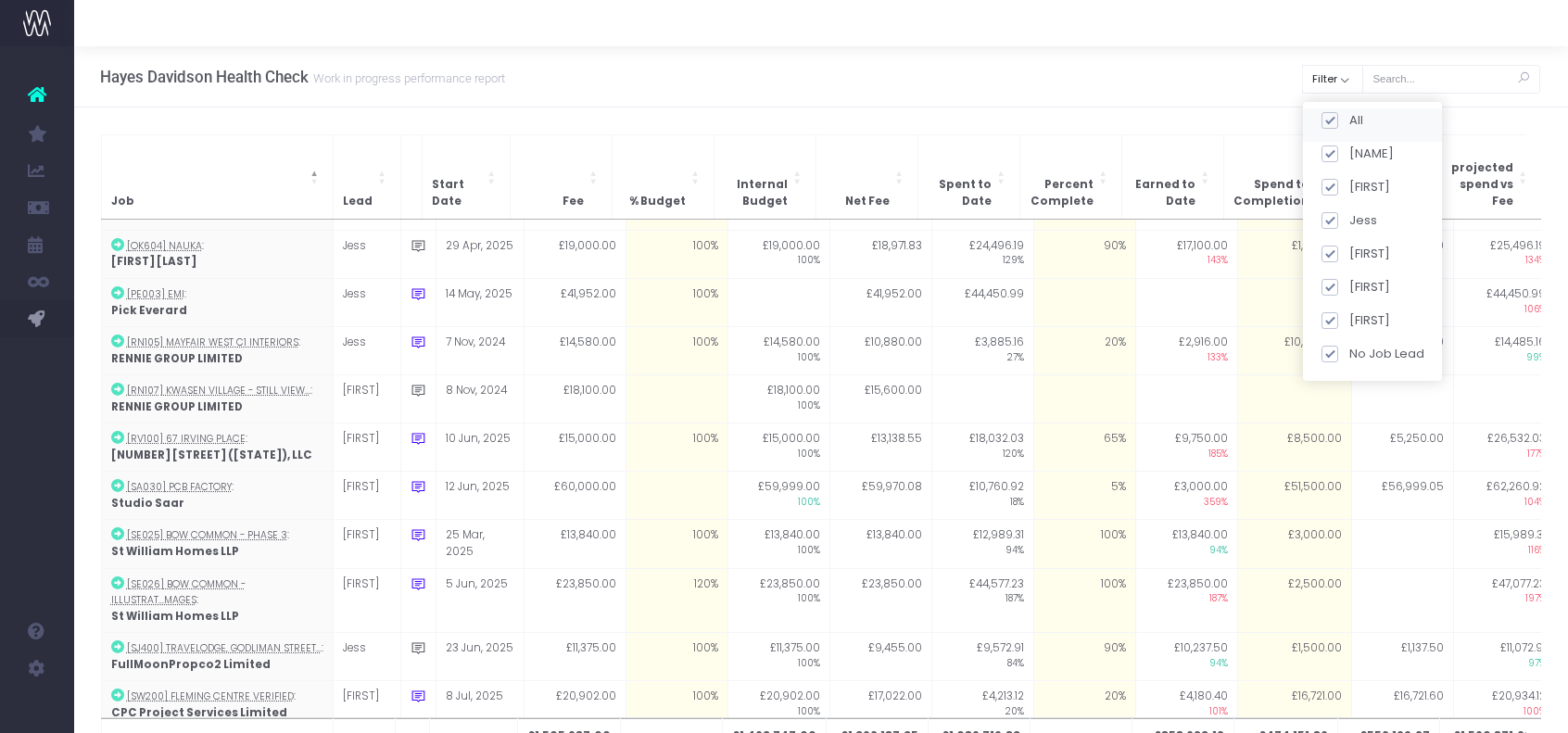 click on "All" at bounding box center (1341, 120) 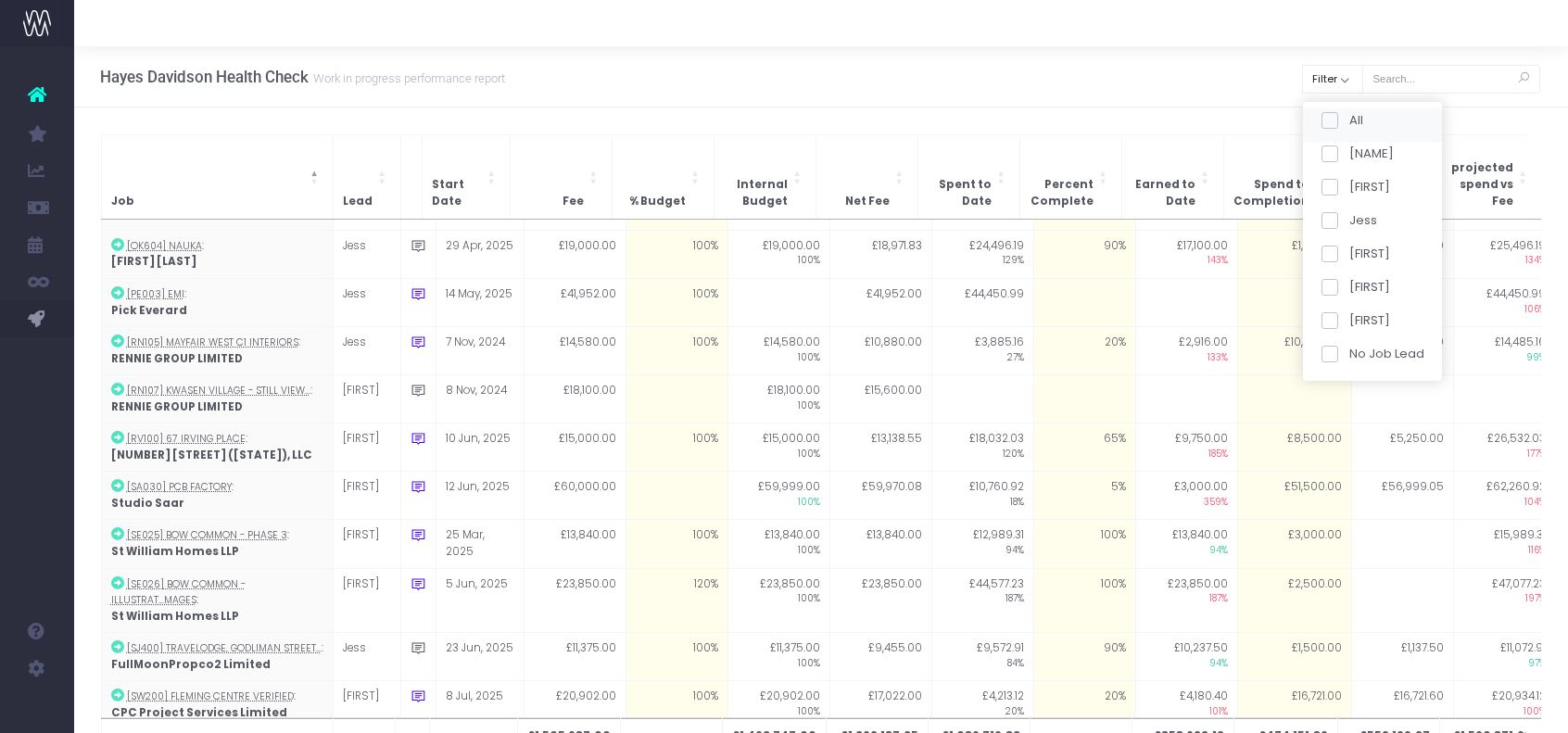 checkbox on "false" 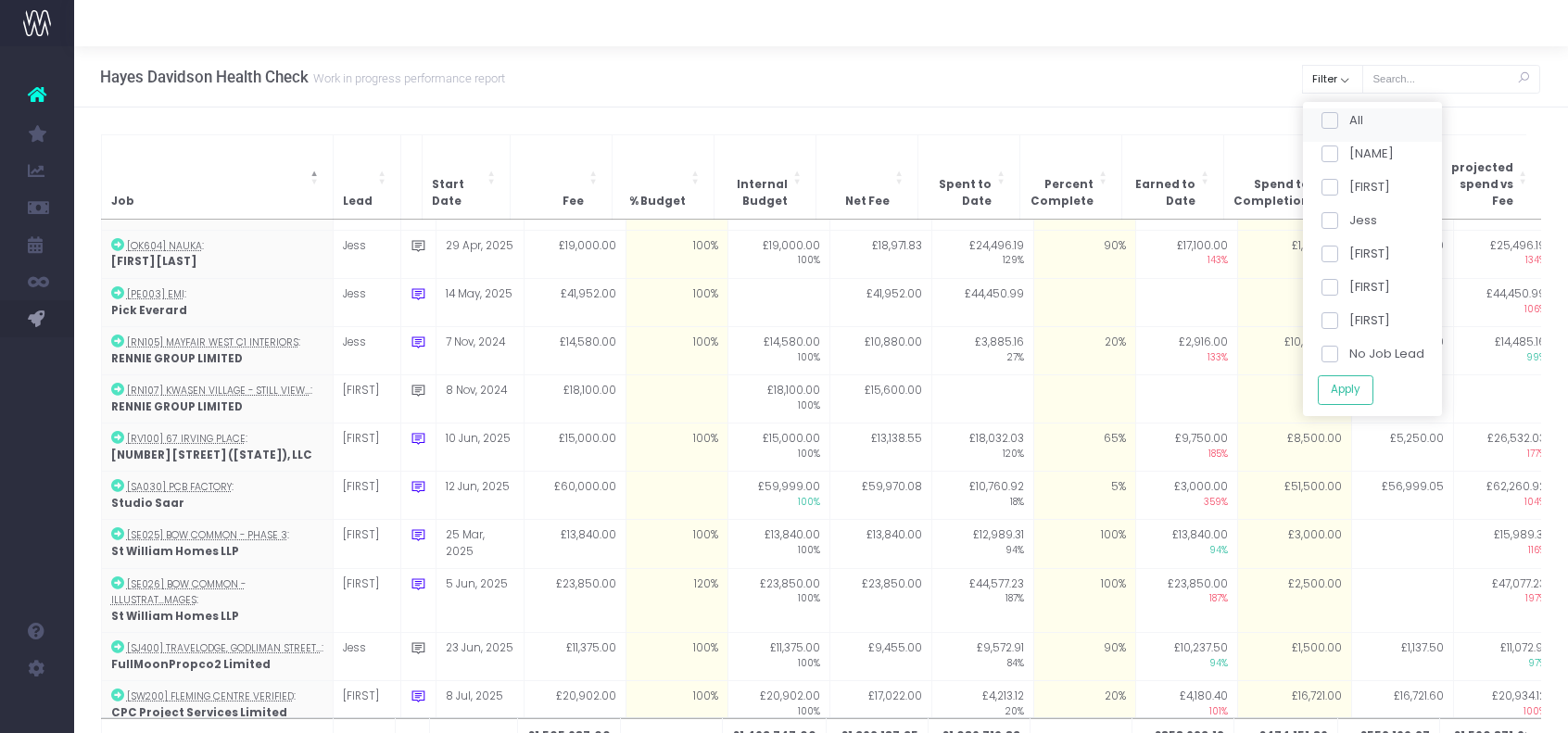 click at bounding box center (1329, 120) 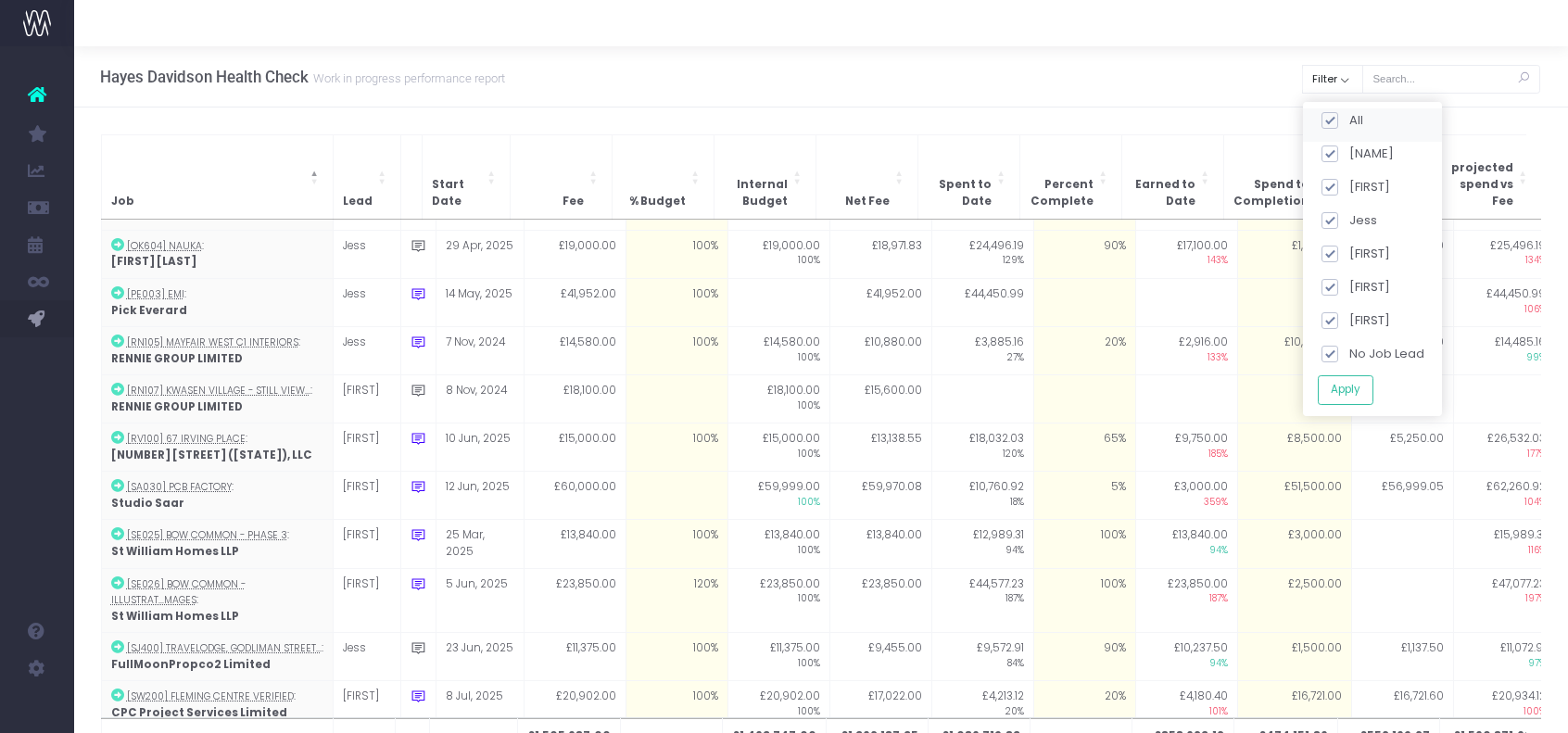 checkbox on "true" 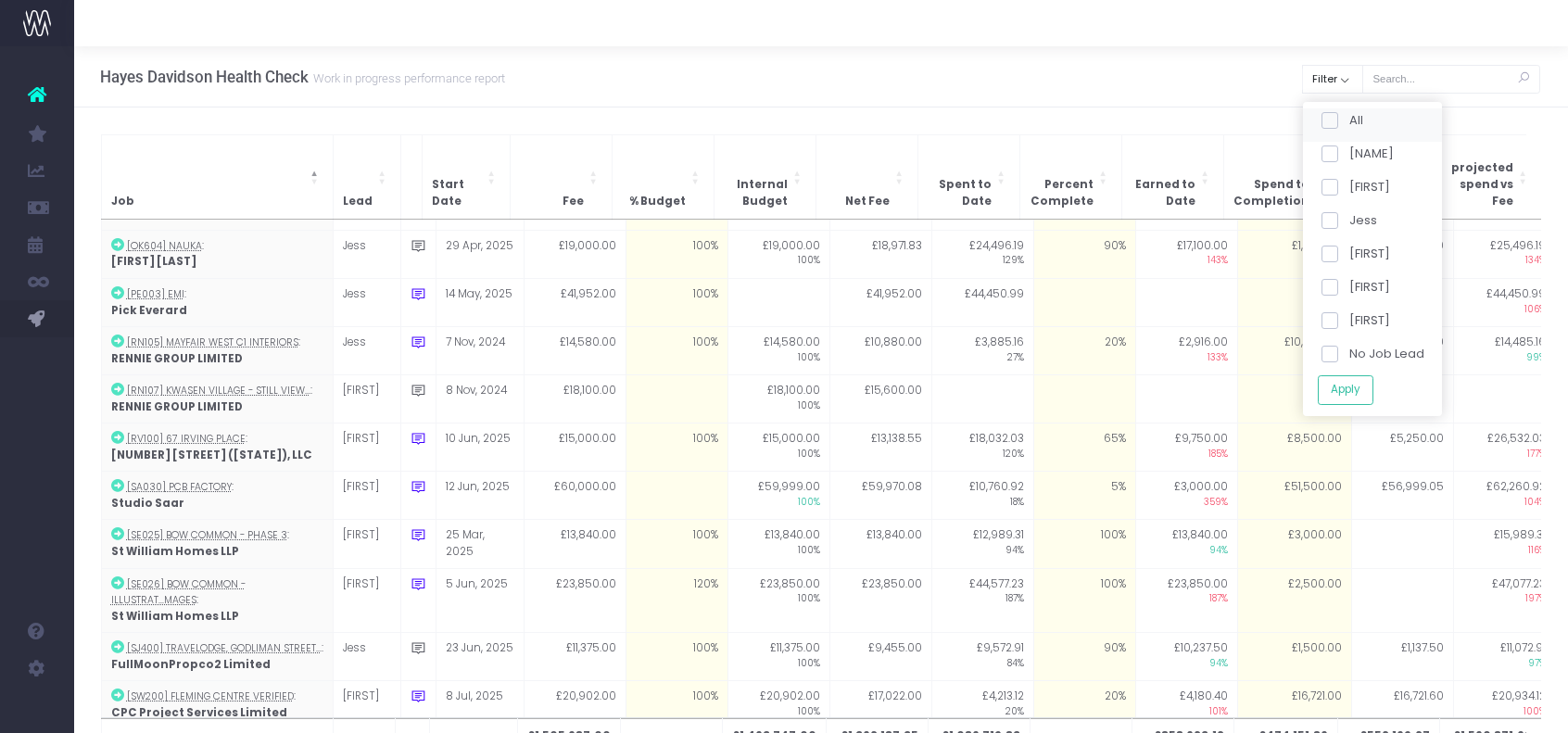checkbox on "false" 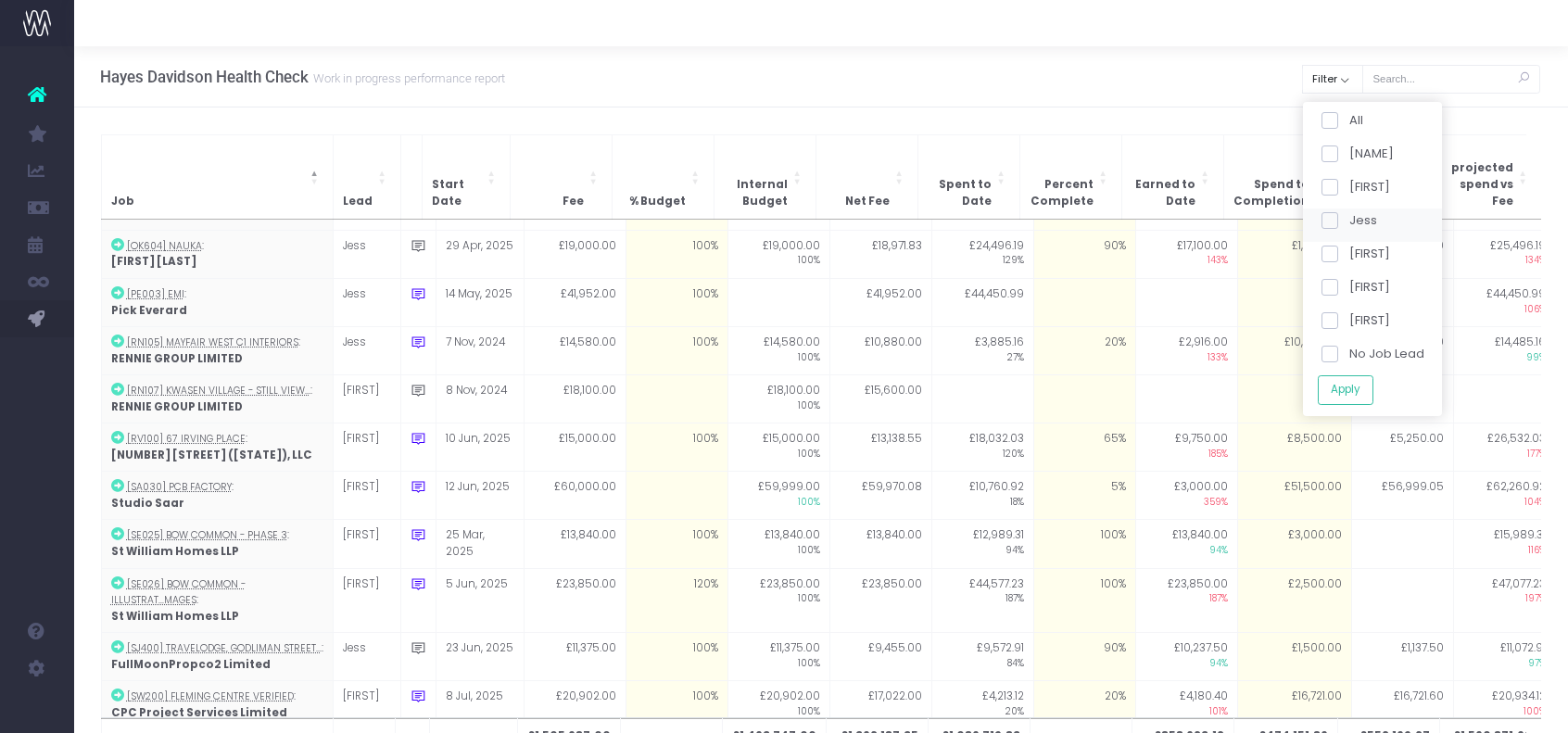 click at bounding box center [1329, 221] 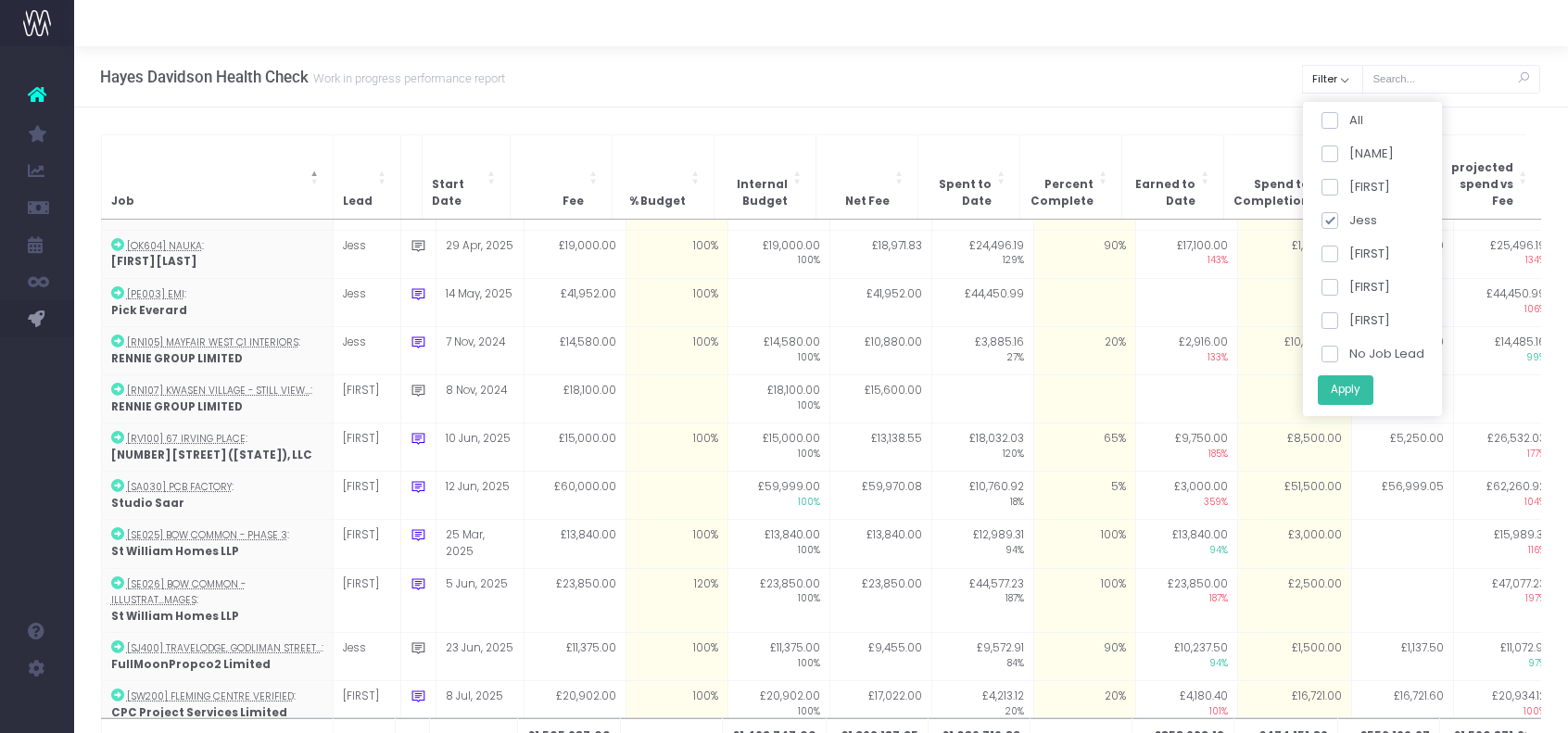 drag, startPoint x: 1351, startPoint y: 383, endPoint x: 1340, endPoint y: 382, distance: 11.045361 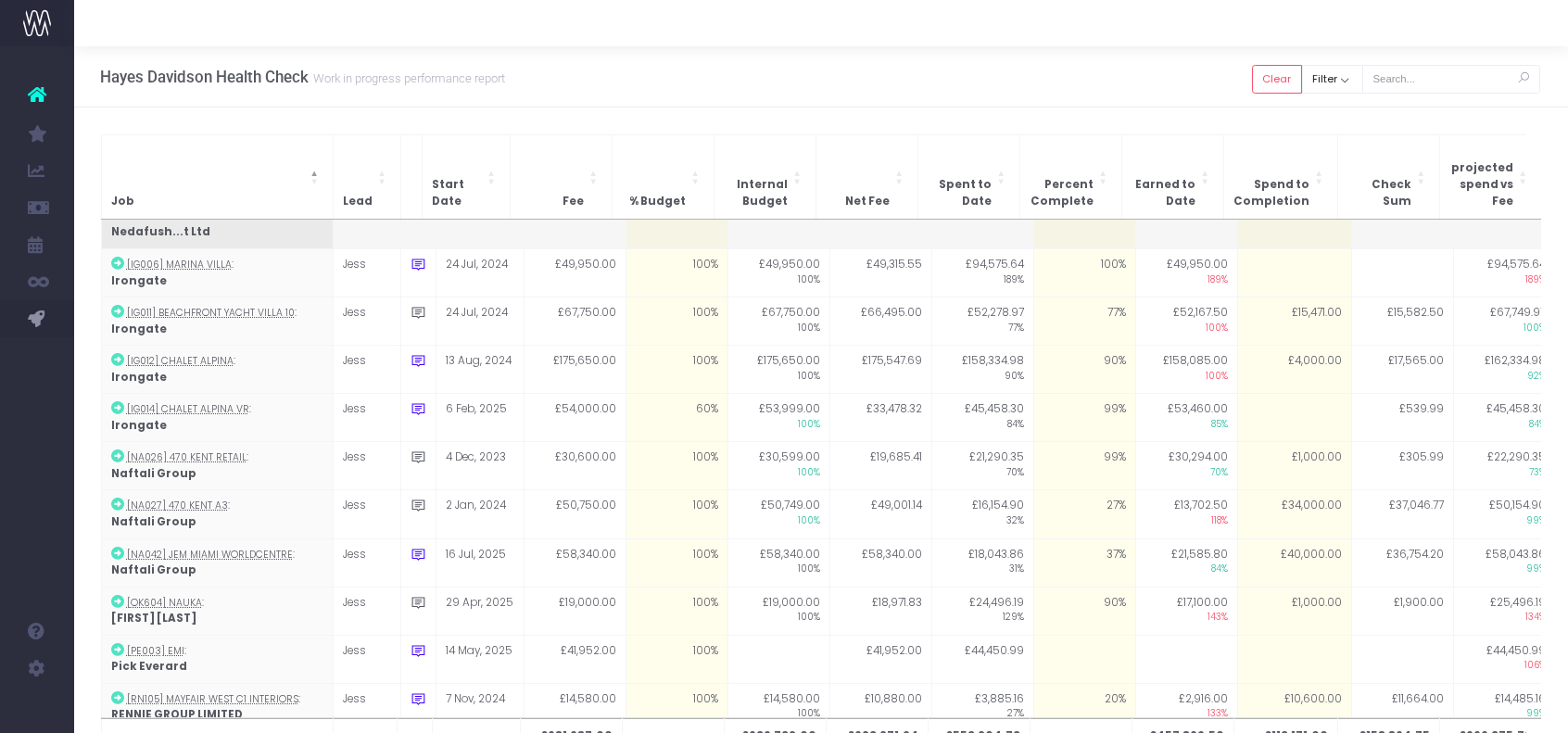 scroll, scrollTop: 254, scrollLeft: 0, axis: vertical 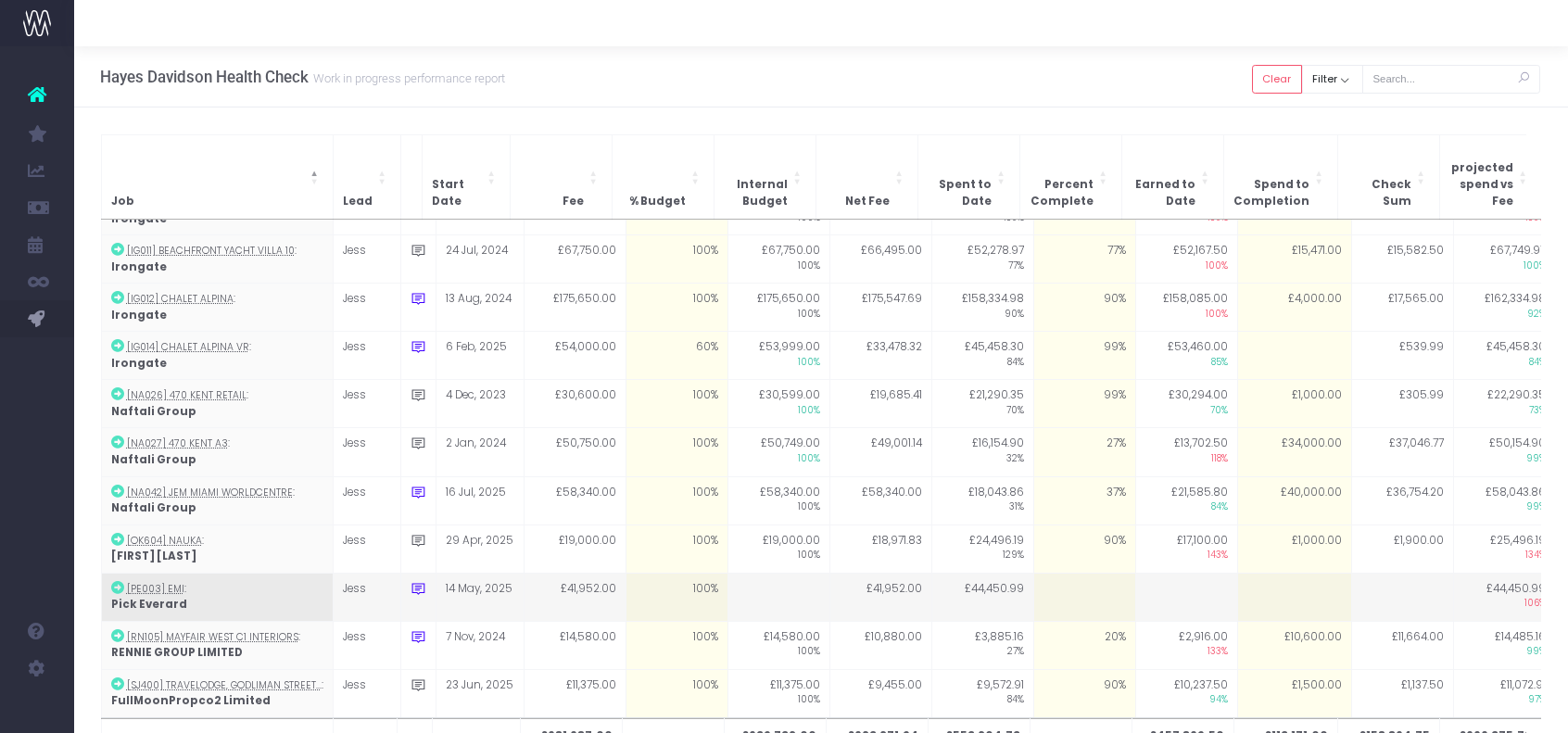 click at bounding box center (418, 588) 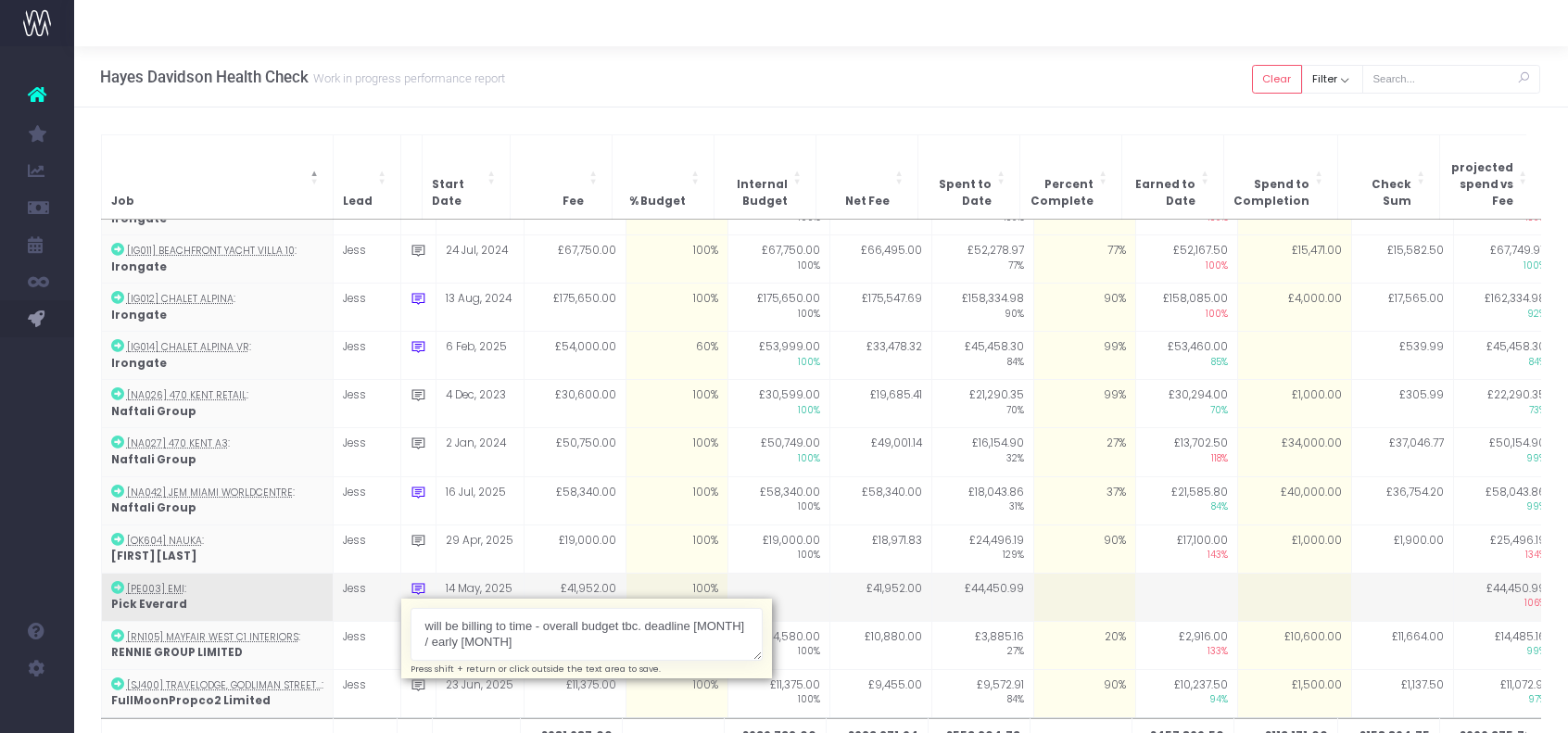 click on "will be billing to time - overall budget tbc. deadline [MONTH] / early [MONTH]" at bounding box center [587, 634] 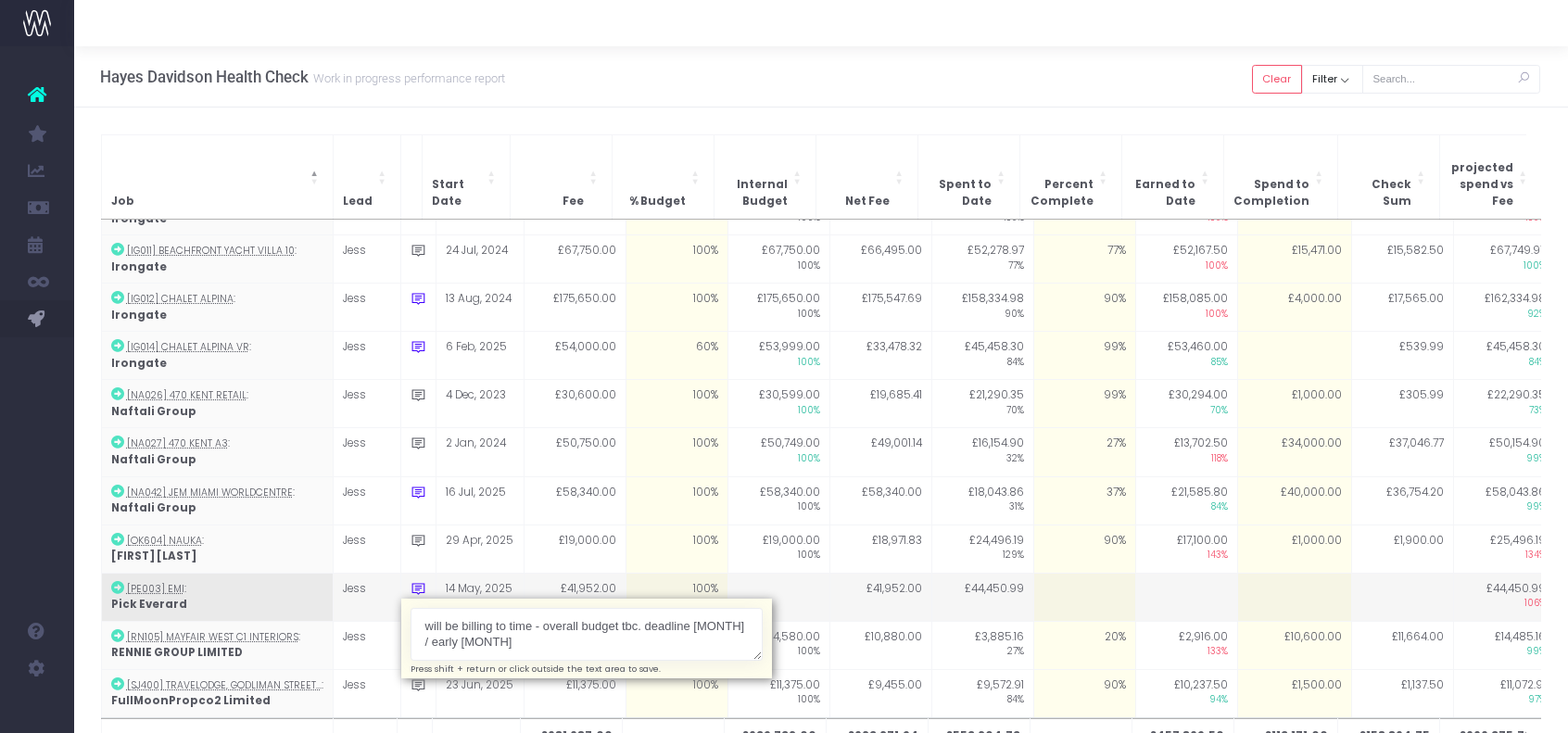 drag, startPoint x: 637, startPoint y: 594, endPoint x: 639, endPoint y: 611, distance: 17.117243 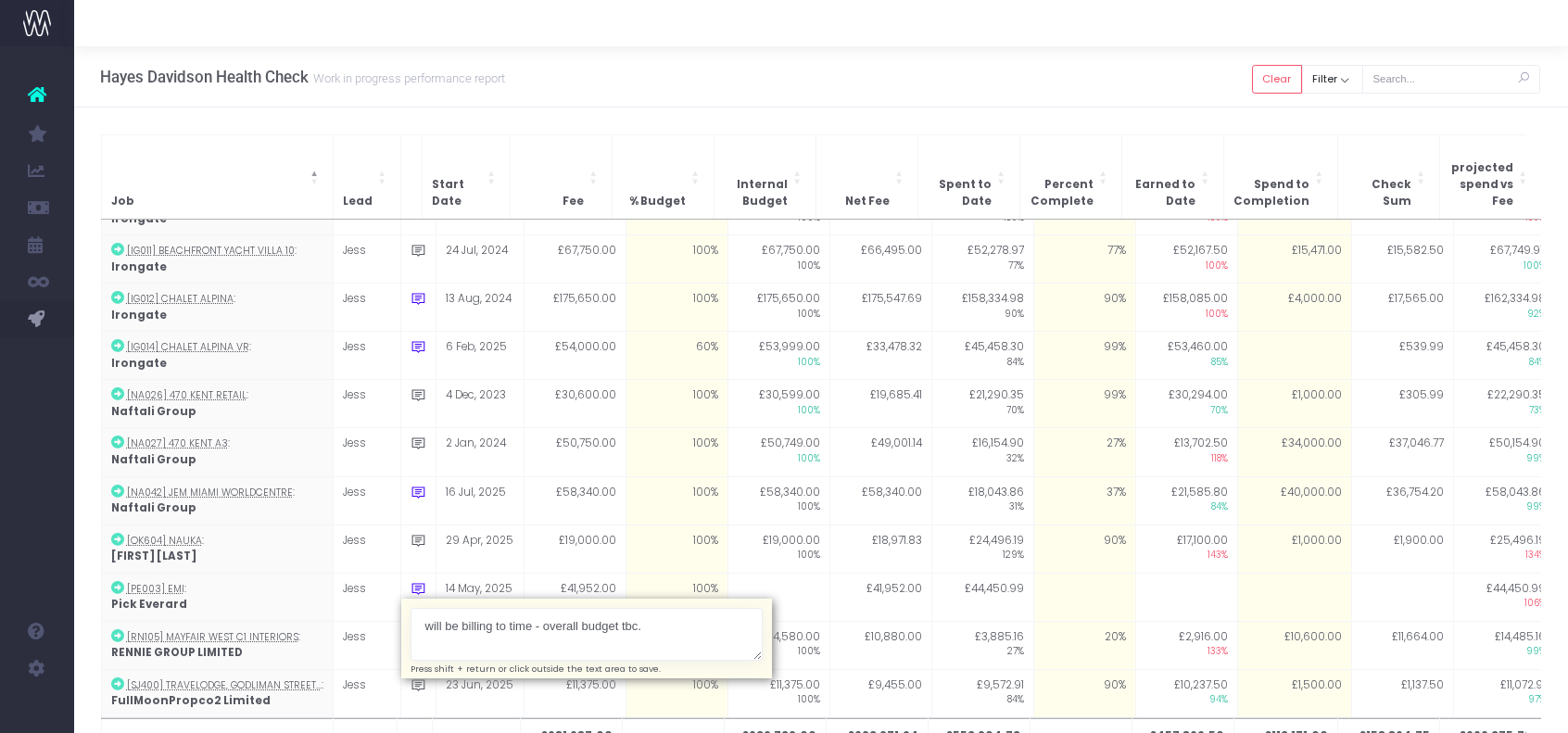 click at bounding box center [821, 23] 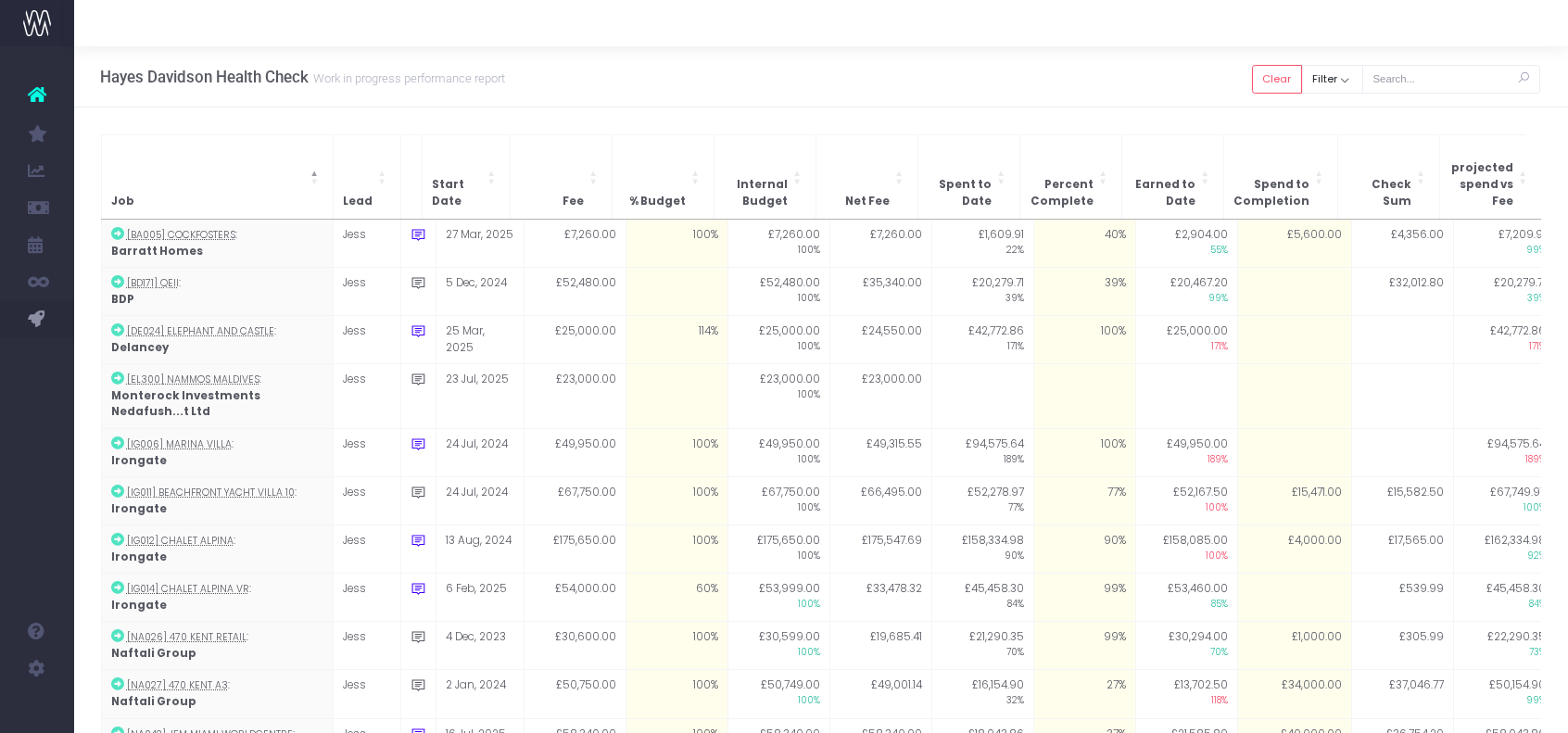 scroll, scrollTop: 63, scrollLeft: 0, axis: vertical 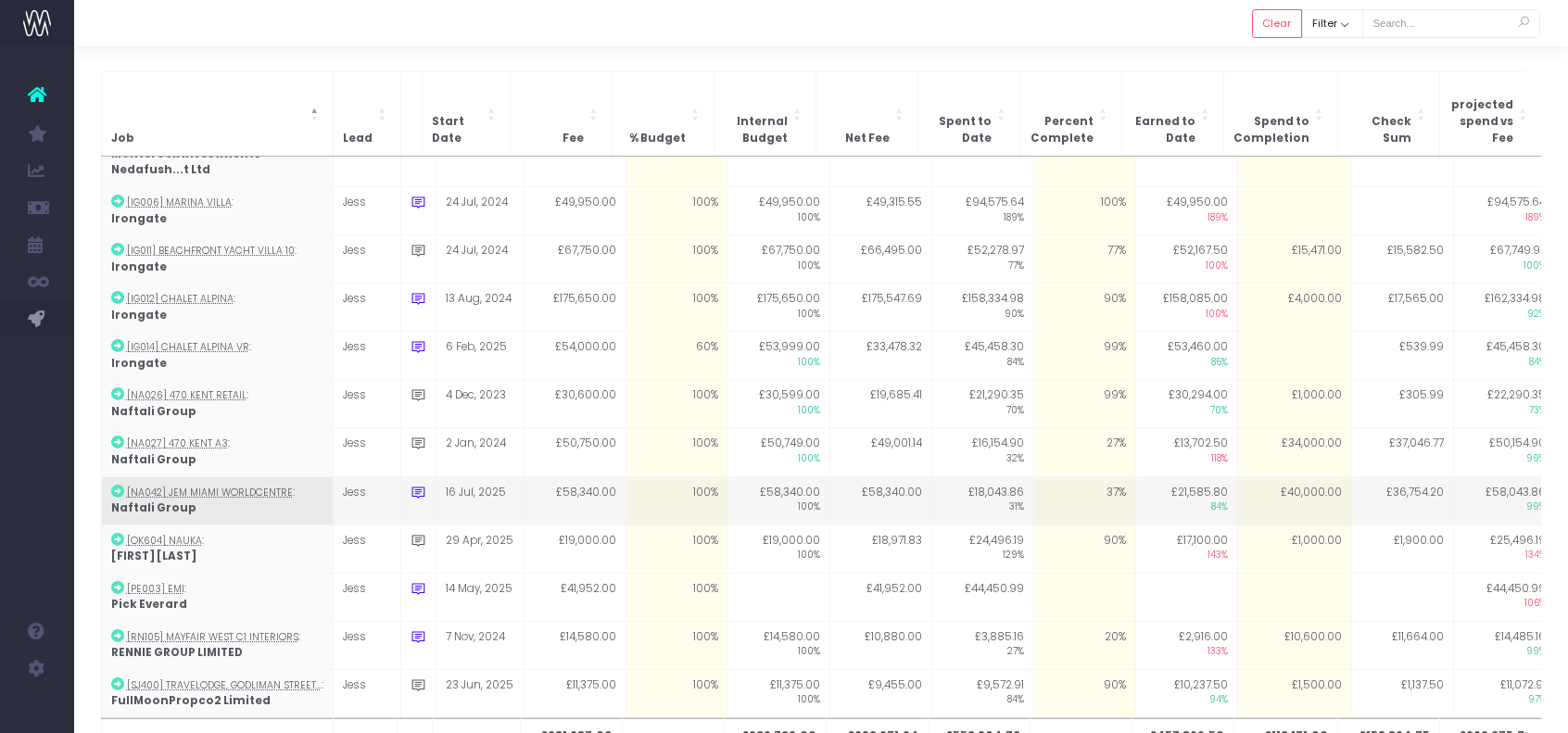 click at bounding box center (418, 492) 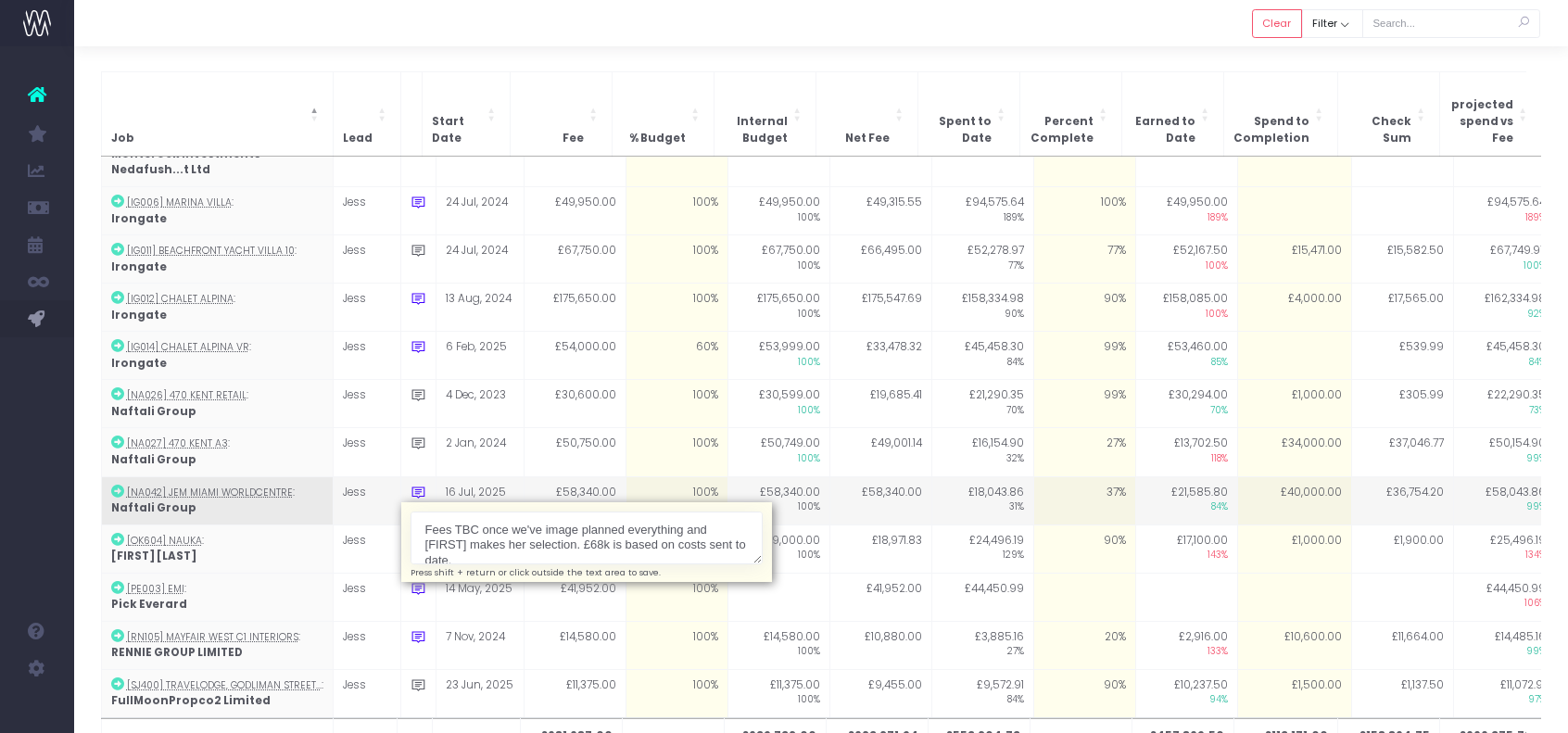 click on "Fees TBC once we've image planned everything and [FIRST] makes her selection. £68k is based on costs sent to date." at bounding box center (587, 537) 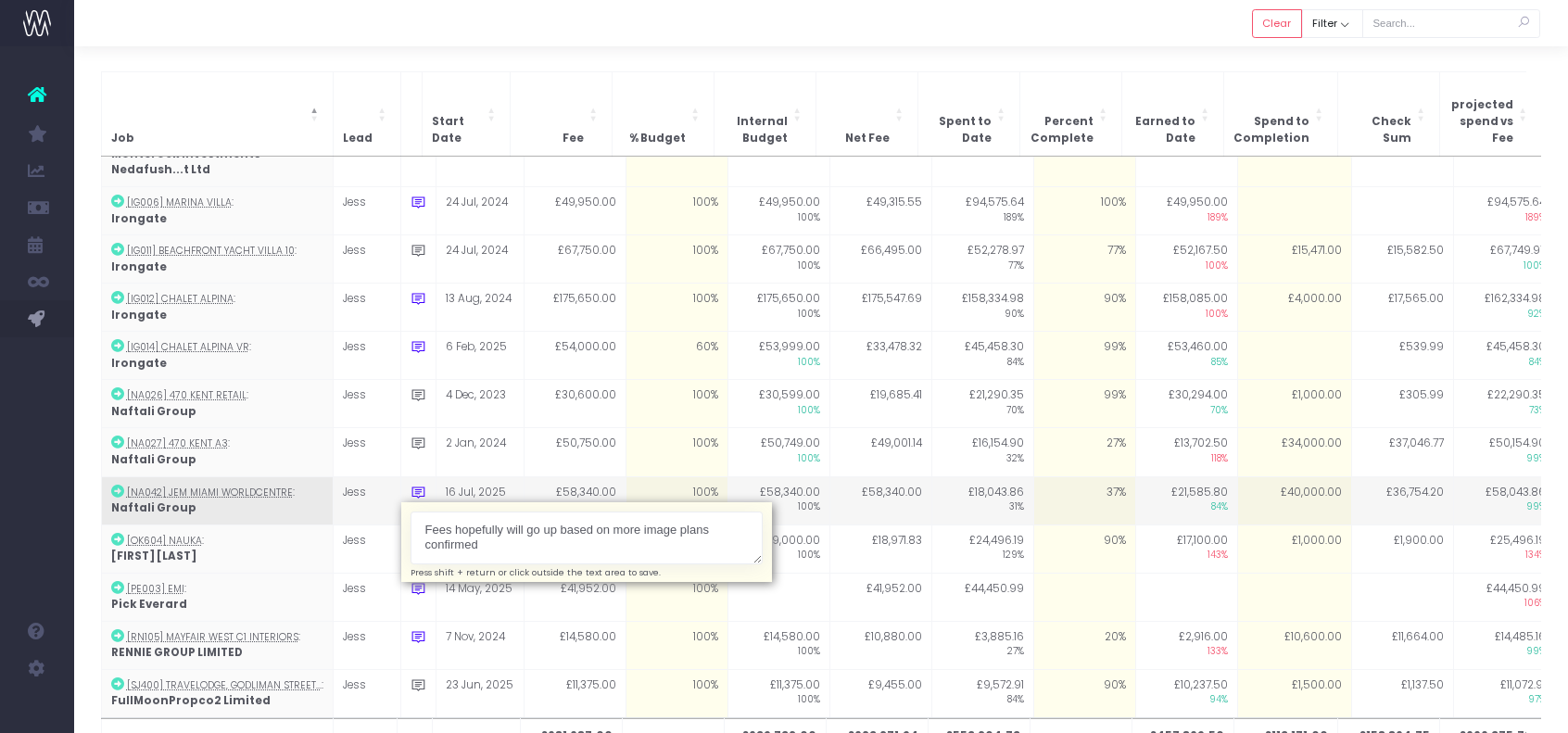 scroll, scrollTop: 0, scrollLeft: 0, axis: both 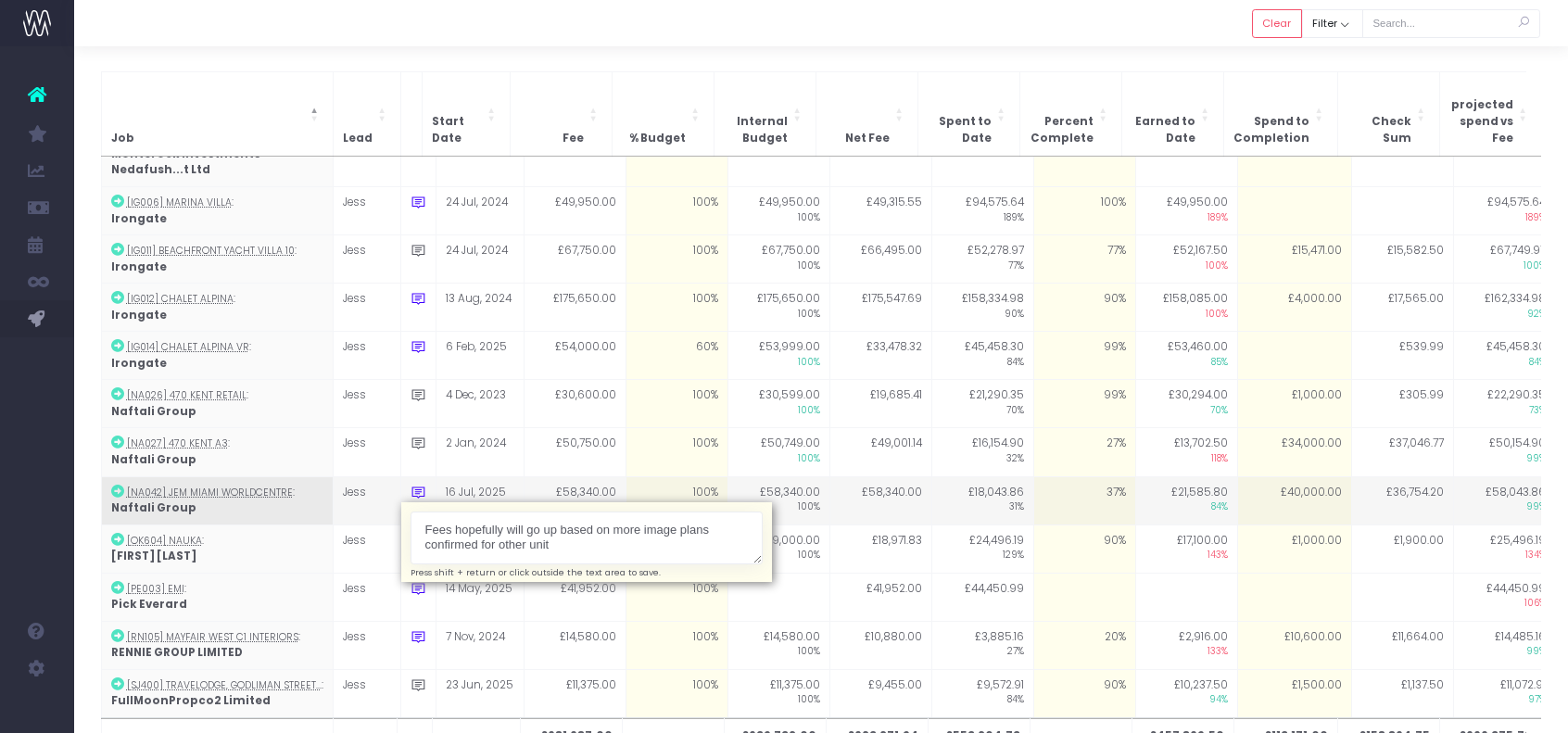 type on "Fees hopefully will go up based on more image plans confirmed for other units" 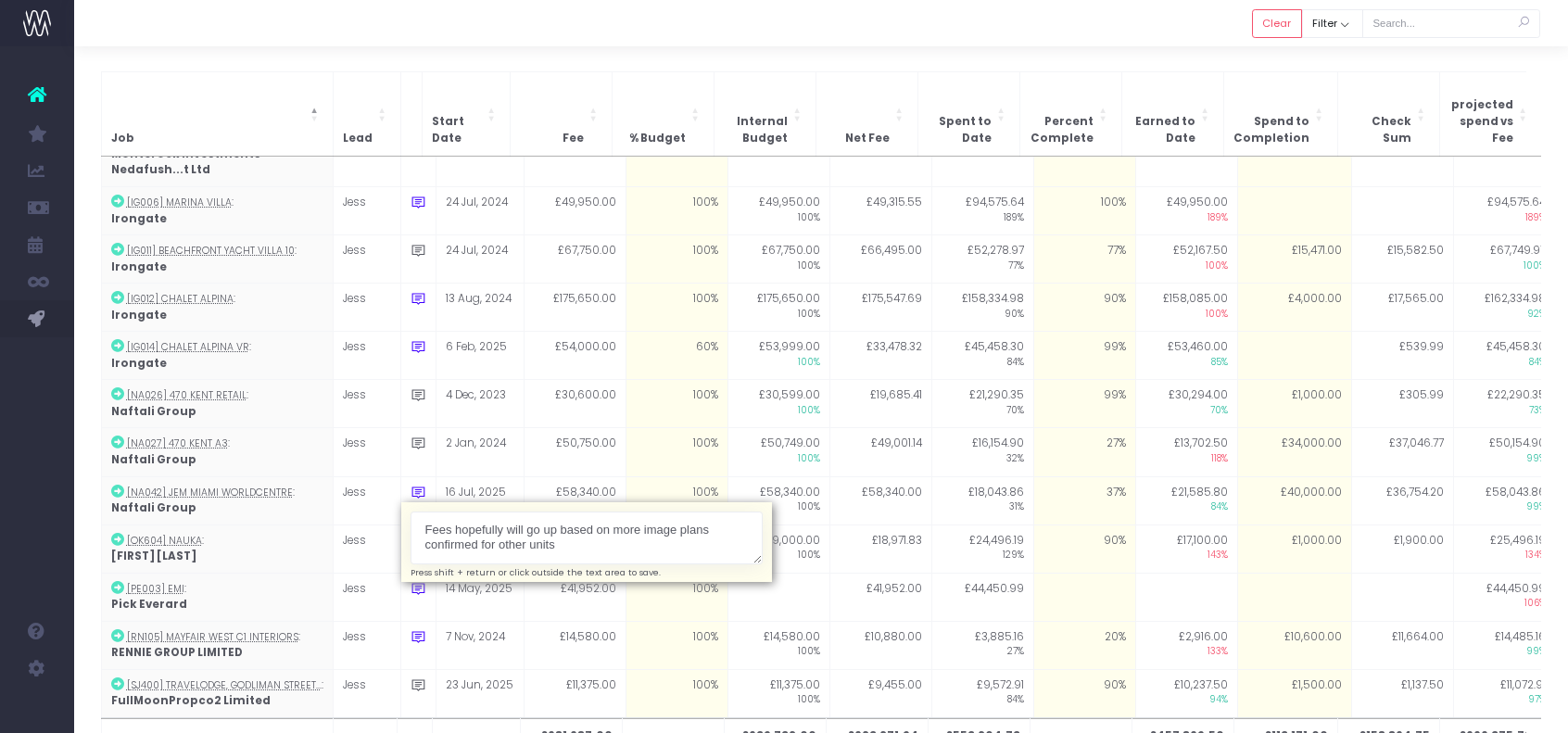 click on "Job Lead Start Date Fee % Budget Internal Budget Net Fee Spent to Date Percent Complete Earned to Date Spend to Completion Check Sum projected spend vs Fee Projected Outcome vs fee projected spend vs Planned Projected Outcome vs planned Invoiced Invoiced vs Spent
£681,687.00 £639,732.00 £623,271.94 £553,204.73 £457,869.50 £113,171.00 £158,864.75 £666,375.73 +£26,643.73 £666,375.73 -£15,311.27 £456,833.49 +£26,369.79
Job Lead Start Date Fee % Budget Internal Budget Net Fee Spent to Date Percent Complete Earned to Date Spend to Completion Check Sum projected spend vs Fee Projected Outcome vs fee projected spend vs Planned Projected Outcome vs planned Invoiced Invoiced vs Spent
[BA005] Cockfosters : Barratt Homes [FIRST] 27 Mar, 2025 £7,260.00 100% £7,260.00 100% £7,260.00 £1,609.91 22% 40% £2,904.00 55% £5,600.00 £4,356.00 £7,209.91 99% -£50.09 (-1%) £7,209.91 99% -1%   :" at bounding box center (821, 429) 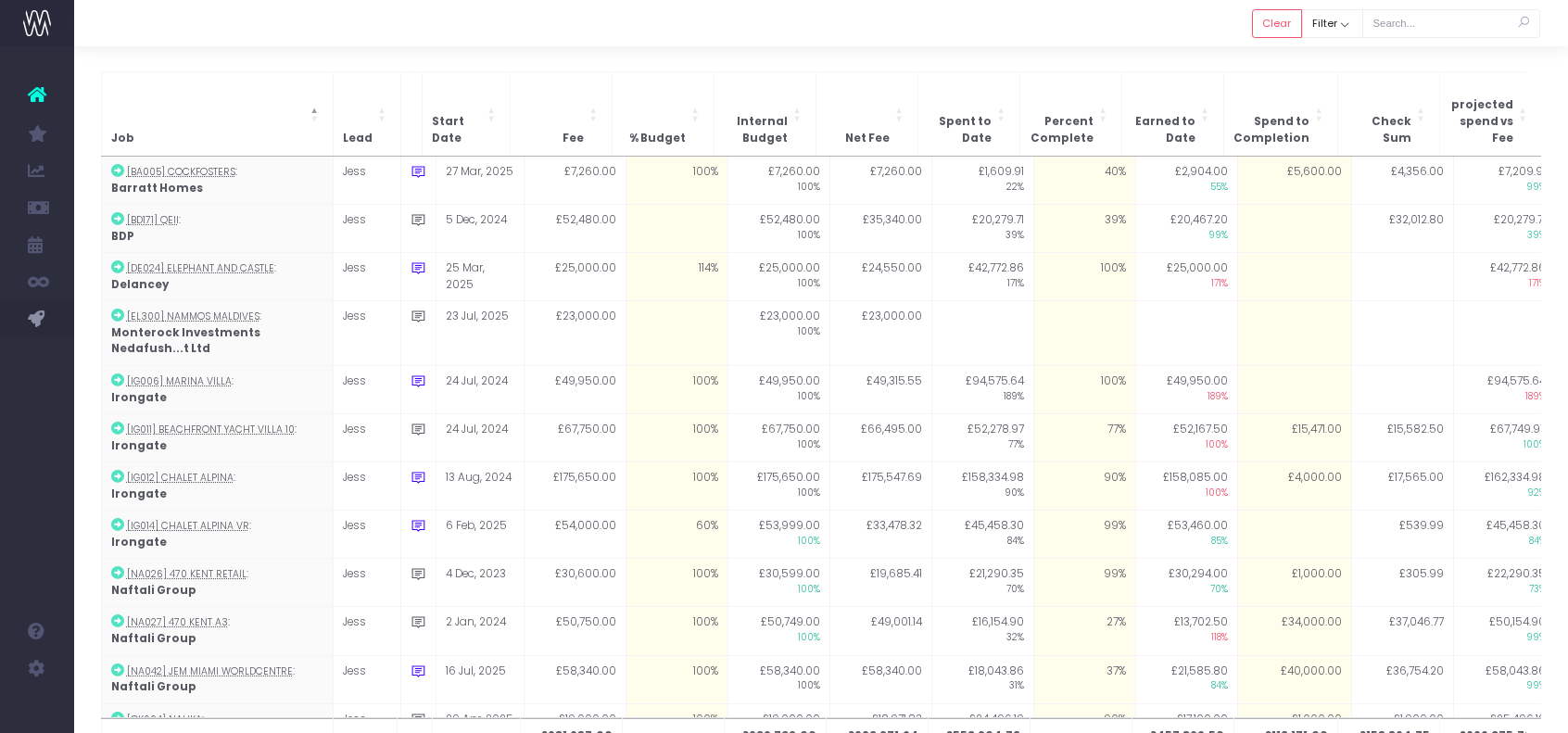 scroll, scrollTop: 191, scrollLeft: 0, axis: vertical 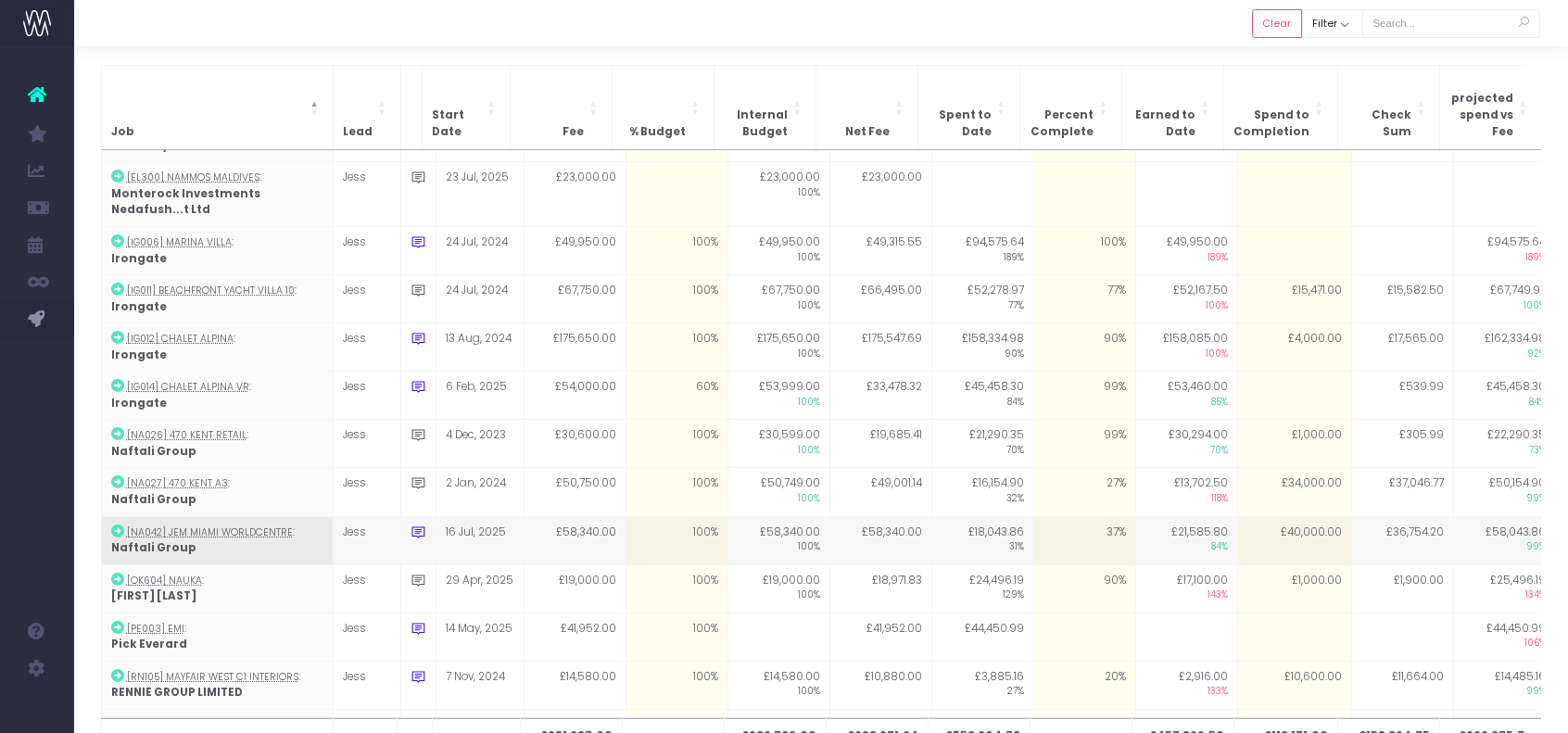 click on "37%" at bounding box center (1084, 540) 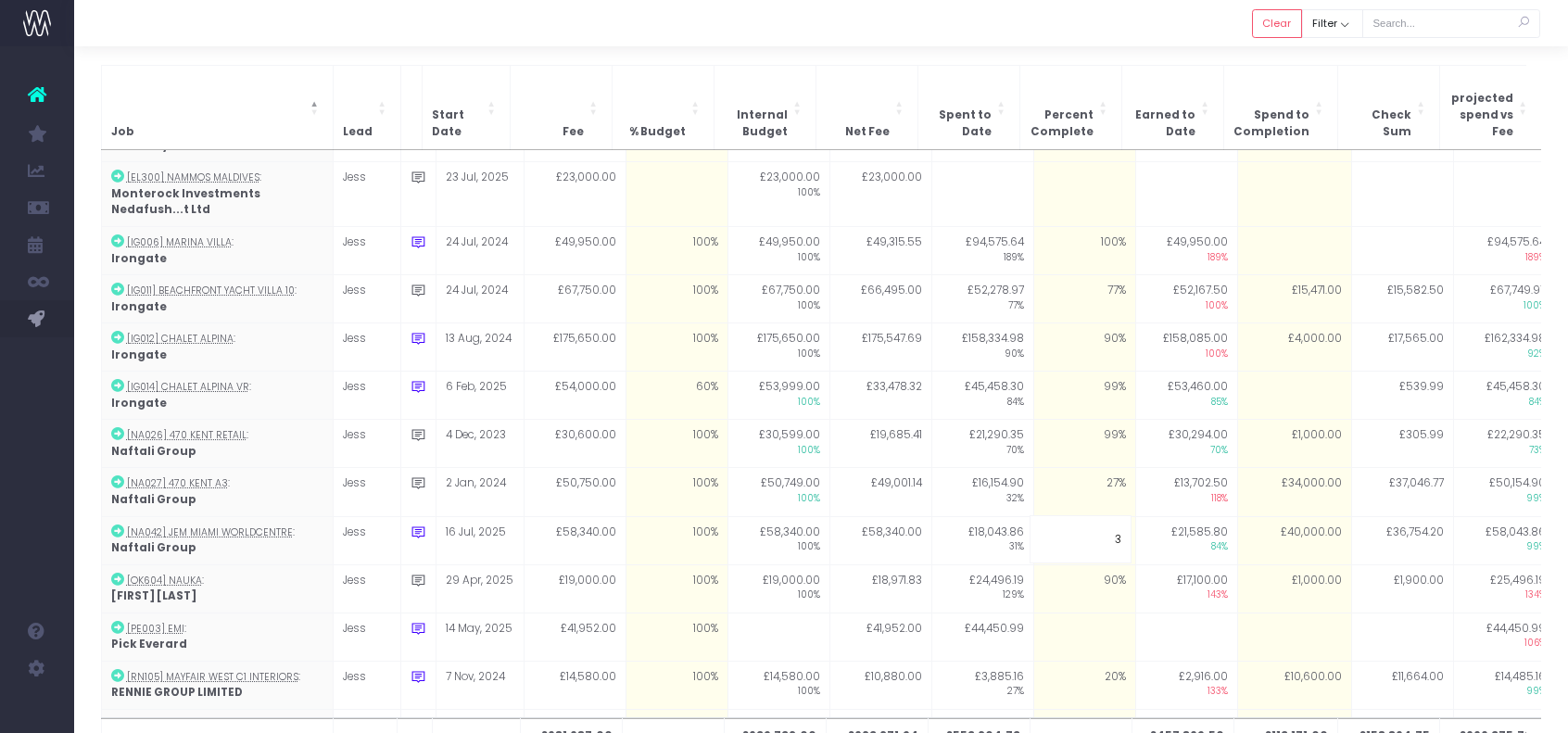 type on "39" 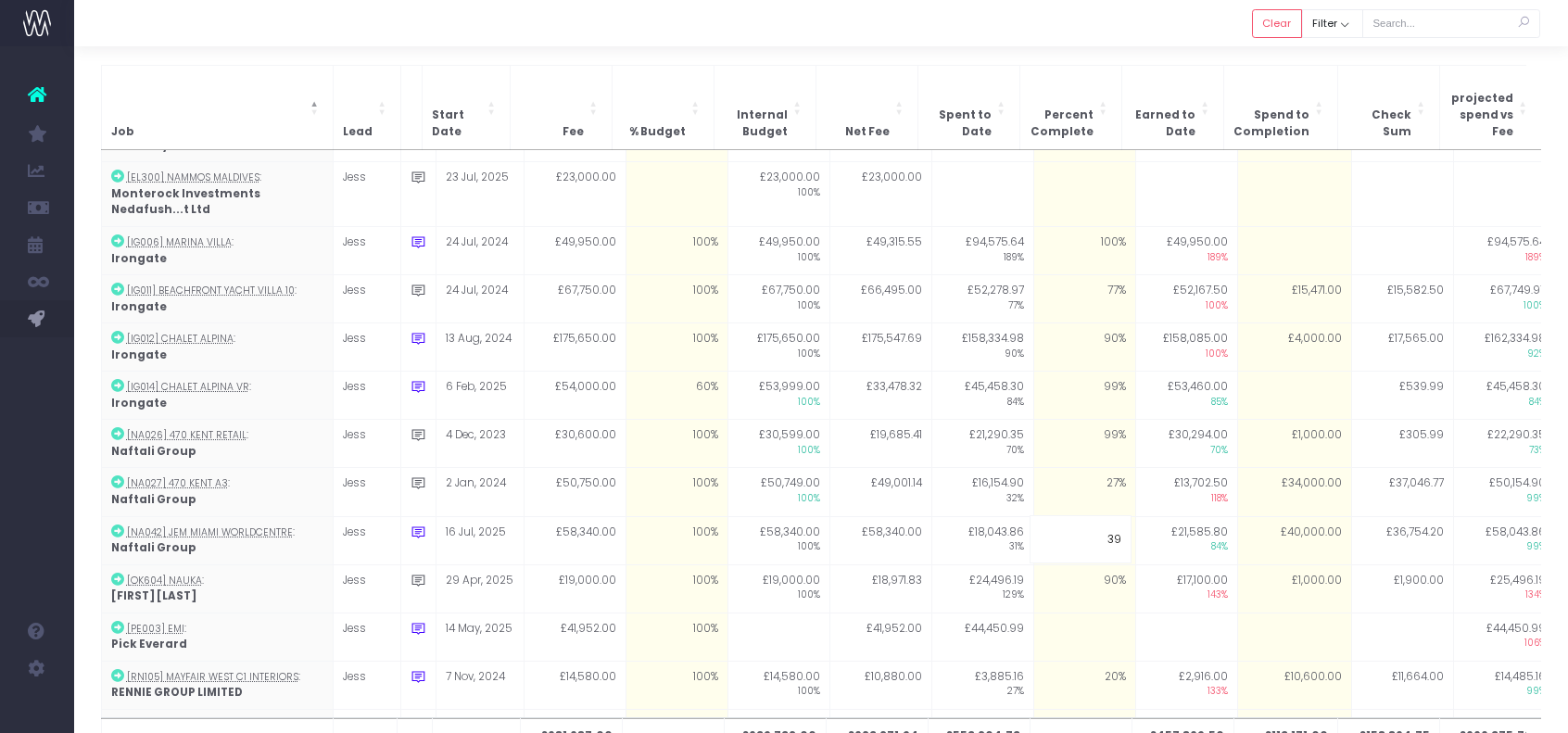 click at bounding box center (821, 23) 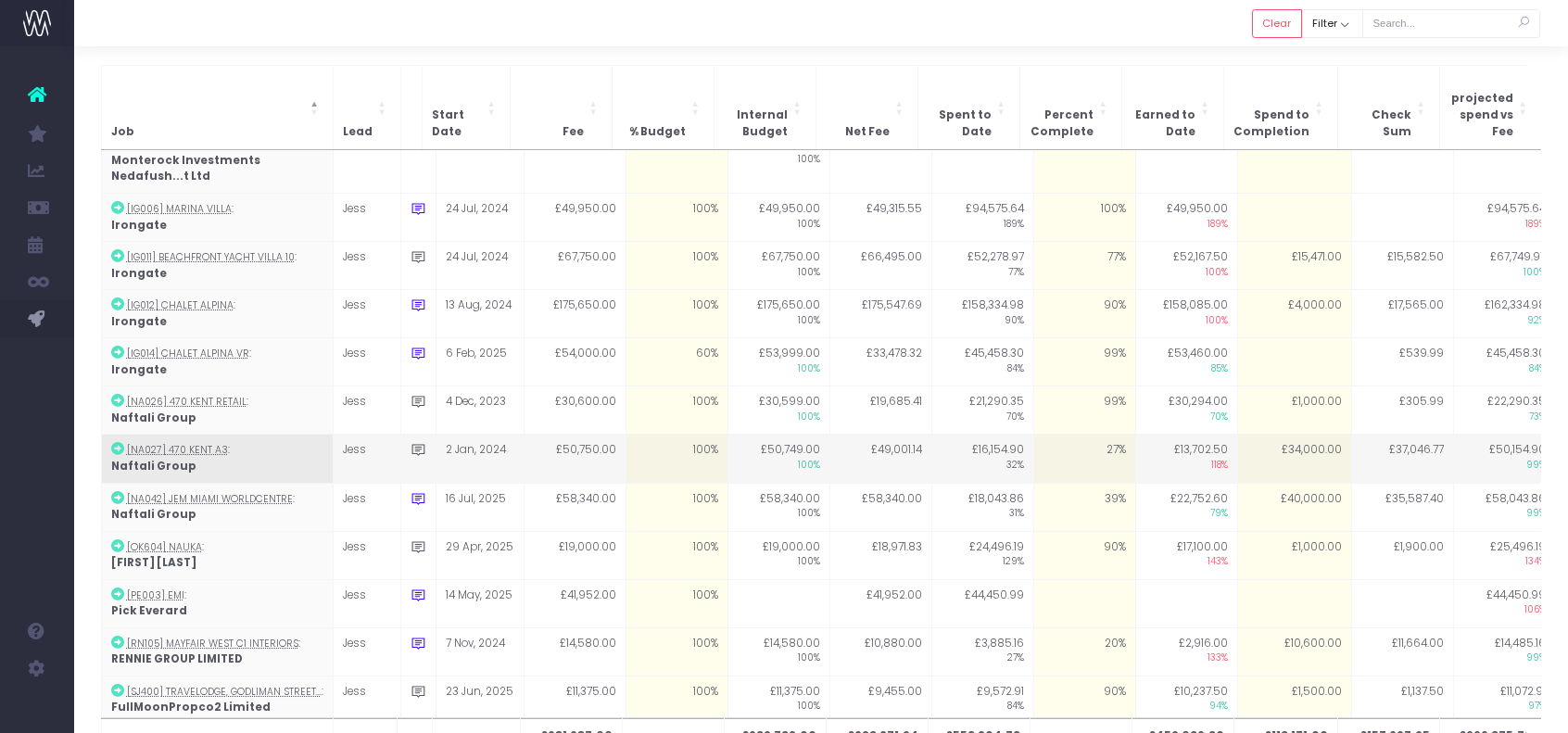 scroll, scrollTop: 184, scrollLeft: 0, axis: vertical 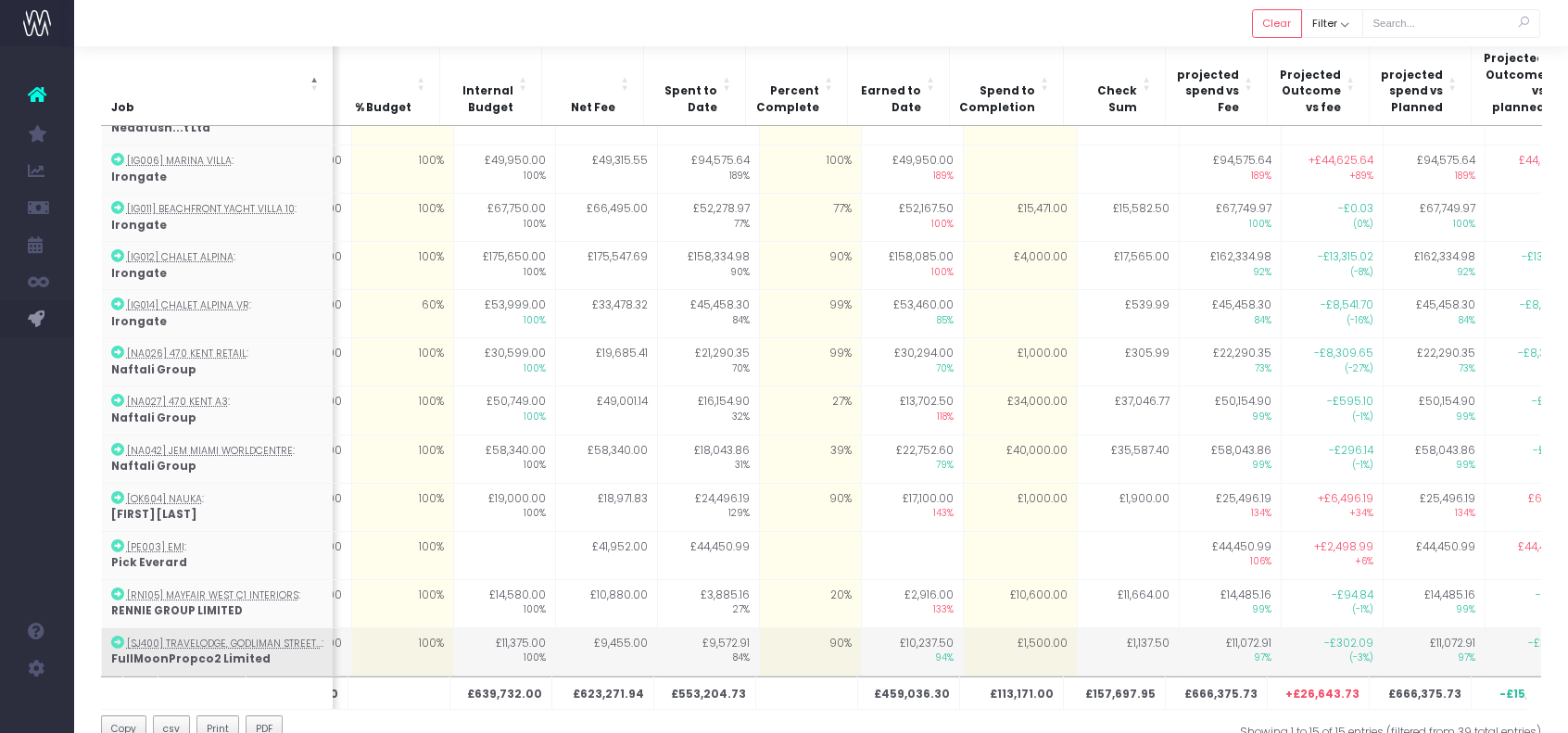 click on "£1,500.00" at bounding box center [1019, 651] 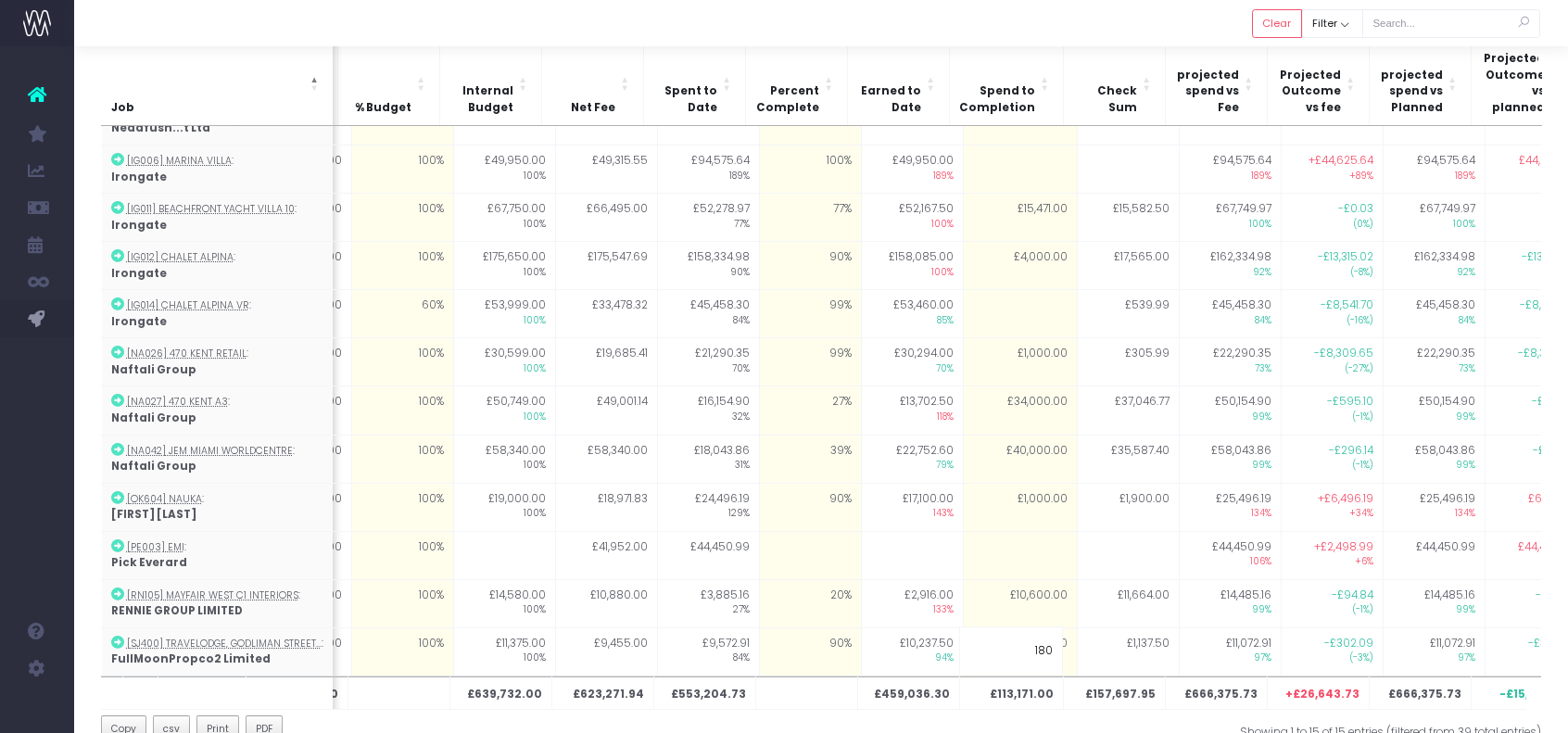 type on "1800" 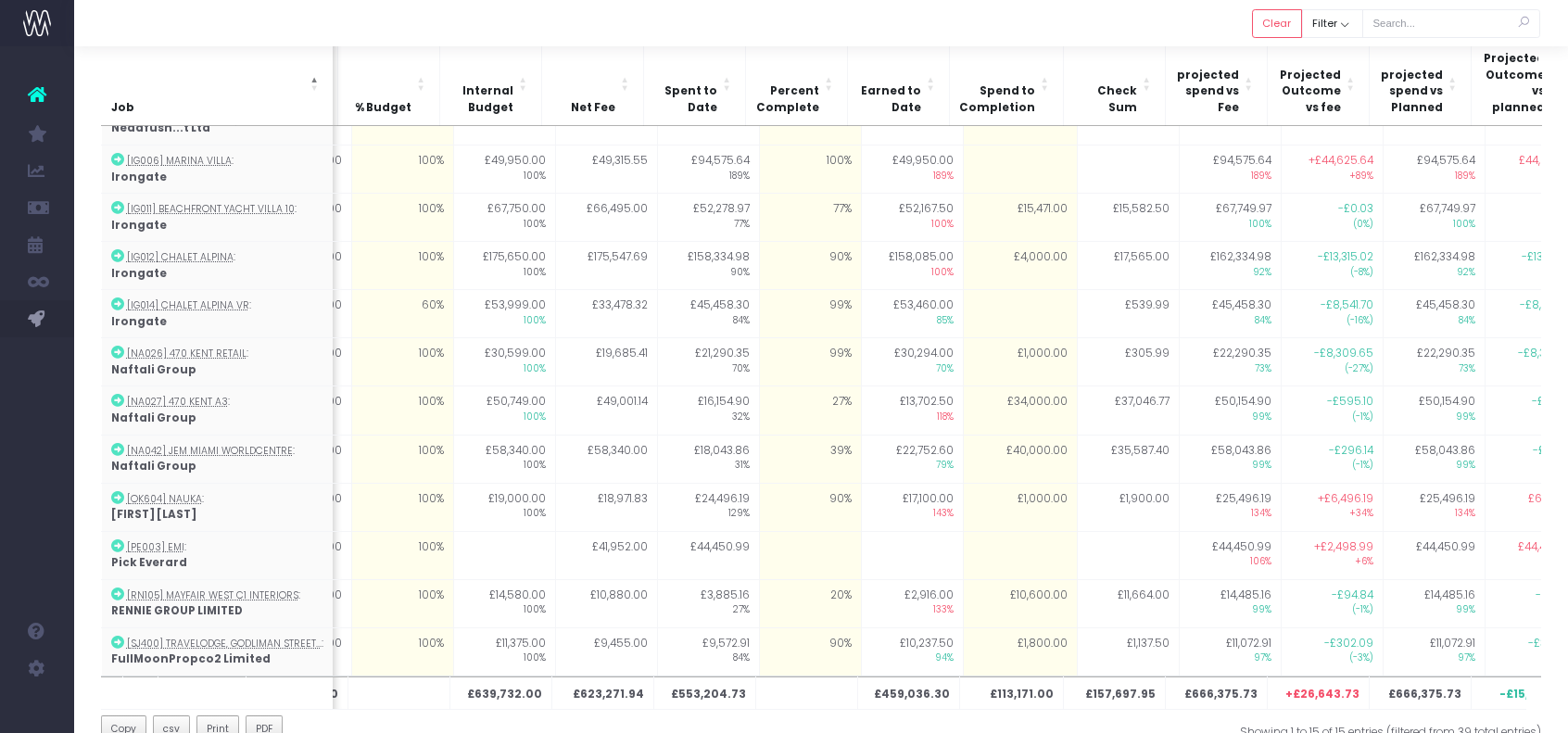 click at bounding box center (821, 23) 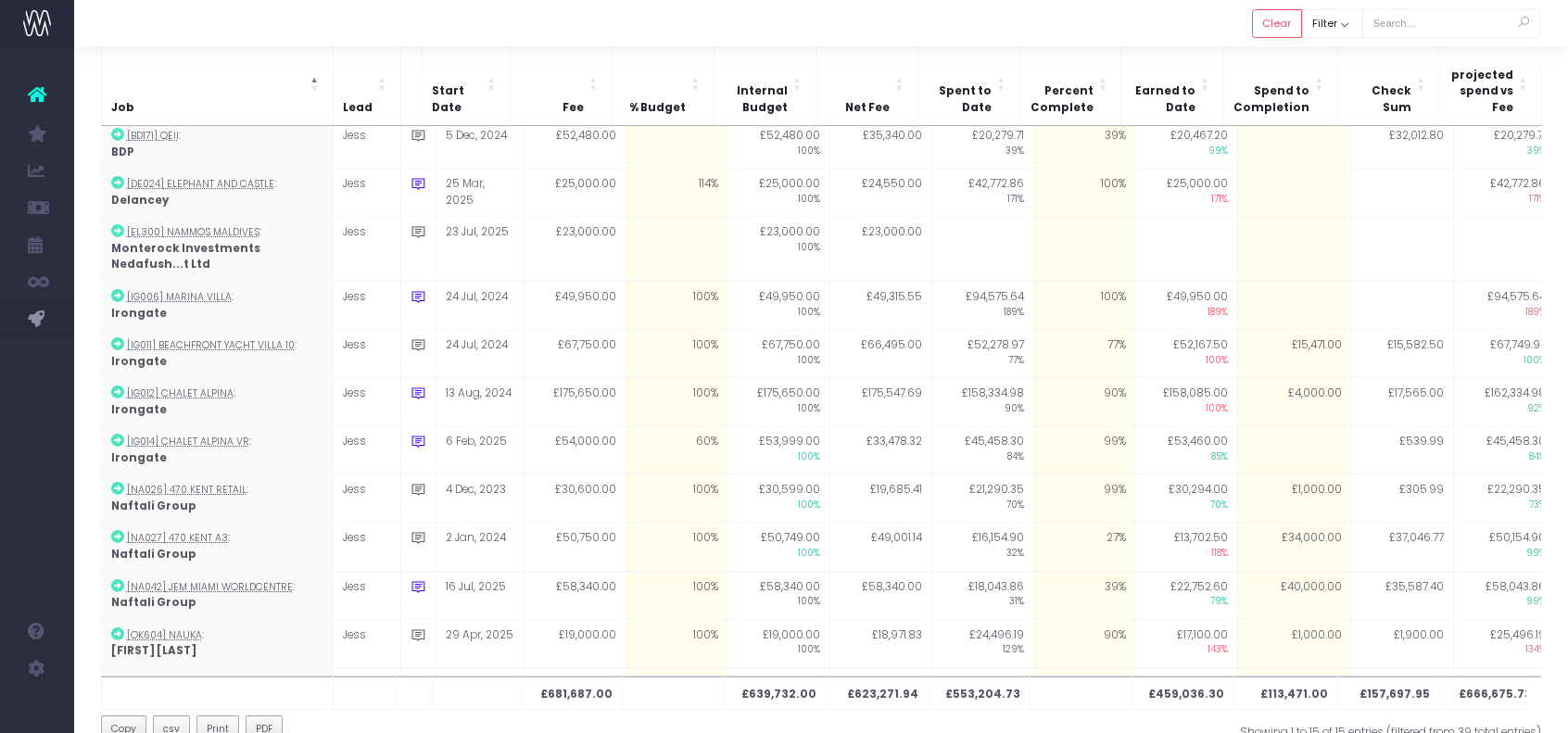 scroll, scrollTop: 0, scrollLeft: 0, axis: both 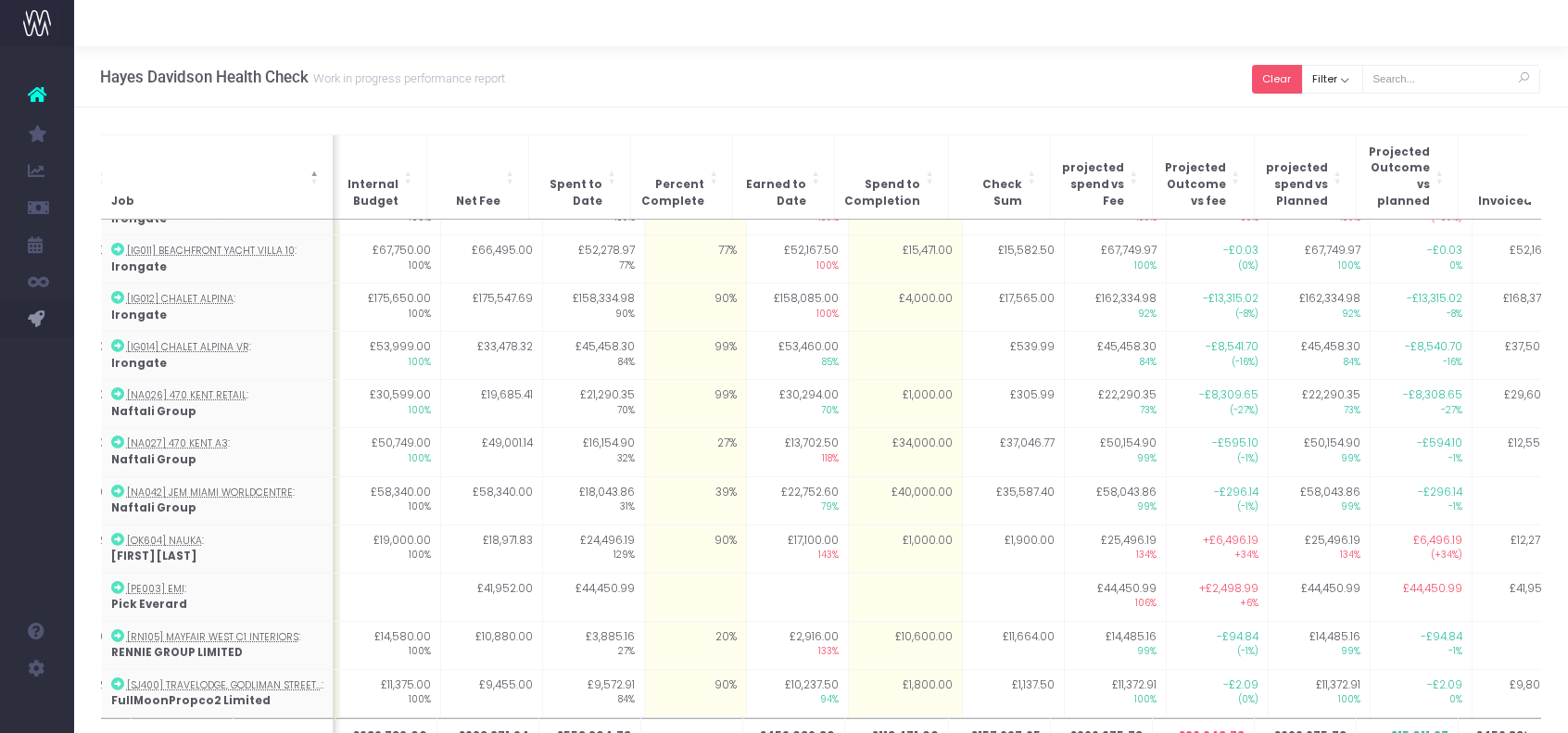 drag, startPoint x: 1303, startPoint y: 98, endPoint x: 1291, endPoint y: 76, distance: 25.059928 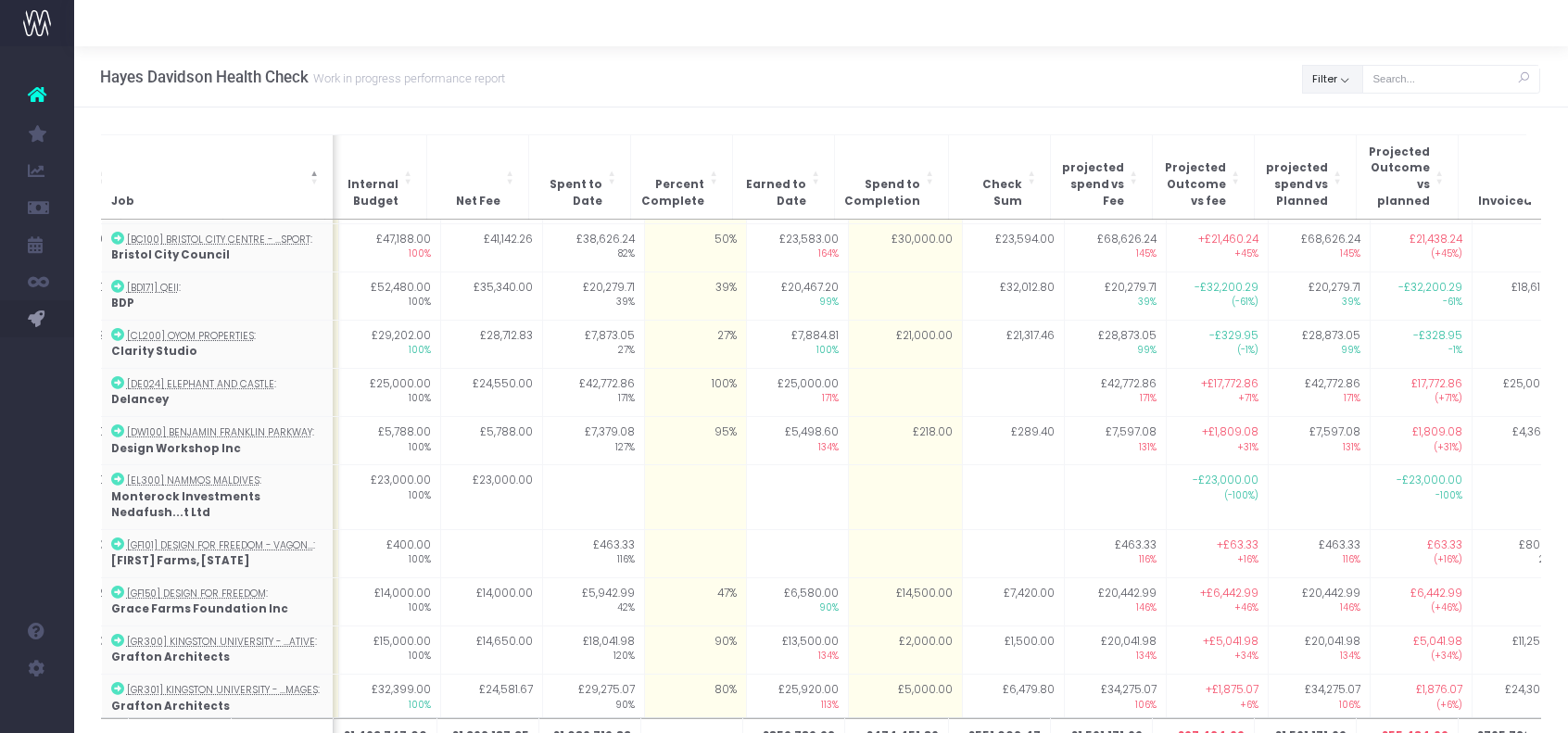 scroll, scrollTop: 148, scrollLeft: 389, axis: both 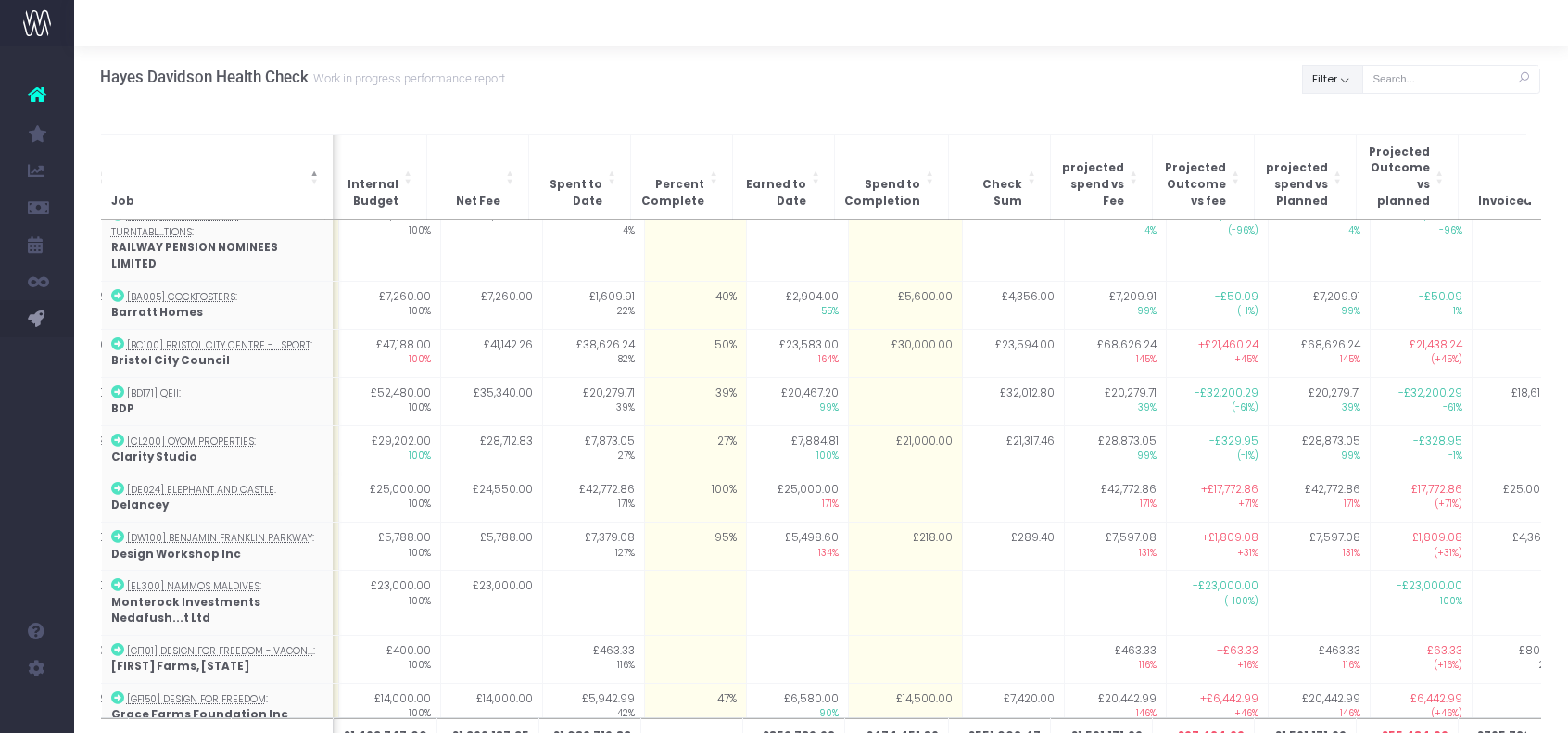 click on "Filter" at bounding box center [1333, 79] 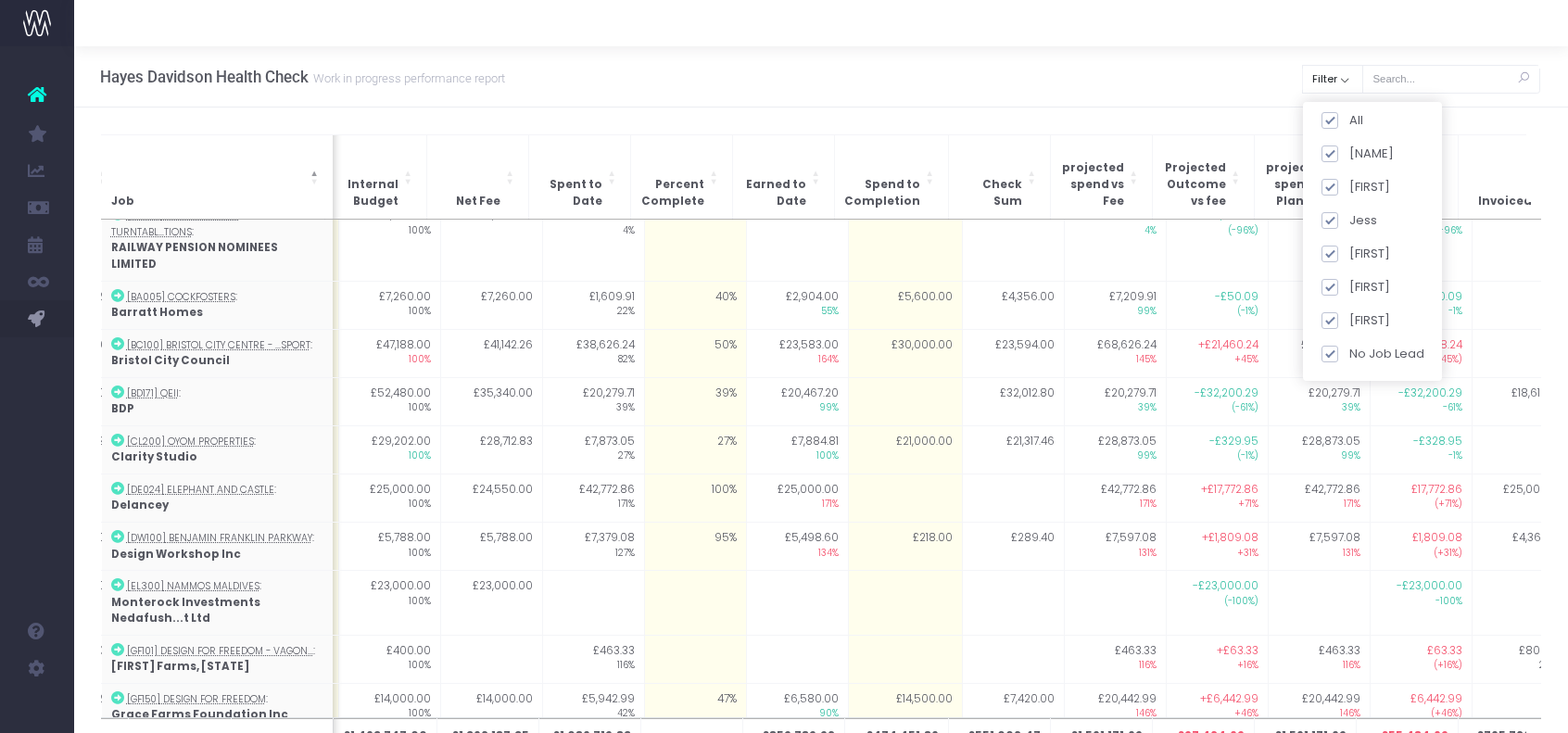 click on "[FIRST] [LAST] Health Check											 Work in progress performance report
Clear
Filter
All		 	 	 		  [FIRST]		 	 	 		  [FIRST]		 	 	 		  [FIRST]		 	 	 		  [FIRST]		 	 	 		  [FIRST]		 	 	 		  [FIRST]		 	 	 		  No Job Lead
Apply" at bounding box center [821, 77] 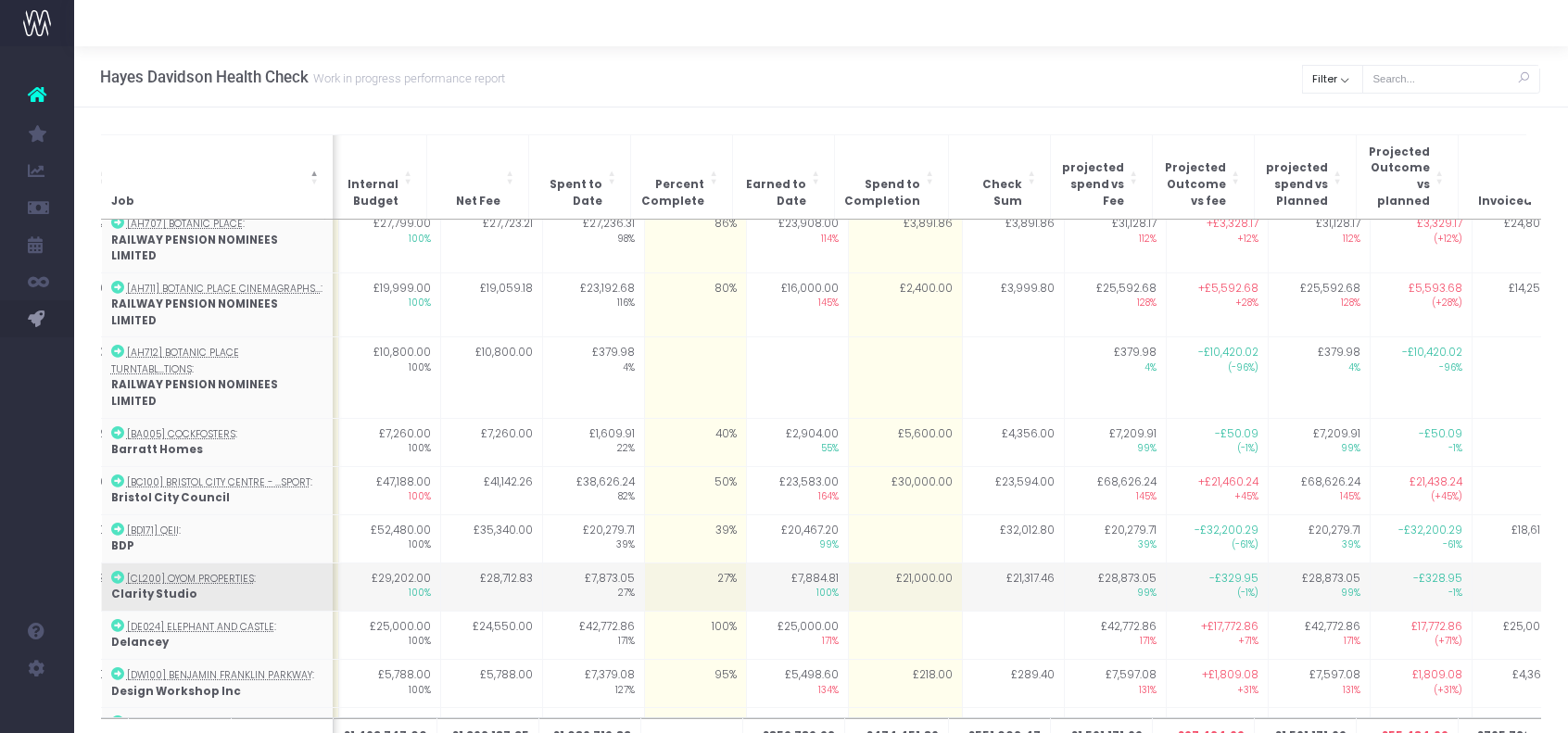 scroll, scrollTop: 0, scrollLeft: 389, axis: horizontal 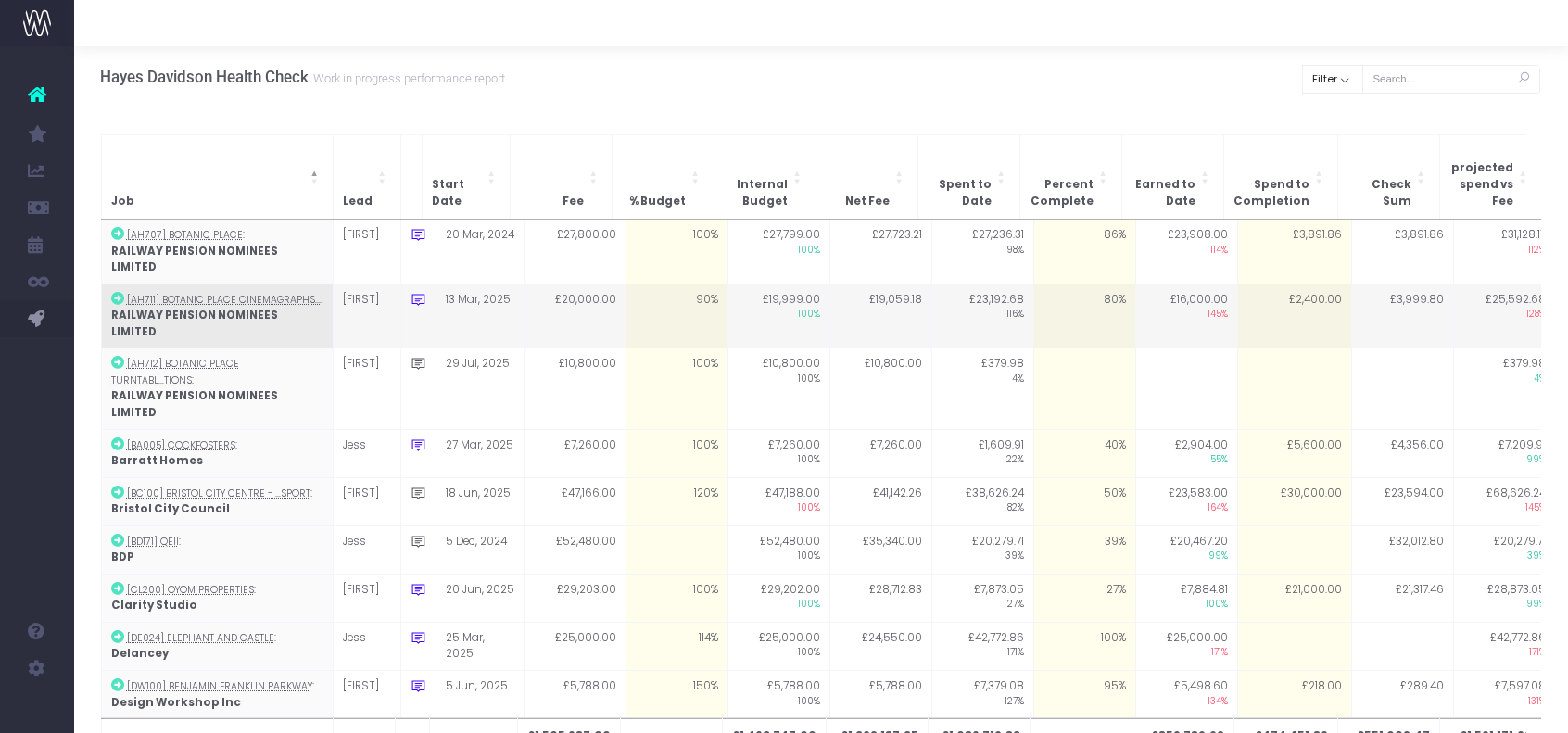 click at bounding box center [418, 299] 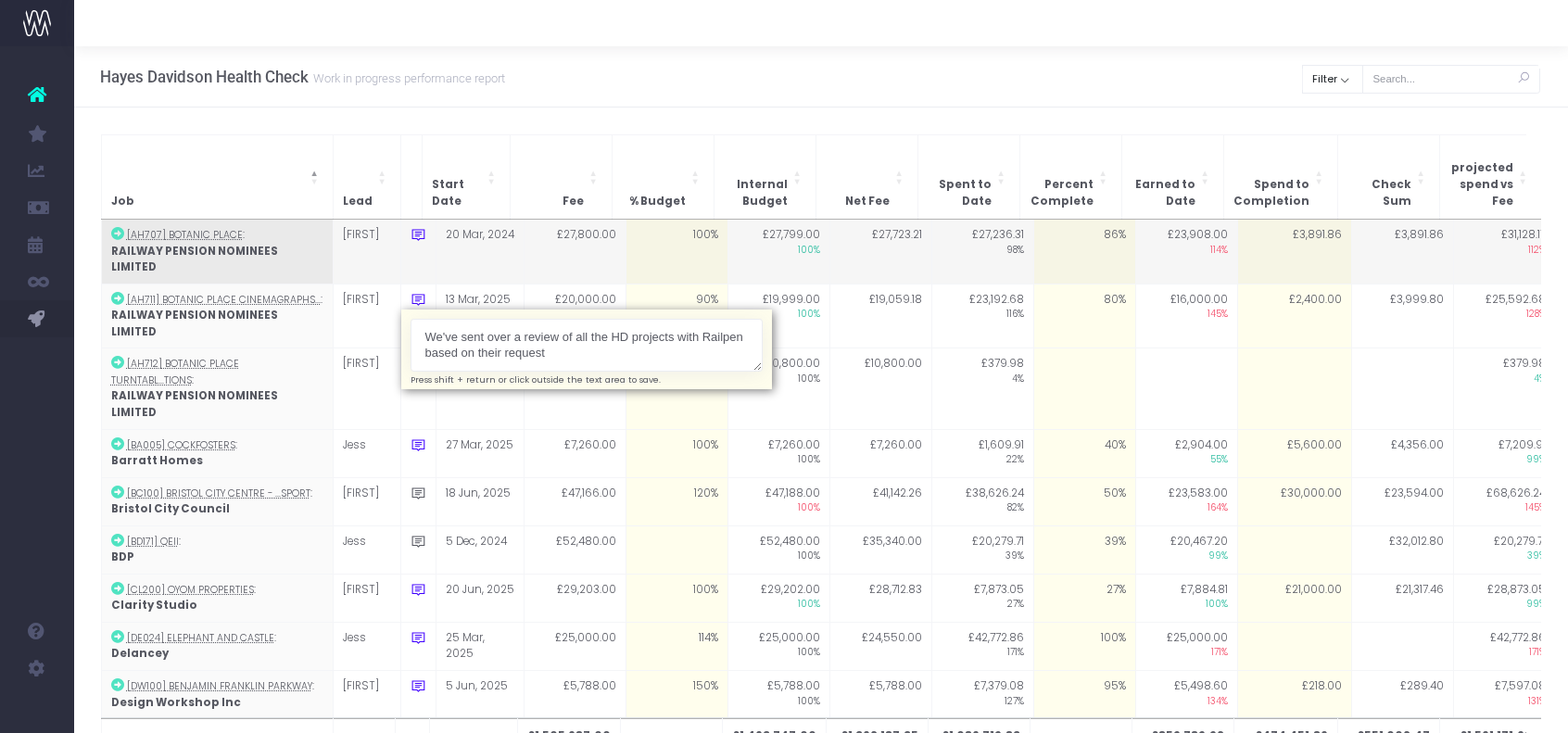 click at bounding box center (418, 234) 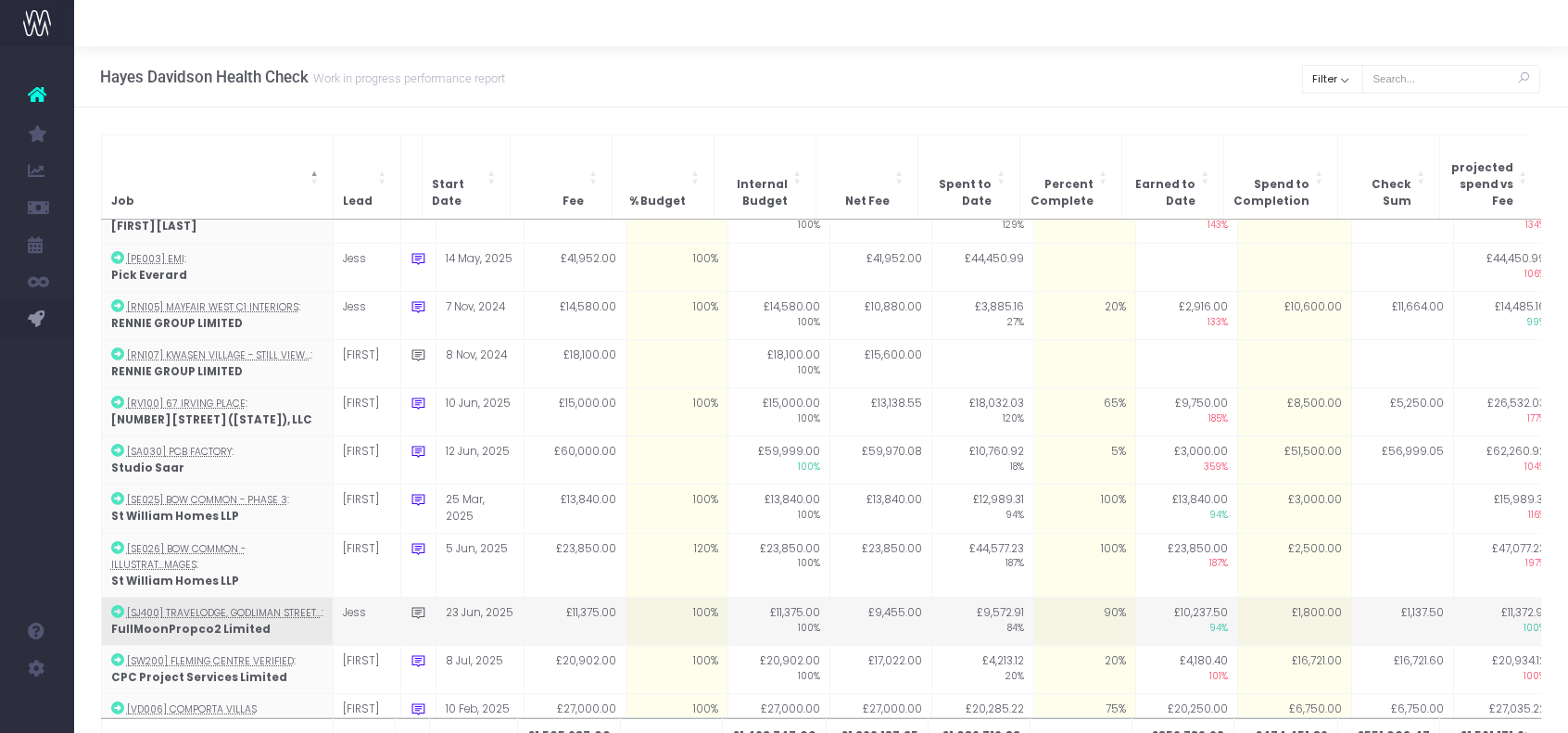 scroll, scrollTop: 1443, scrollLeft: 0, axis: vertical 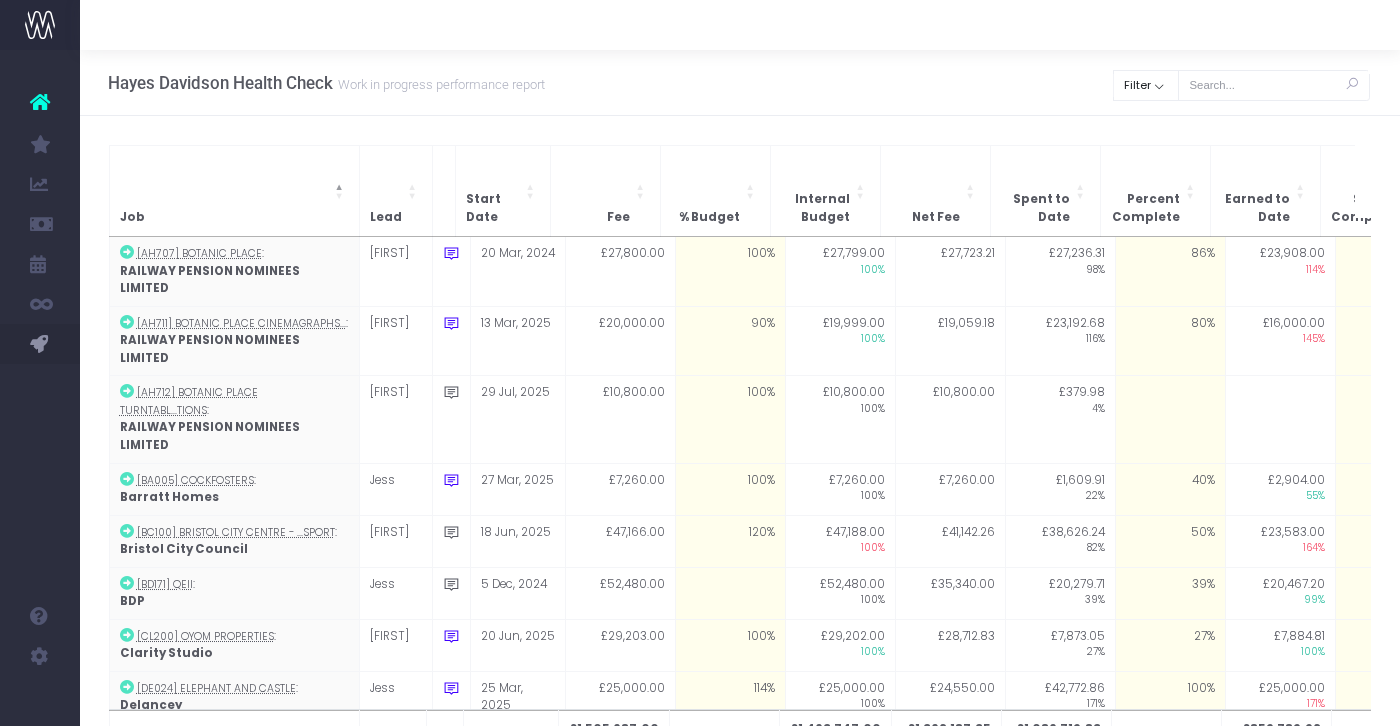 click at bounding box center [740, 25] 